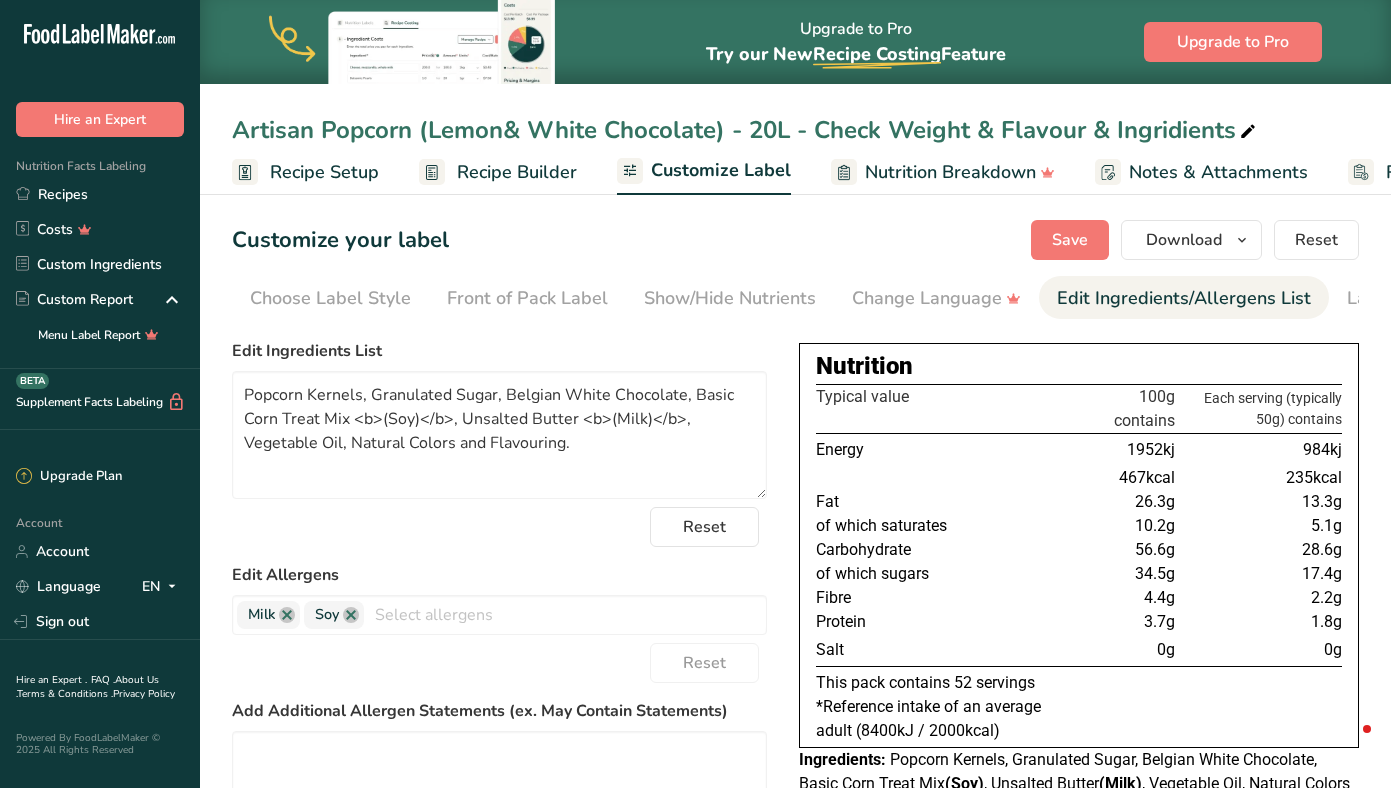 click on "Artisan Popcorn (Lemon& White Chocolate) - 20L - Check Weight & Flavour & Ingridients" at bounding box center (746, 130) 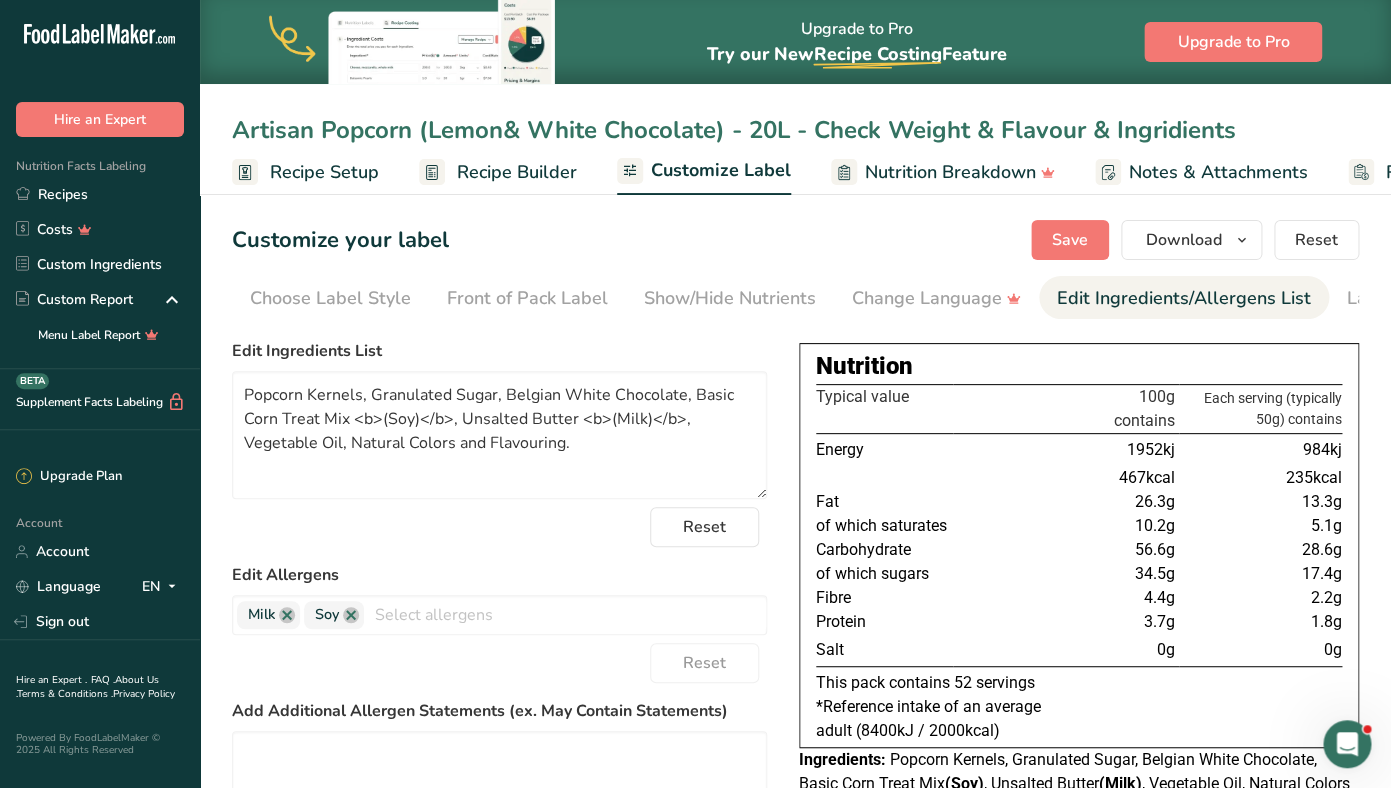 scroll, scrollTop: 0, scrollLeft: 0, axis: both 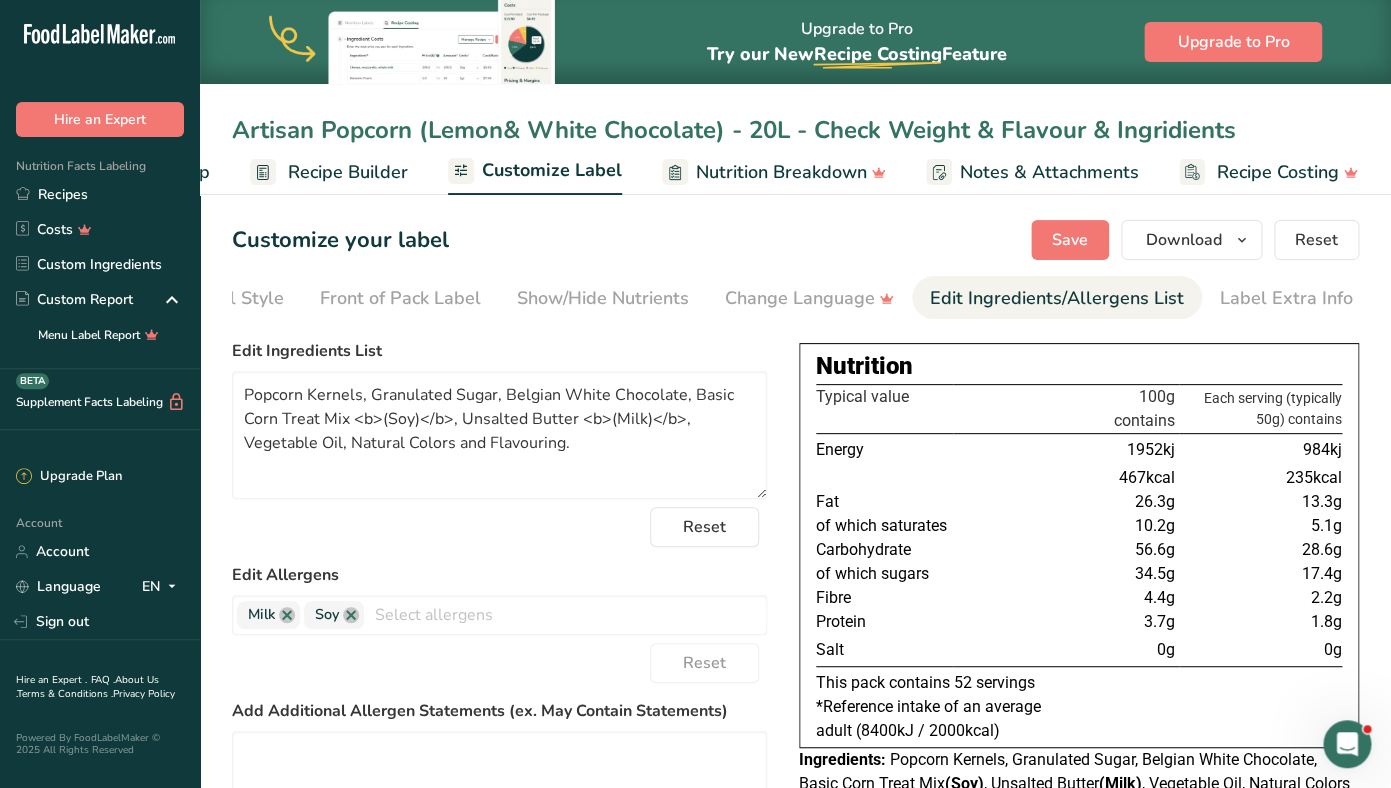 drag, startPoint x: 1239, startPoint y: 136, endPoint x: 793, endPoint y: 121, distance: 446.25217 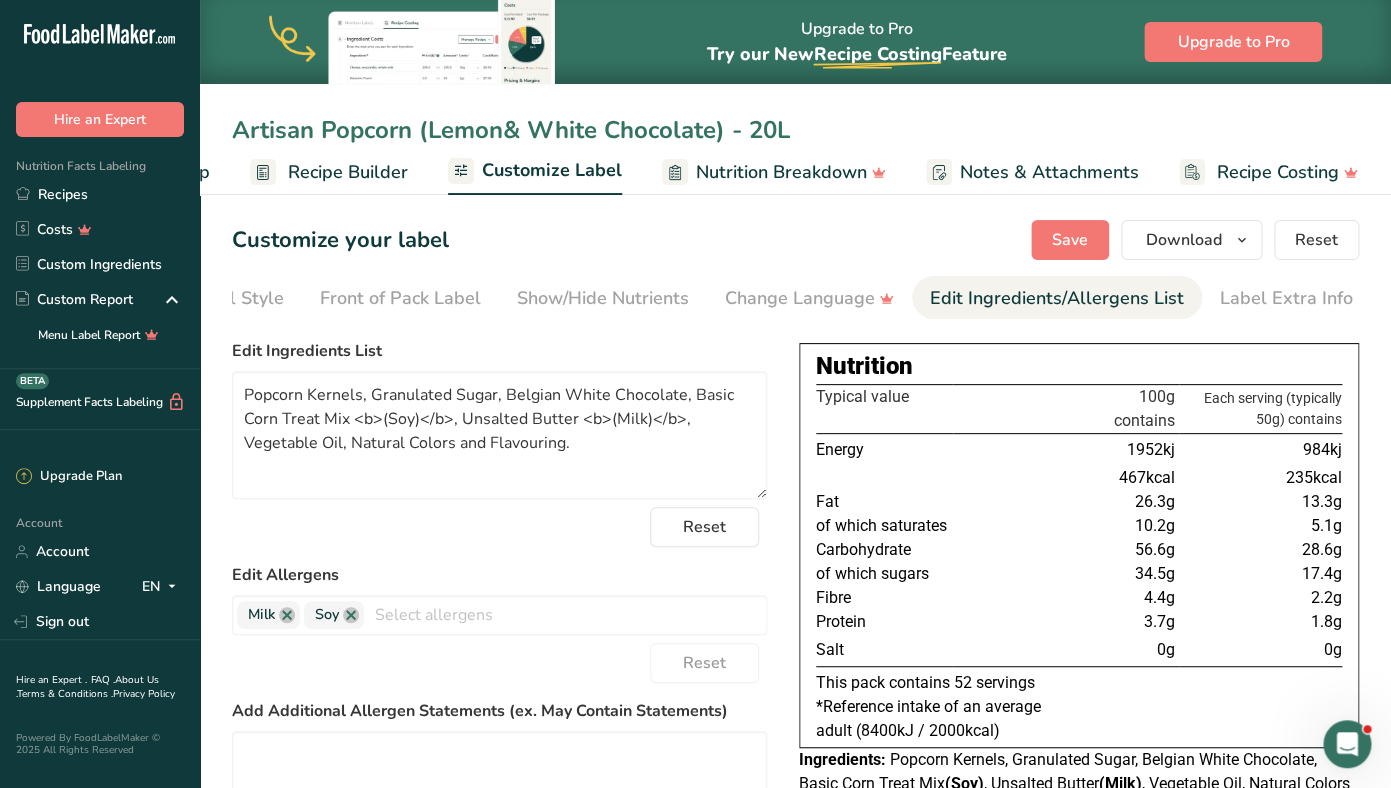 type on "Artisan Popcorn (Lemon& White Chocolate) - 20L" 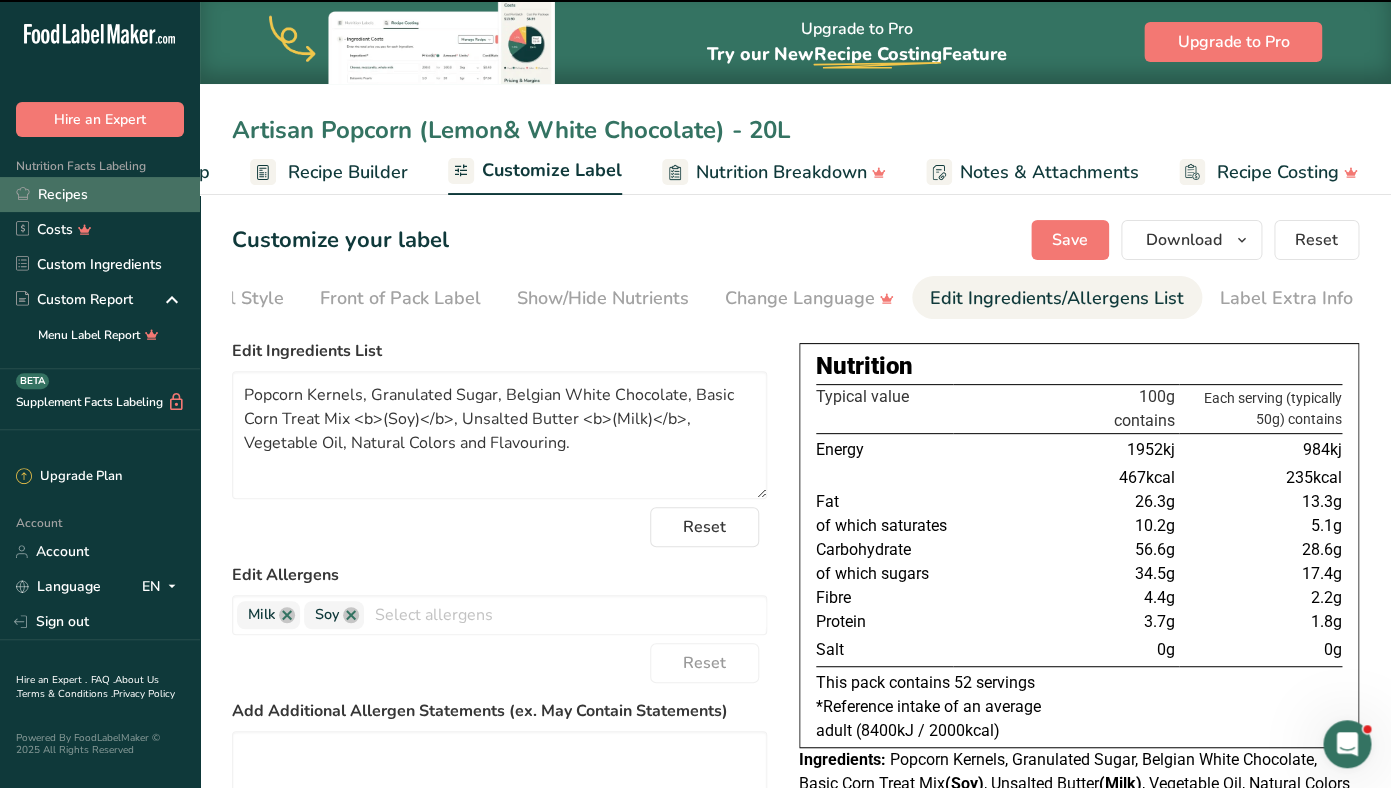 click on "Recipes" at bounding box center (100, 194) 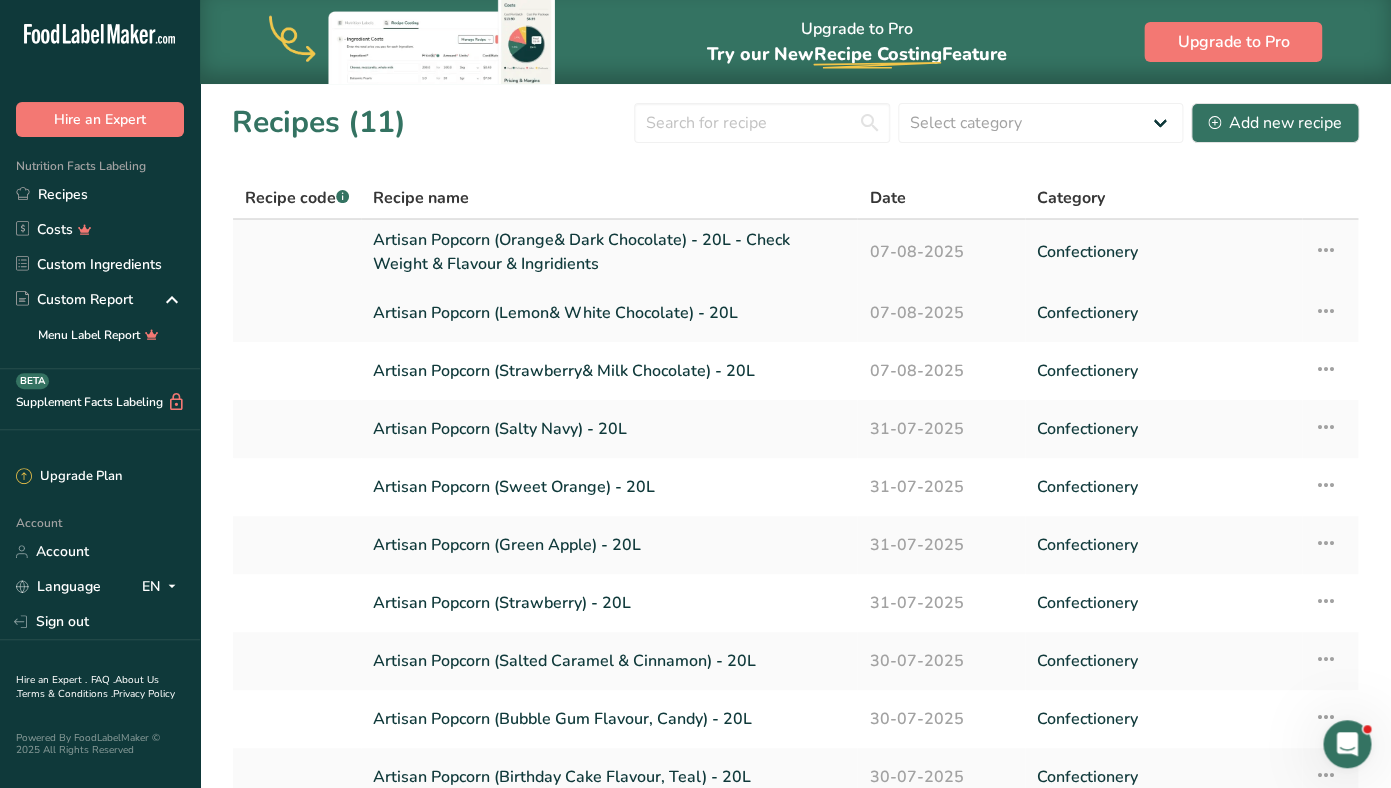 click on "Artisan Popcorn (Orange& Dark Chocolate) - 20L - Check Weight & Flavour & Ingridients" at bounding box center [609, 252] 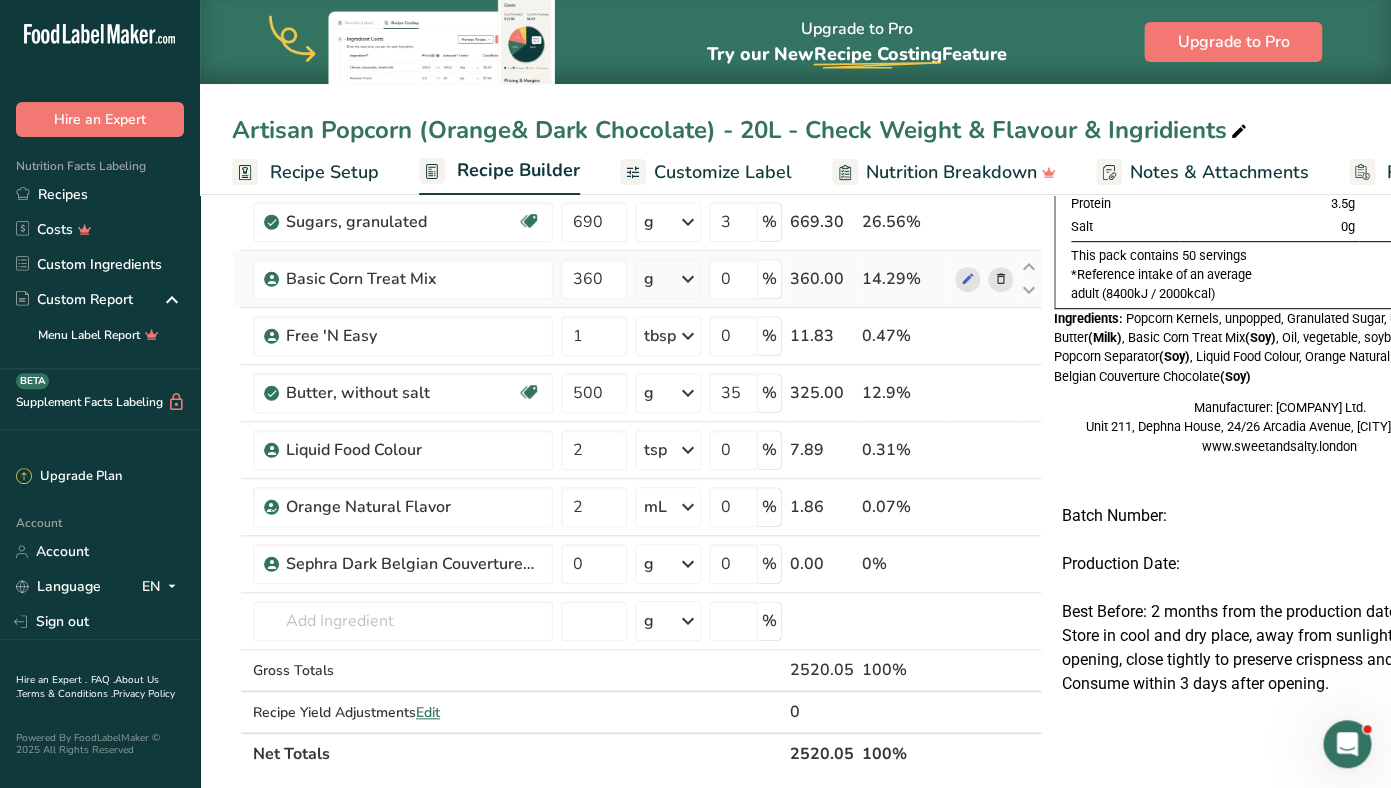 scroll, scrollTop: 268, scrollLeft: 0, axis: vertical 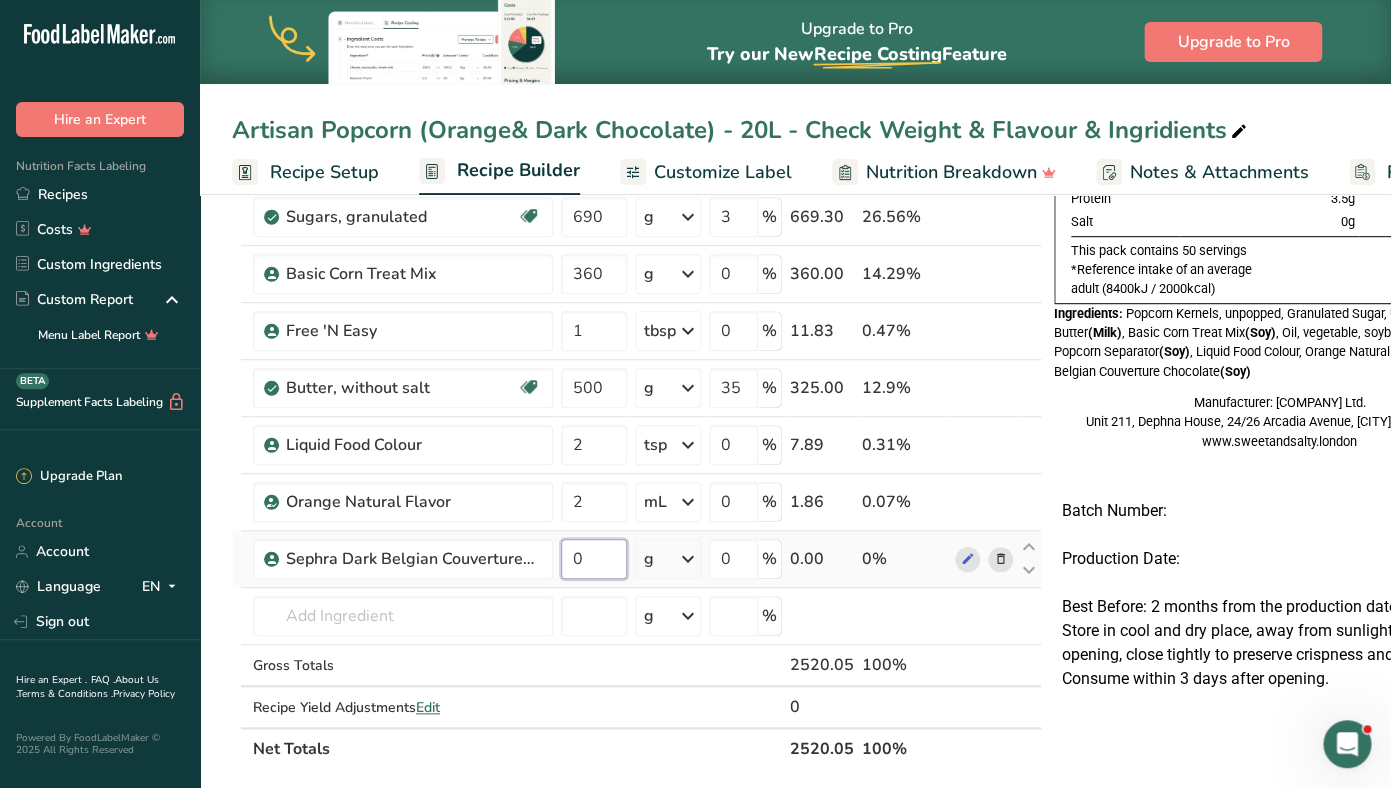 click on "0" at bounding box center (594, 559) 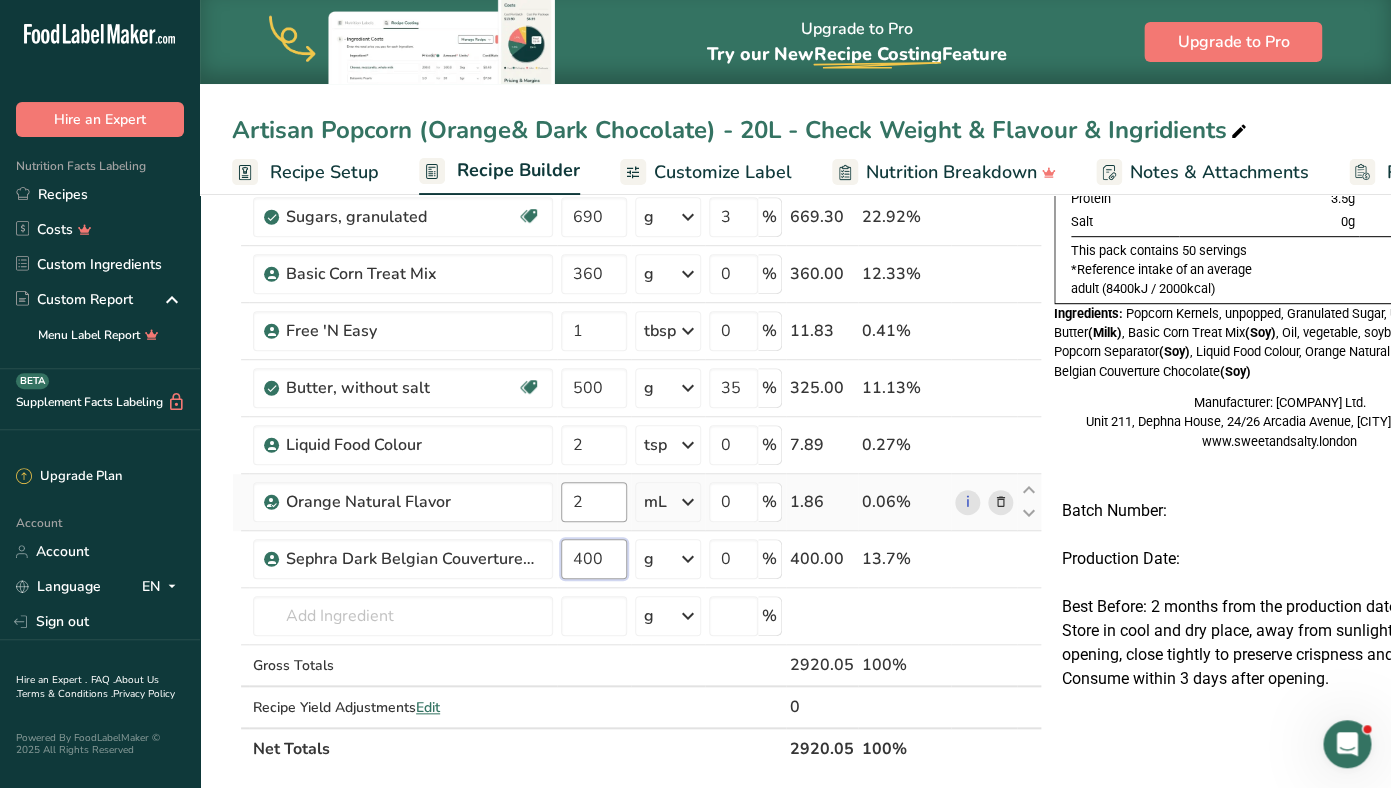 type on "400" 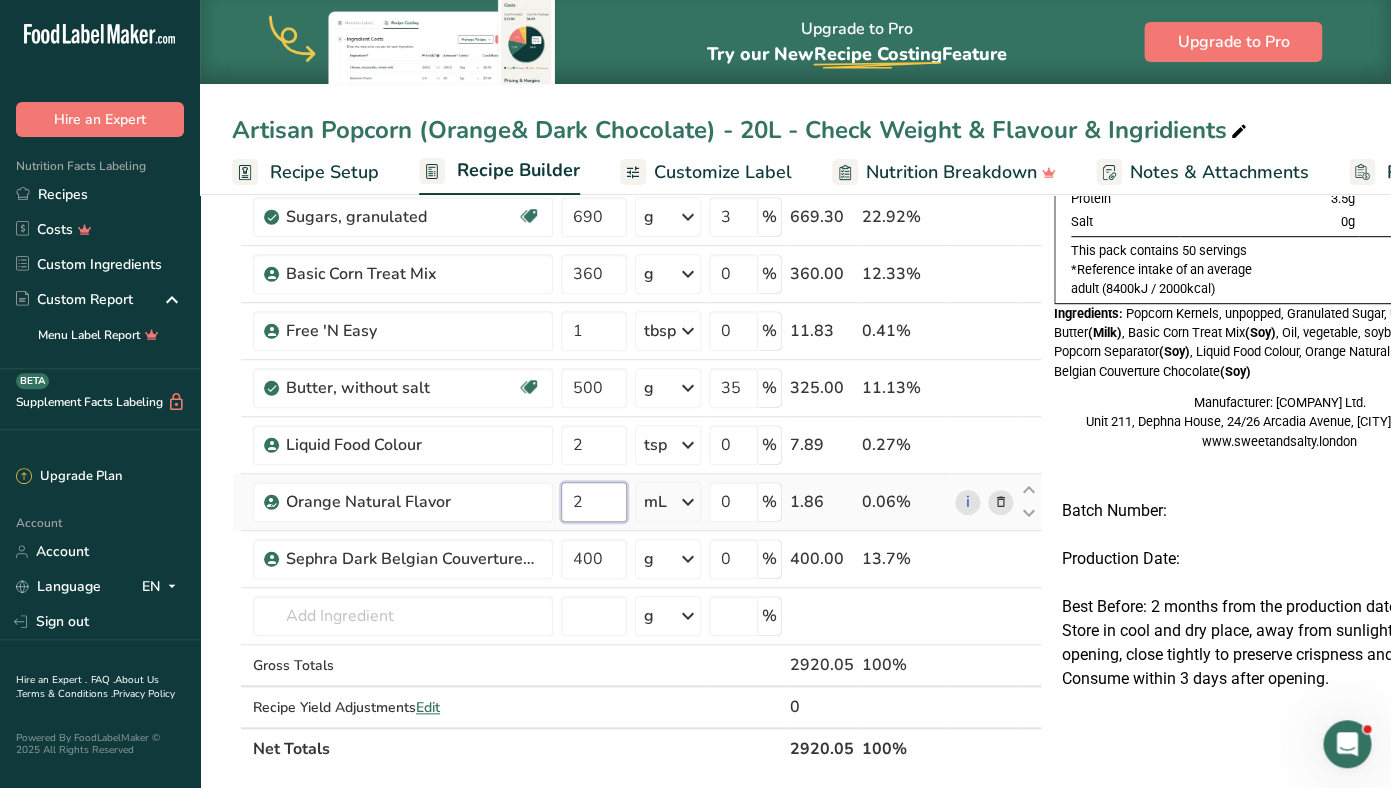 click on "2" at bounding box center (594, 502) 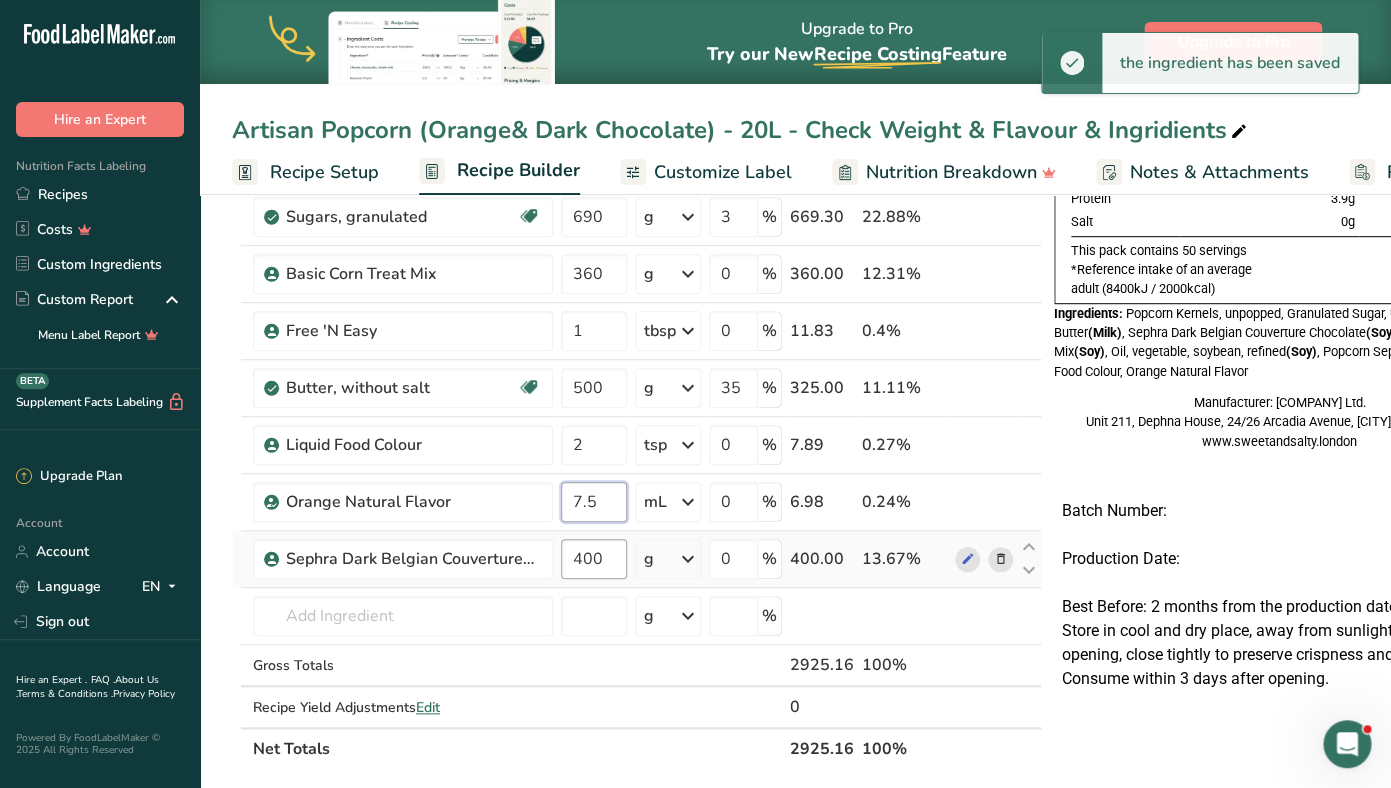 type on "7.5" 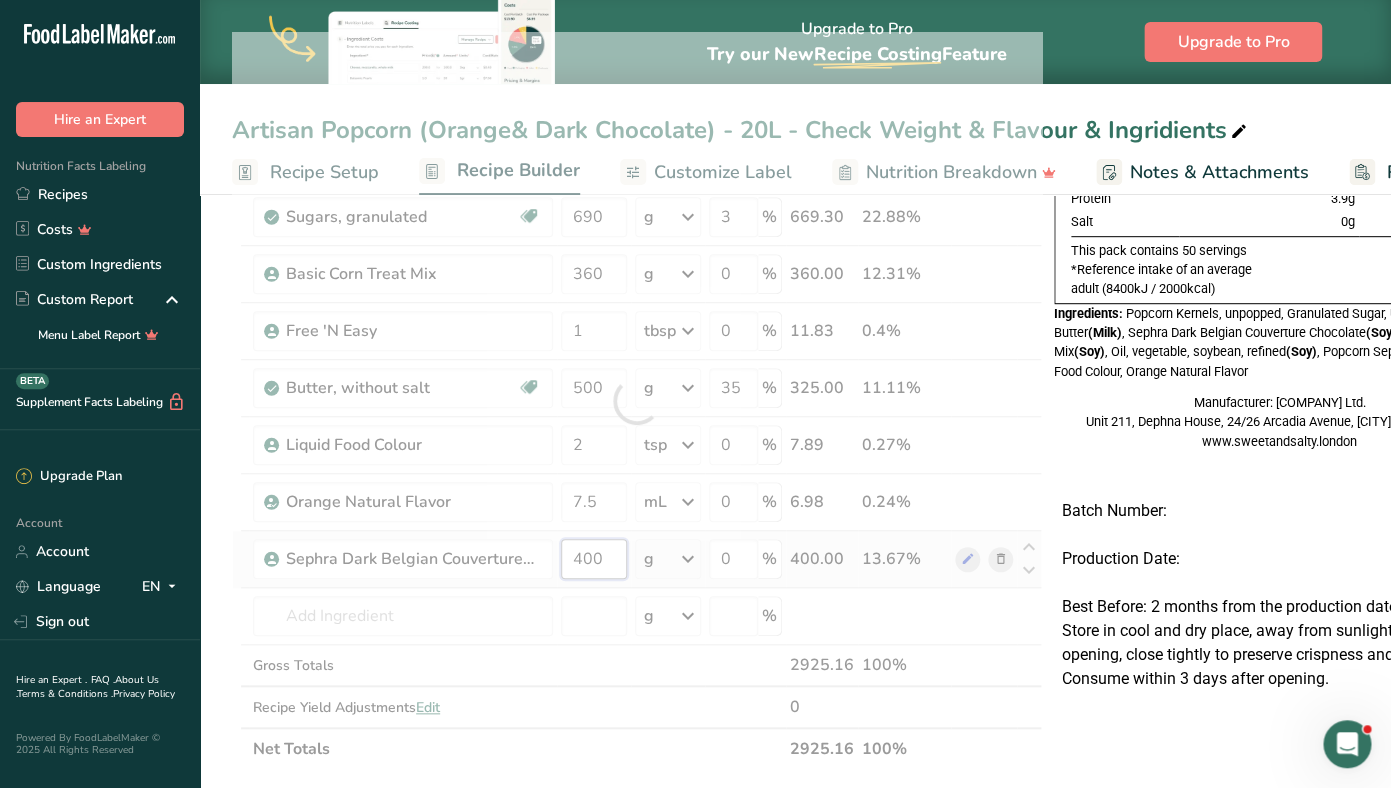 click on "400" at bounding box center [594, 559] 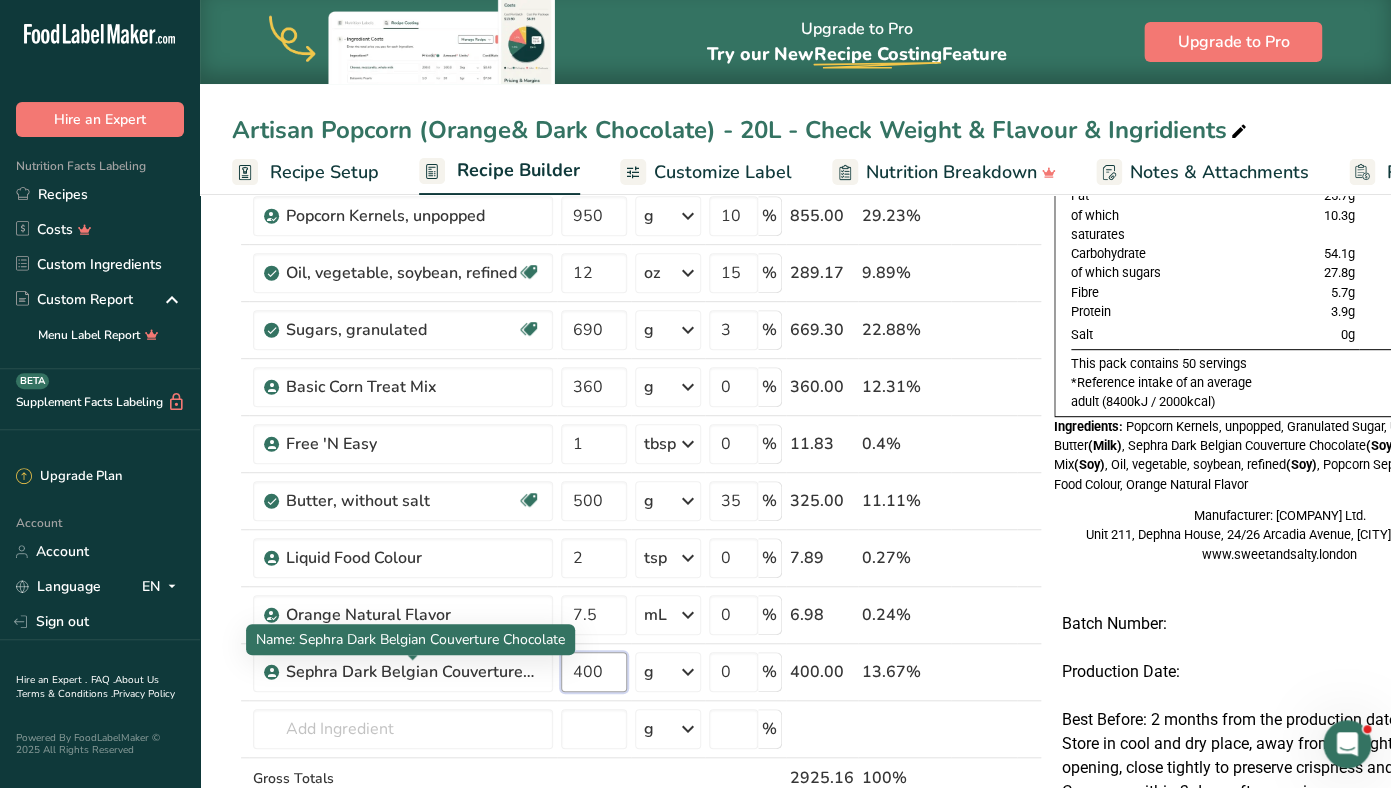 scroll, scrollTop: 0, scrollLeft: 0, axis: both 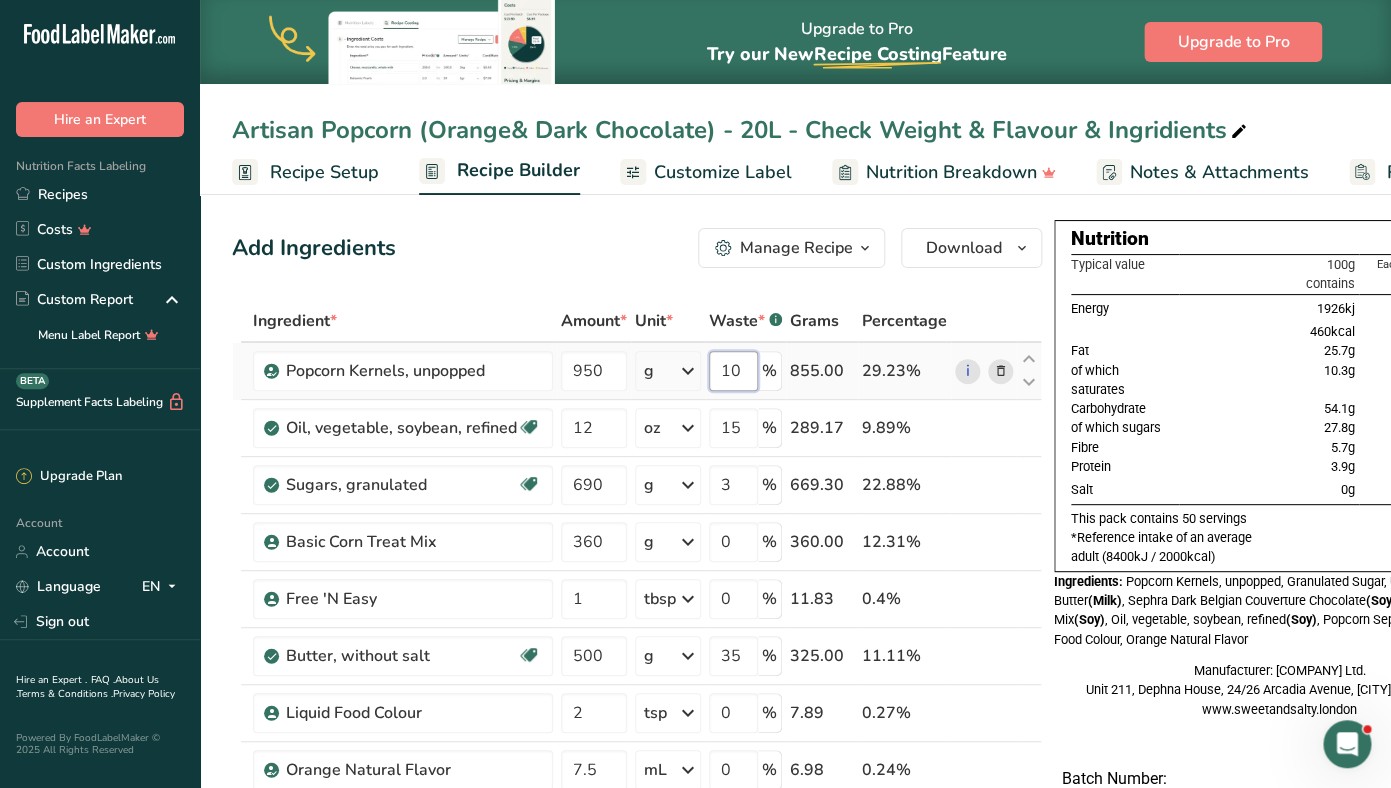 click on "10" at bounding box center (733, 371) 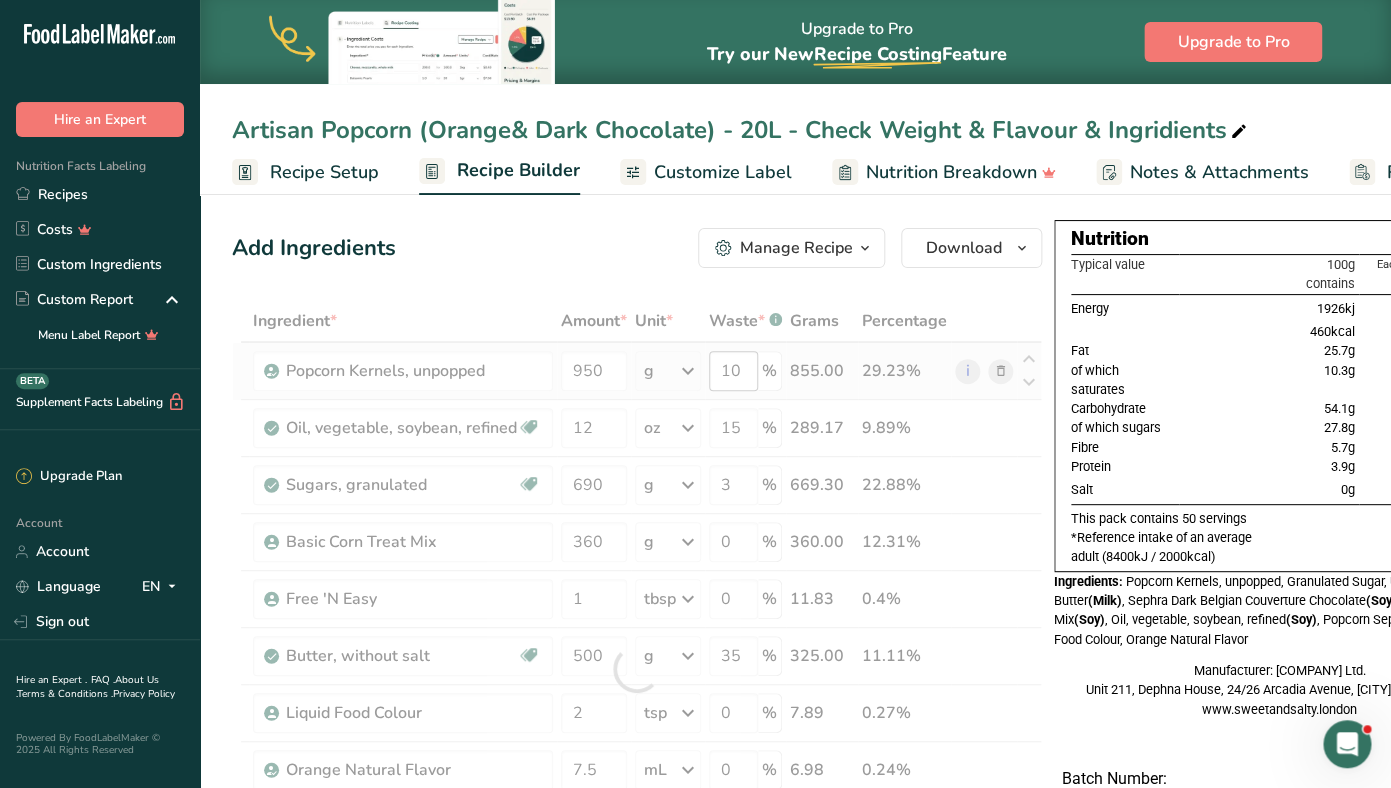 click at bounding box center [637, 669] 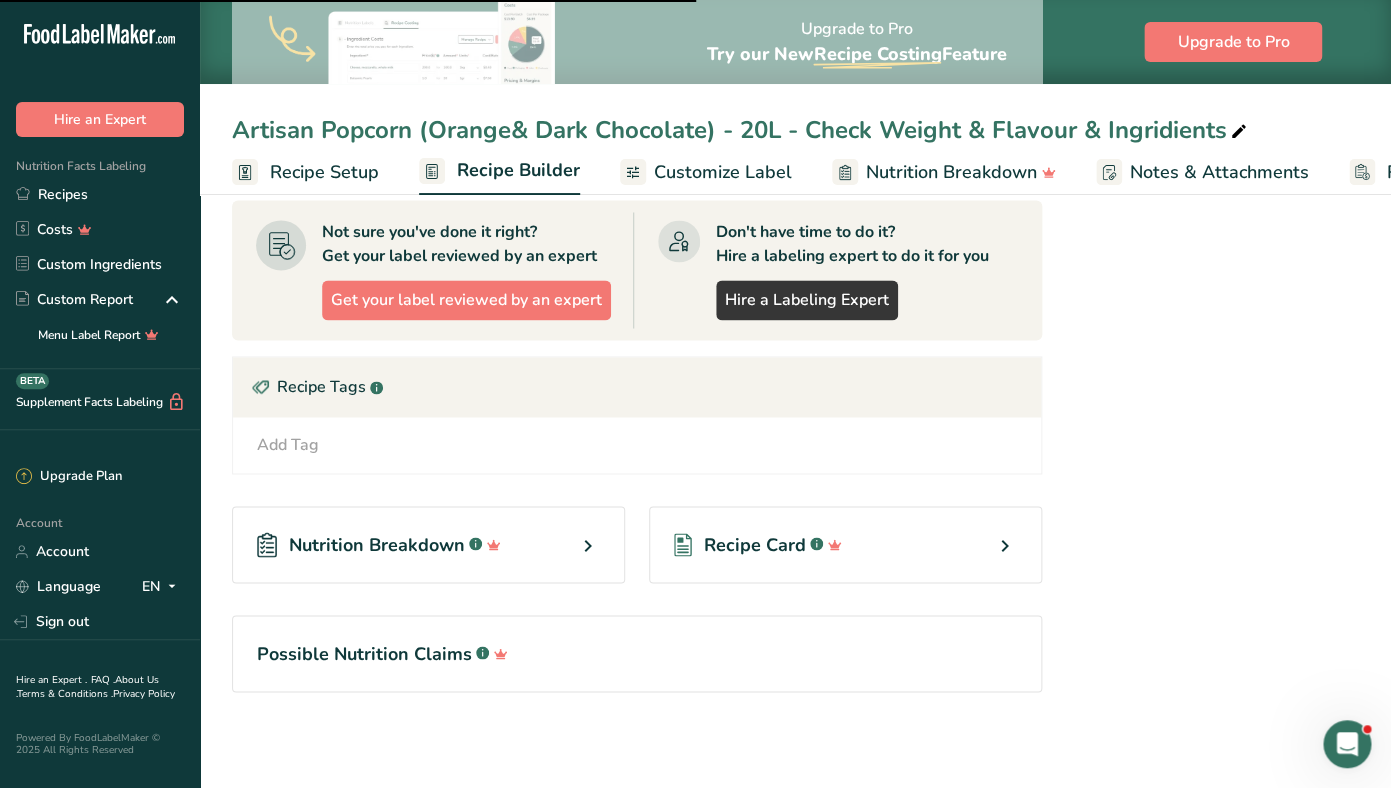 scroll, scrollTop: 0, scrollLeft: 0, axis: both 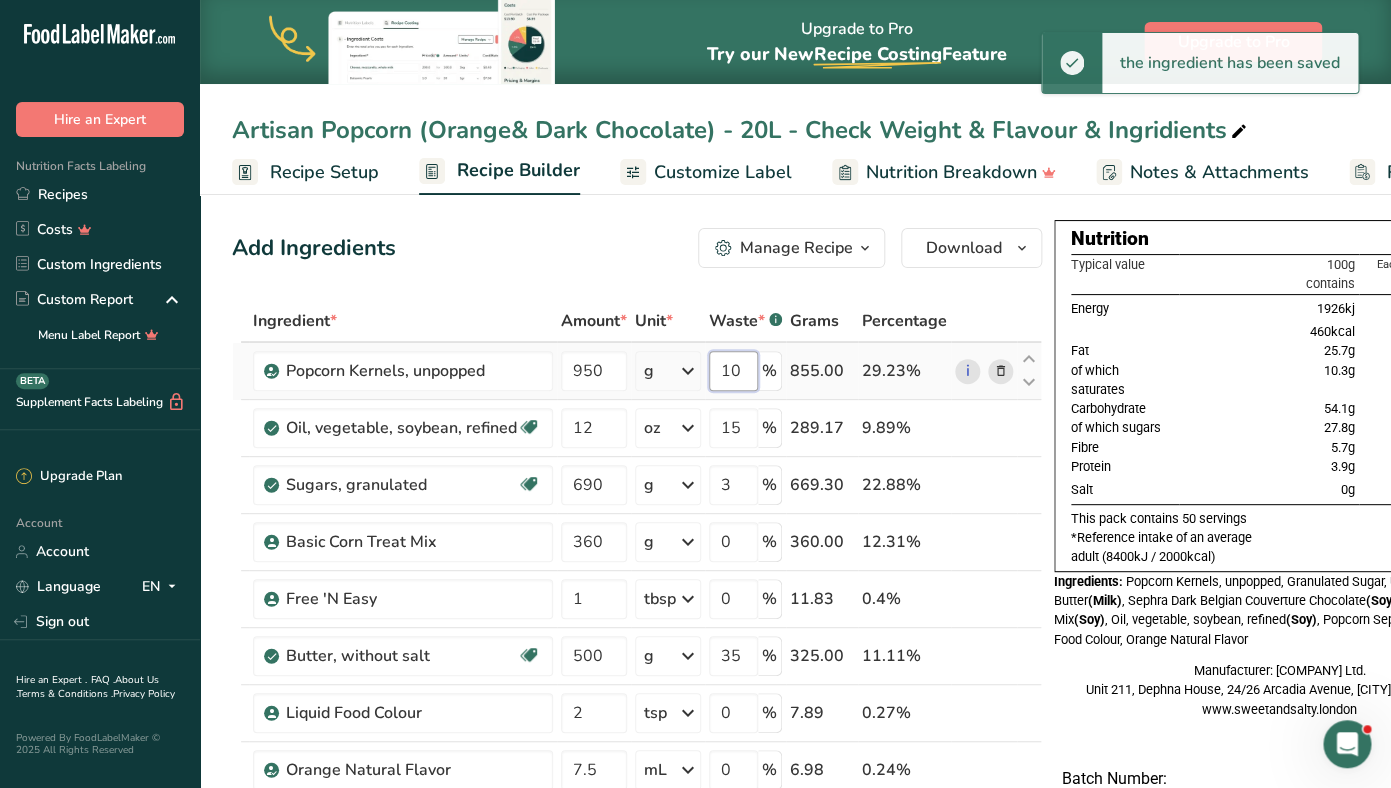 click on "10" at bounding box center [733, 371] 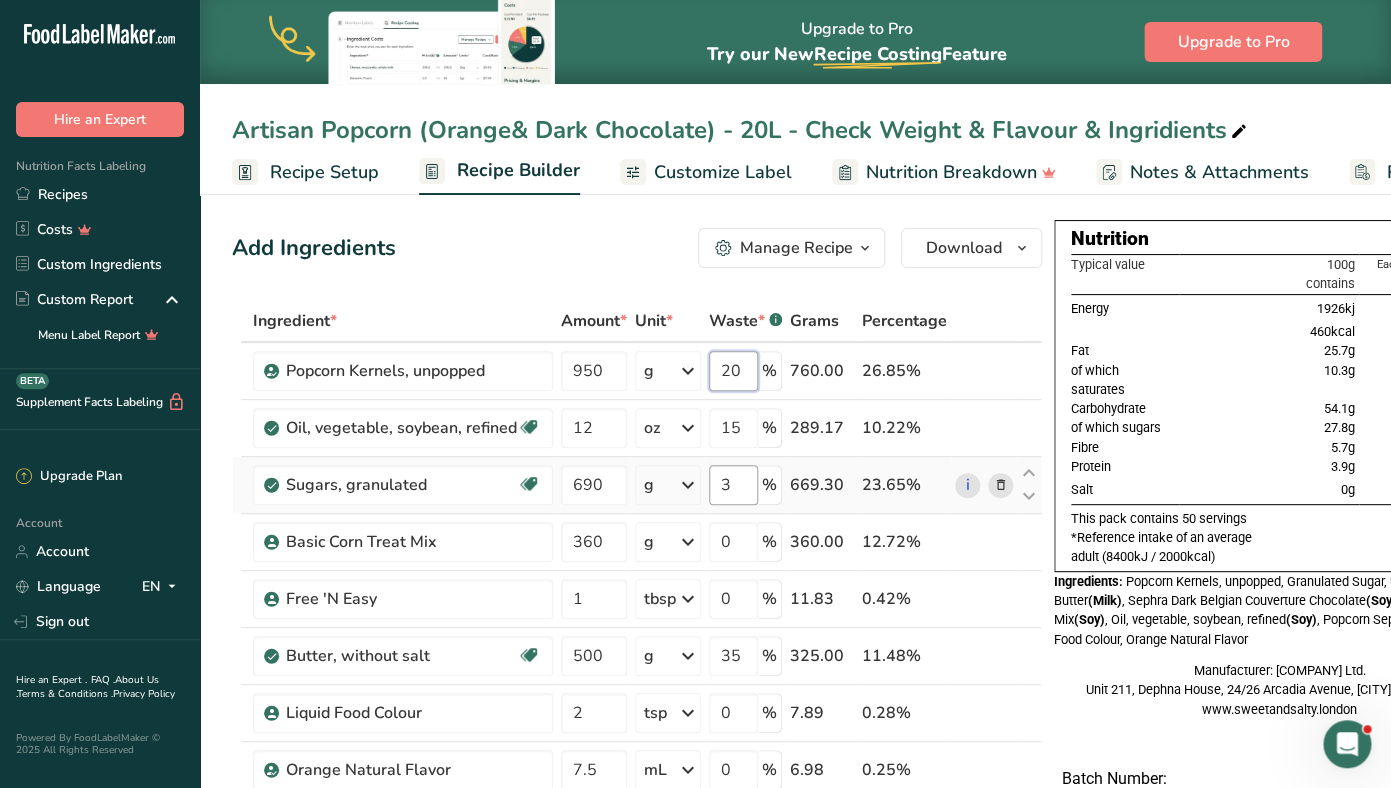 type on "20" 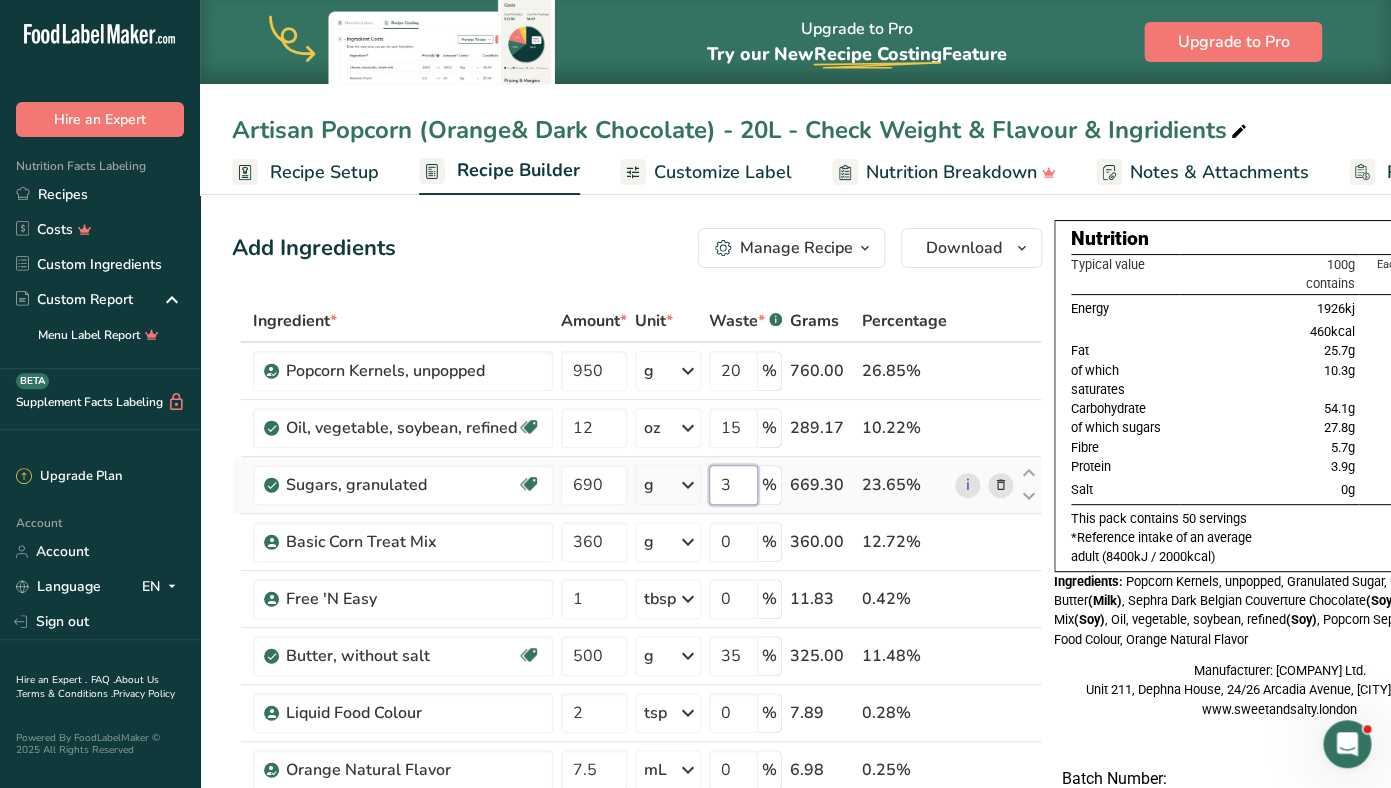 click on "3" at bounding box center (733, 485) 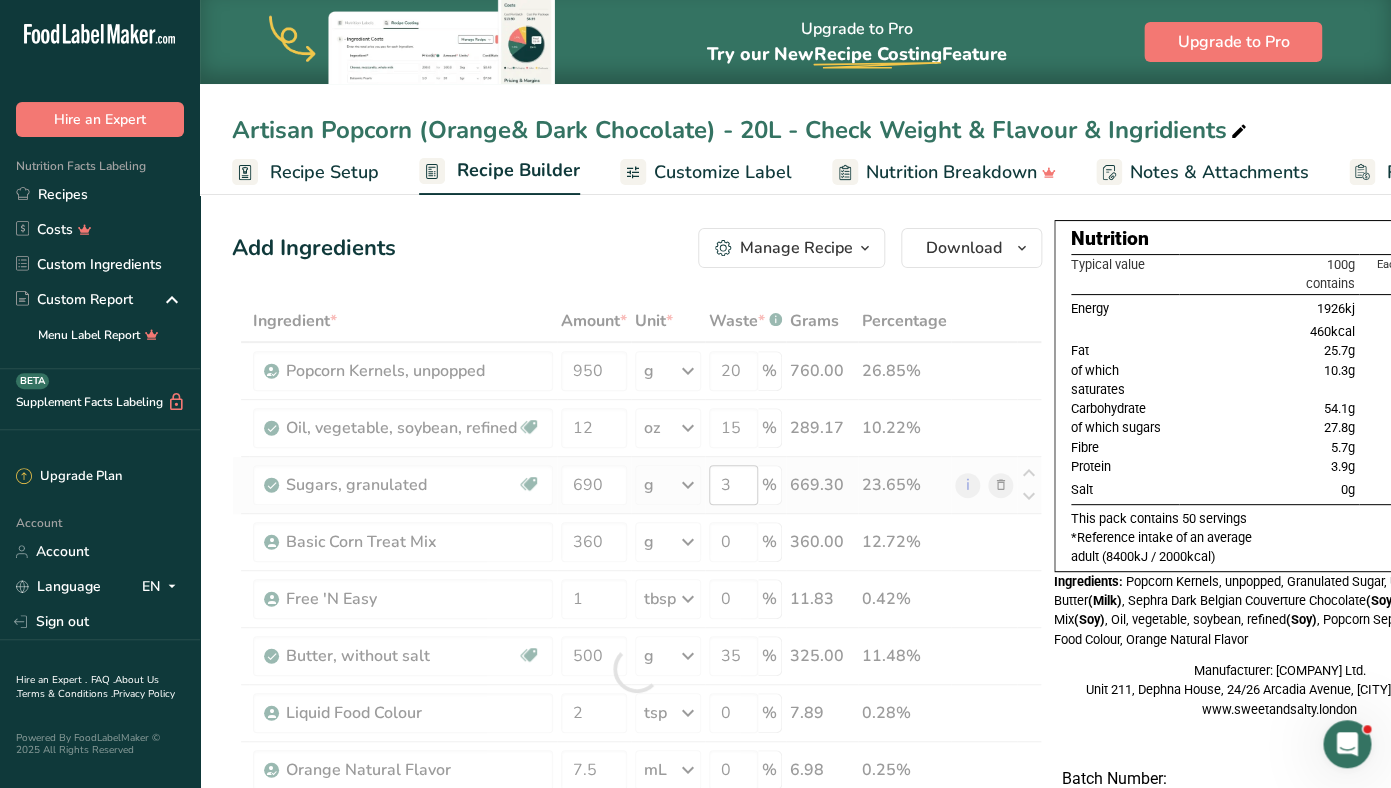 click at bounding box center (637, 669) 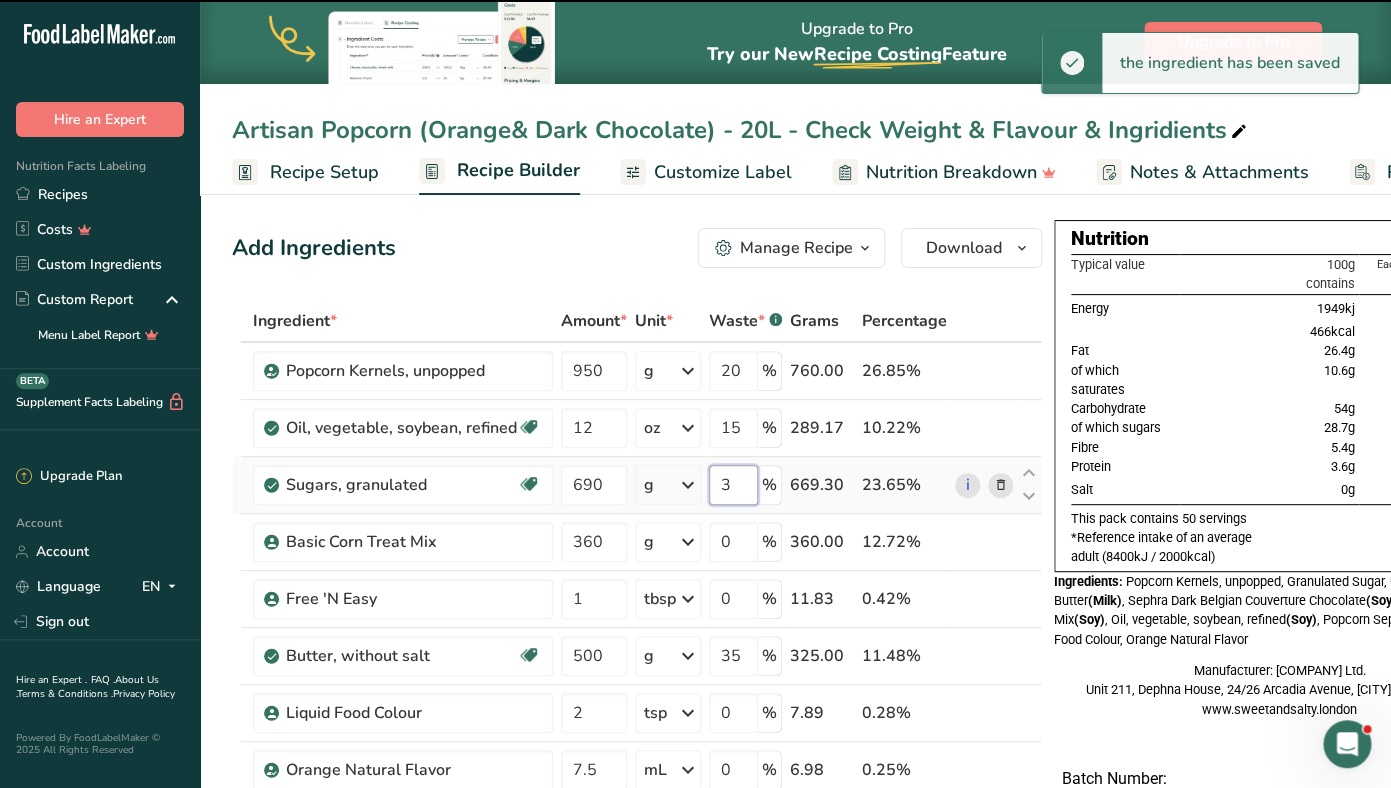 click on "3" at bounding box center (733, 485) 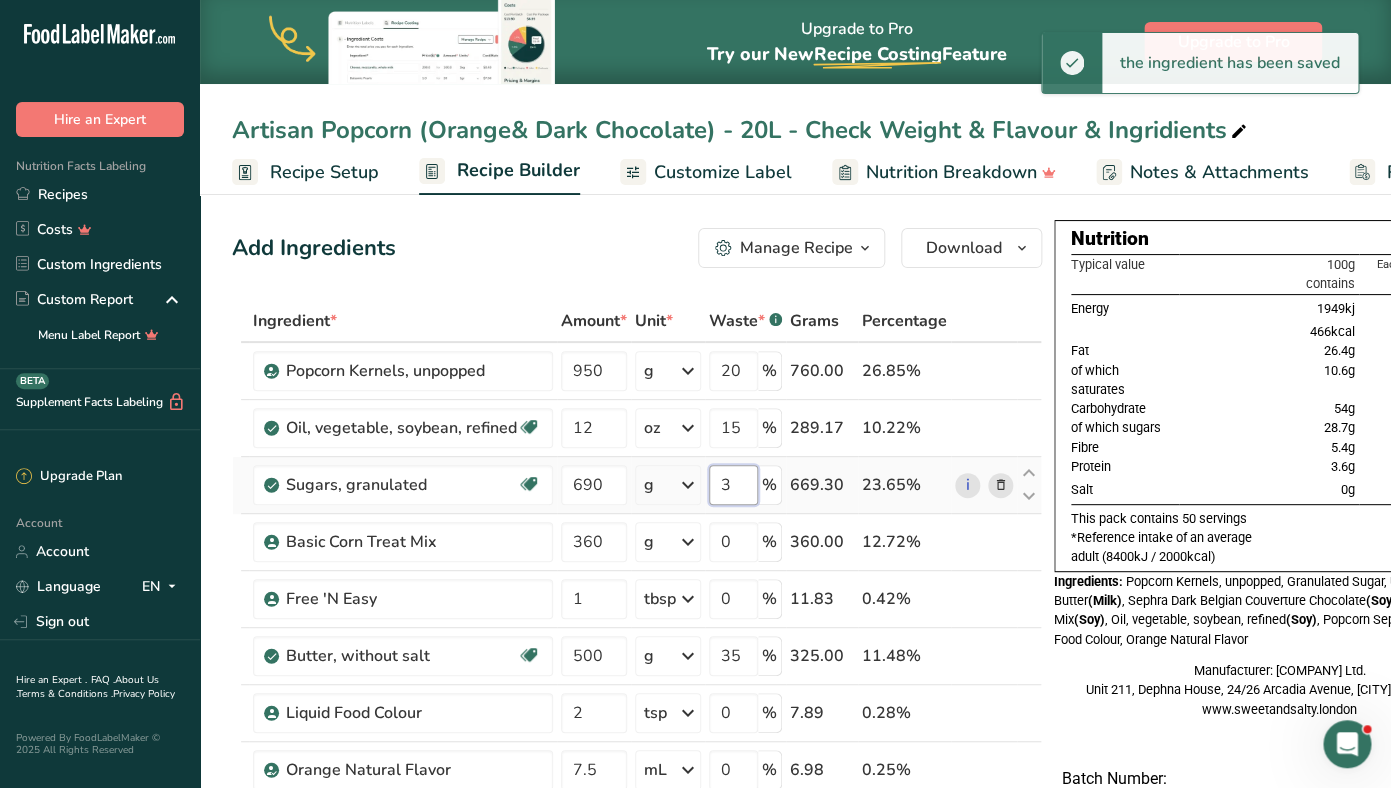 click on "3" at bounding box center (733, 485) 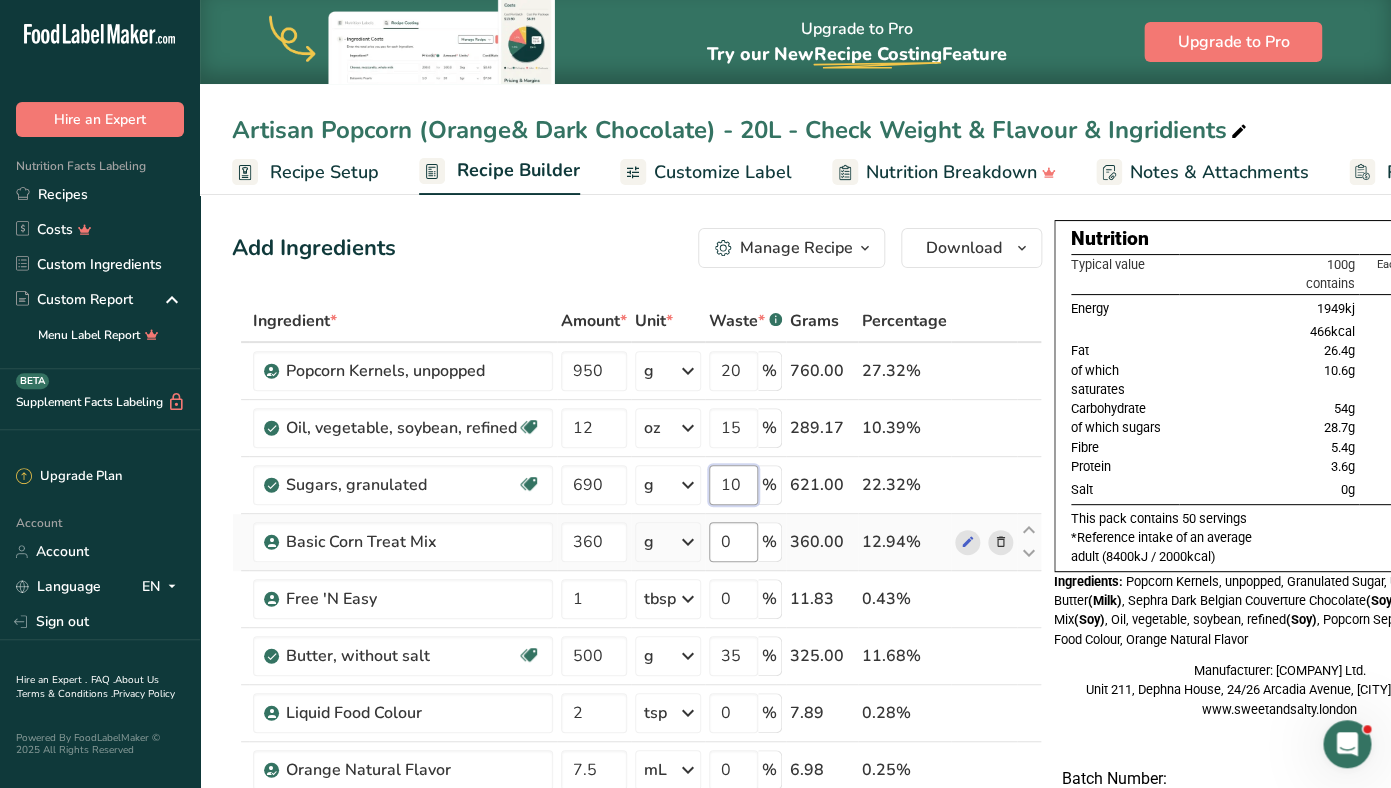 type on "10" 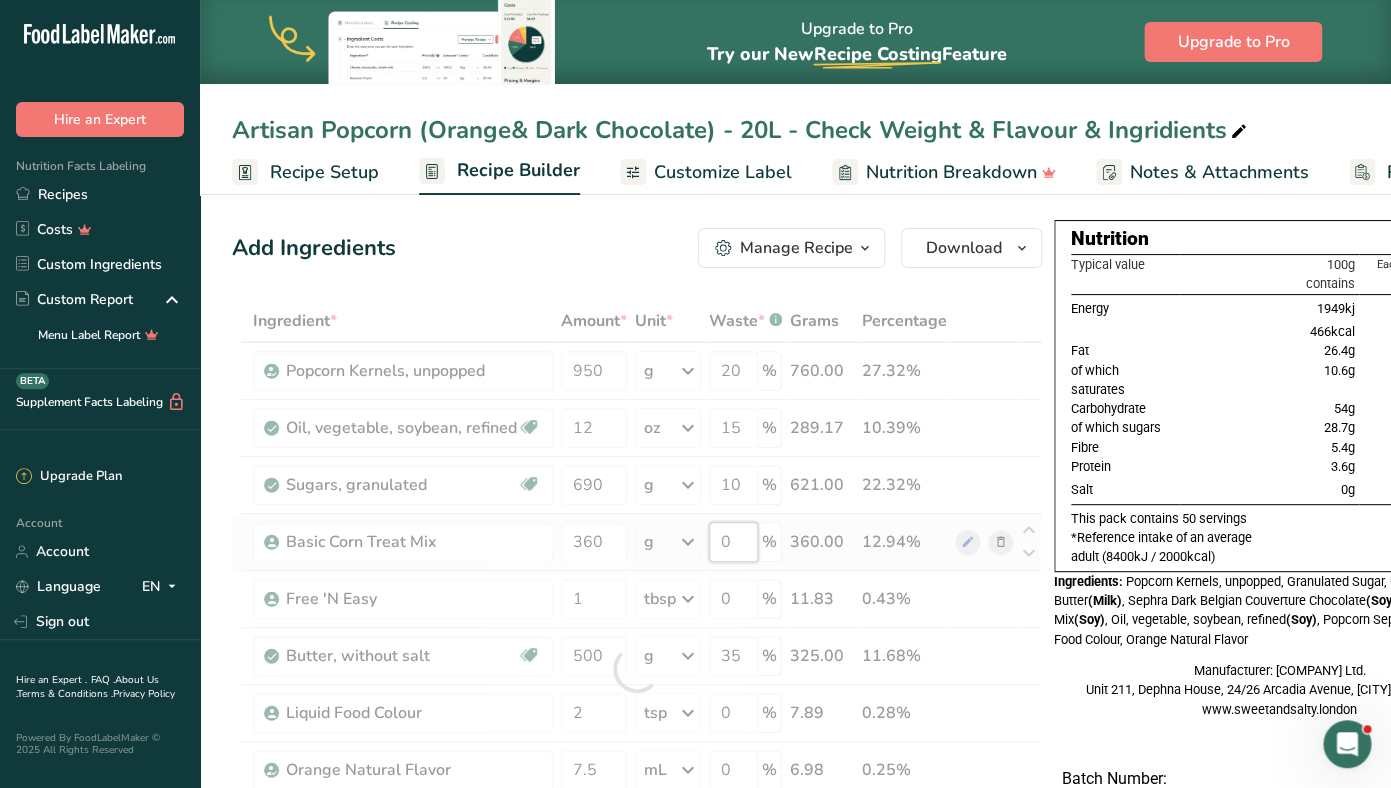 click on "0" at bounding box center (733, 542) 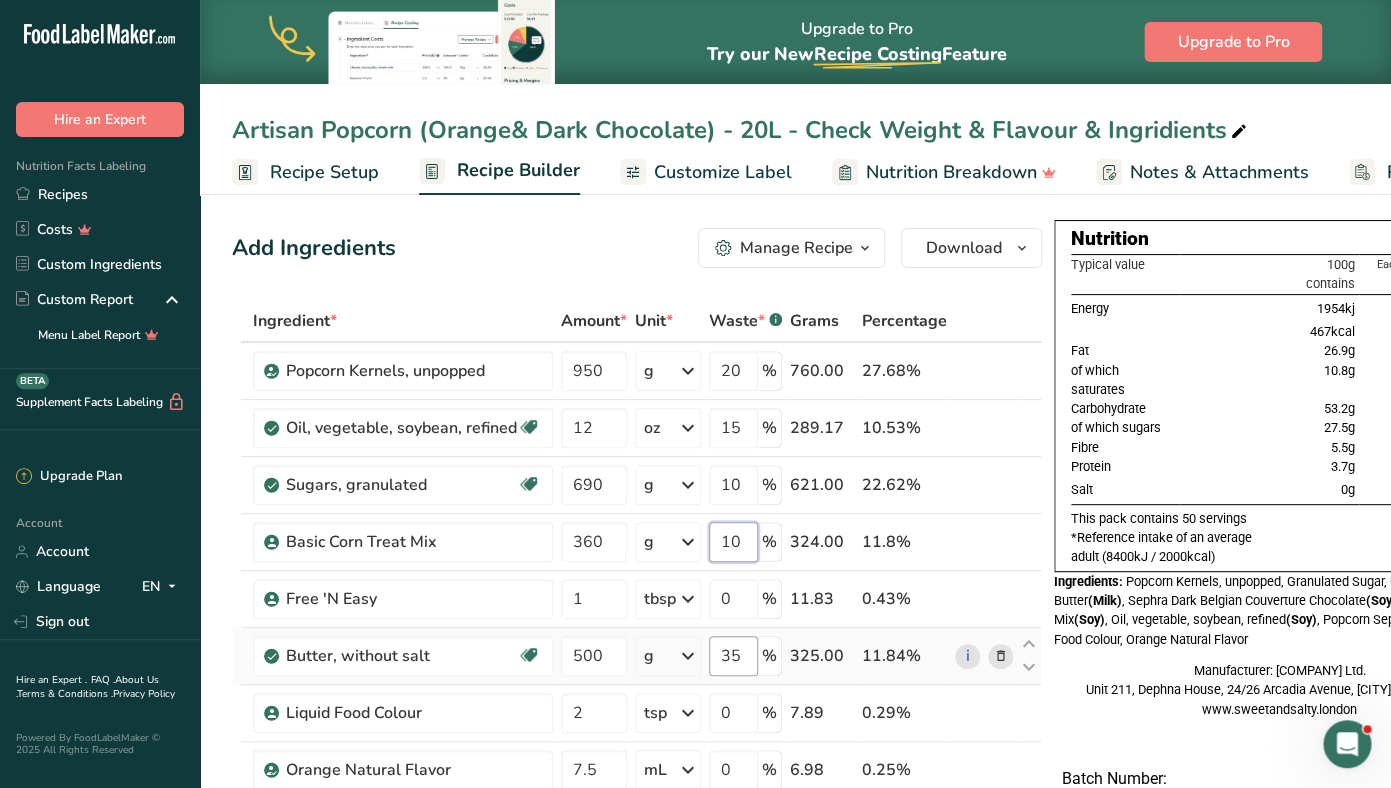 type on "10" 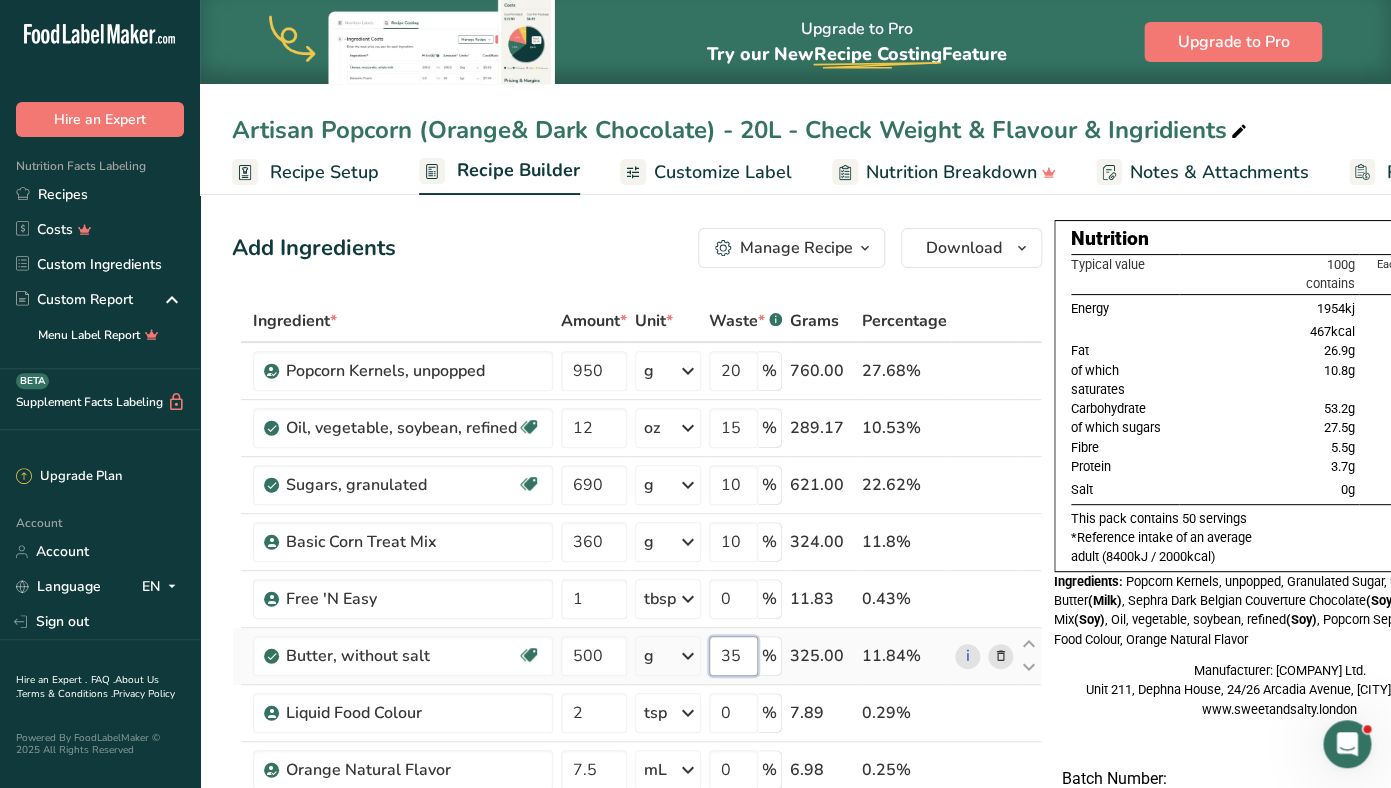 click on "35" at bounding box center (733, 656) 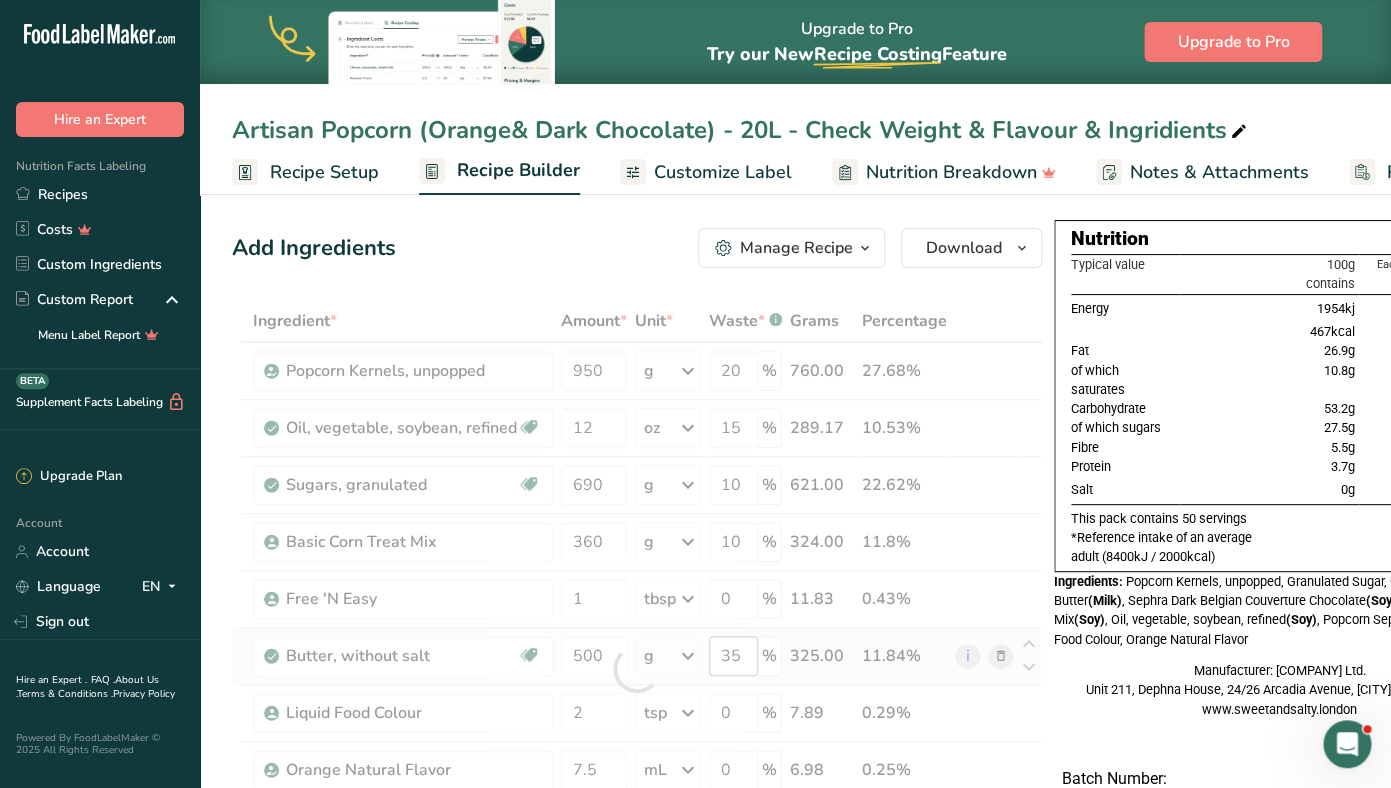 click at bounding box center [637, 669] 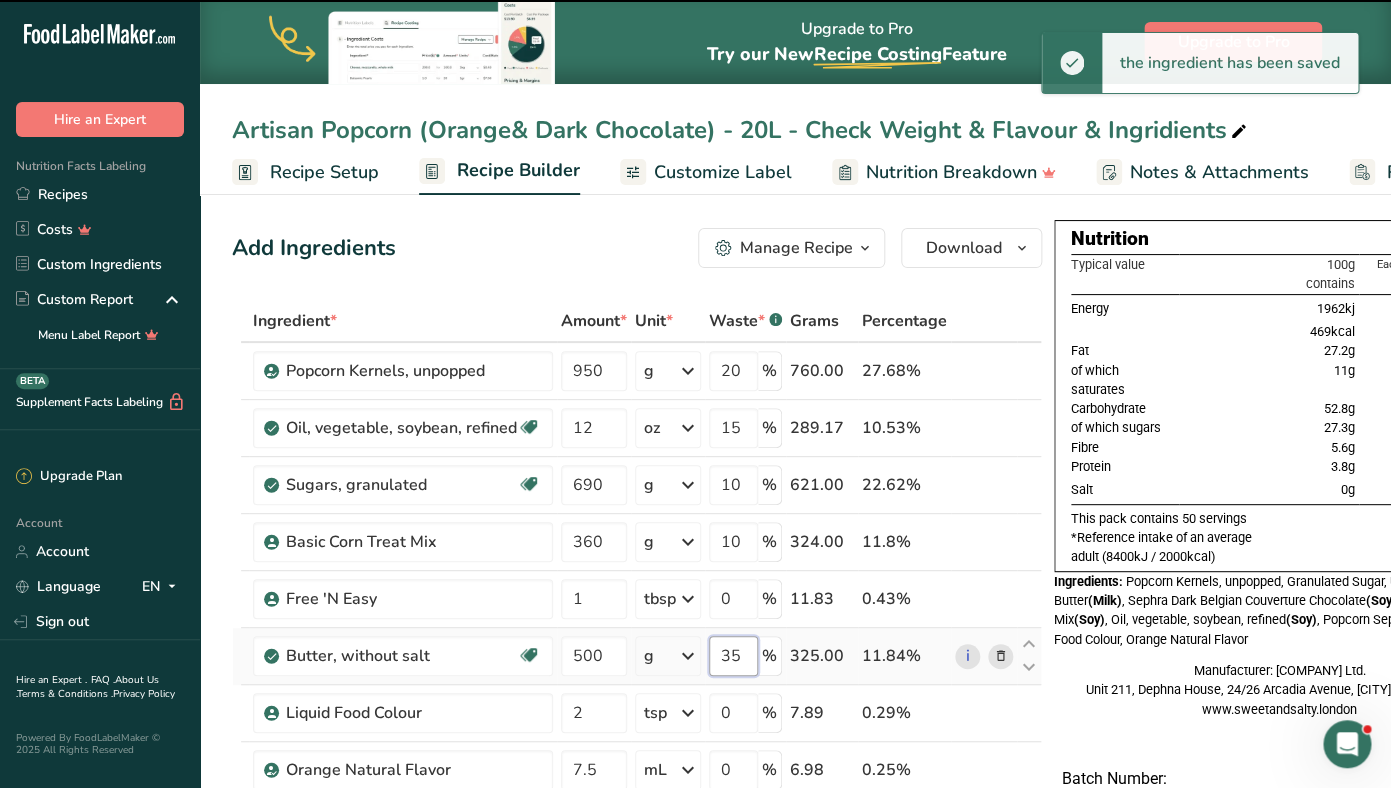 click on "35" at bounding box center (733, 656) 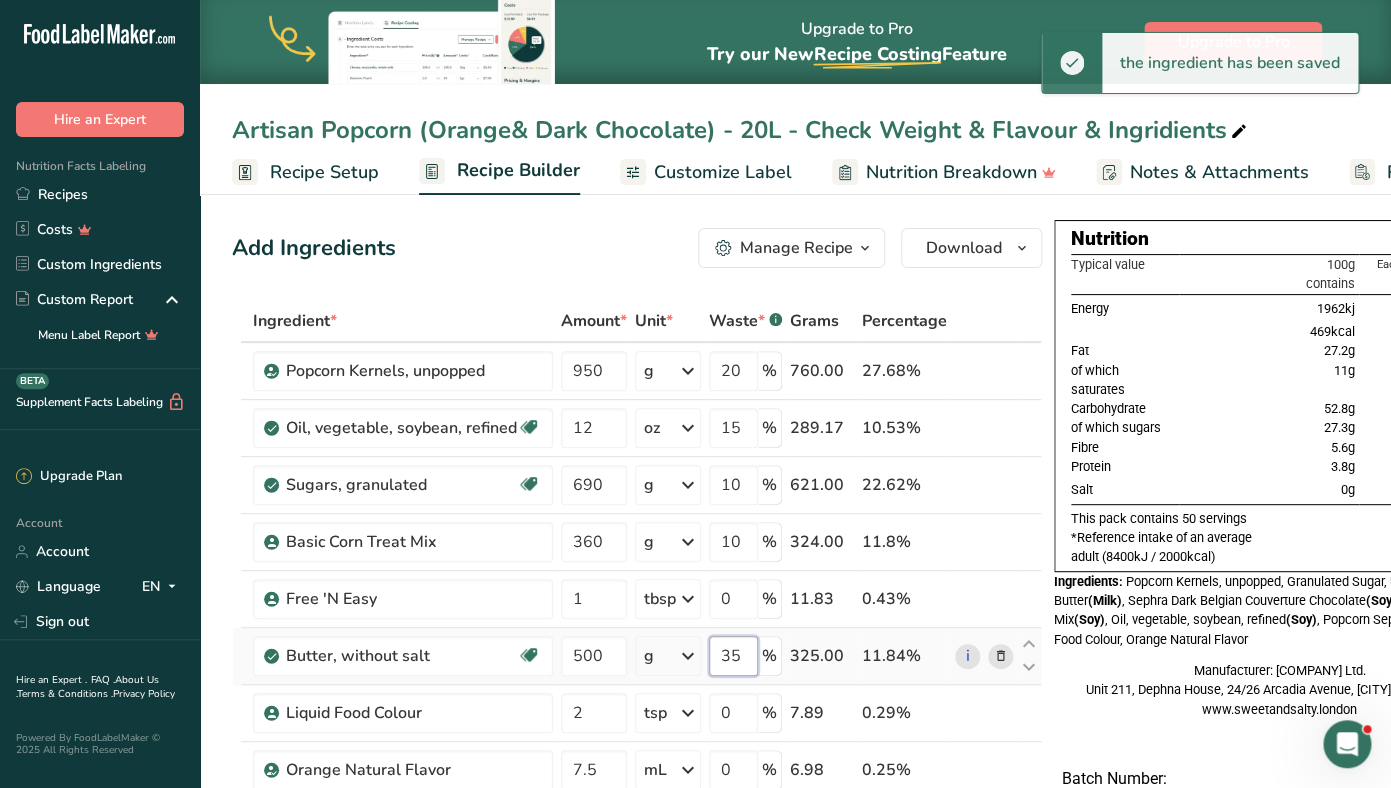 click on "35" at bounding box center [733, 656] 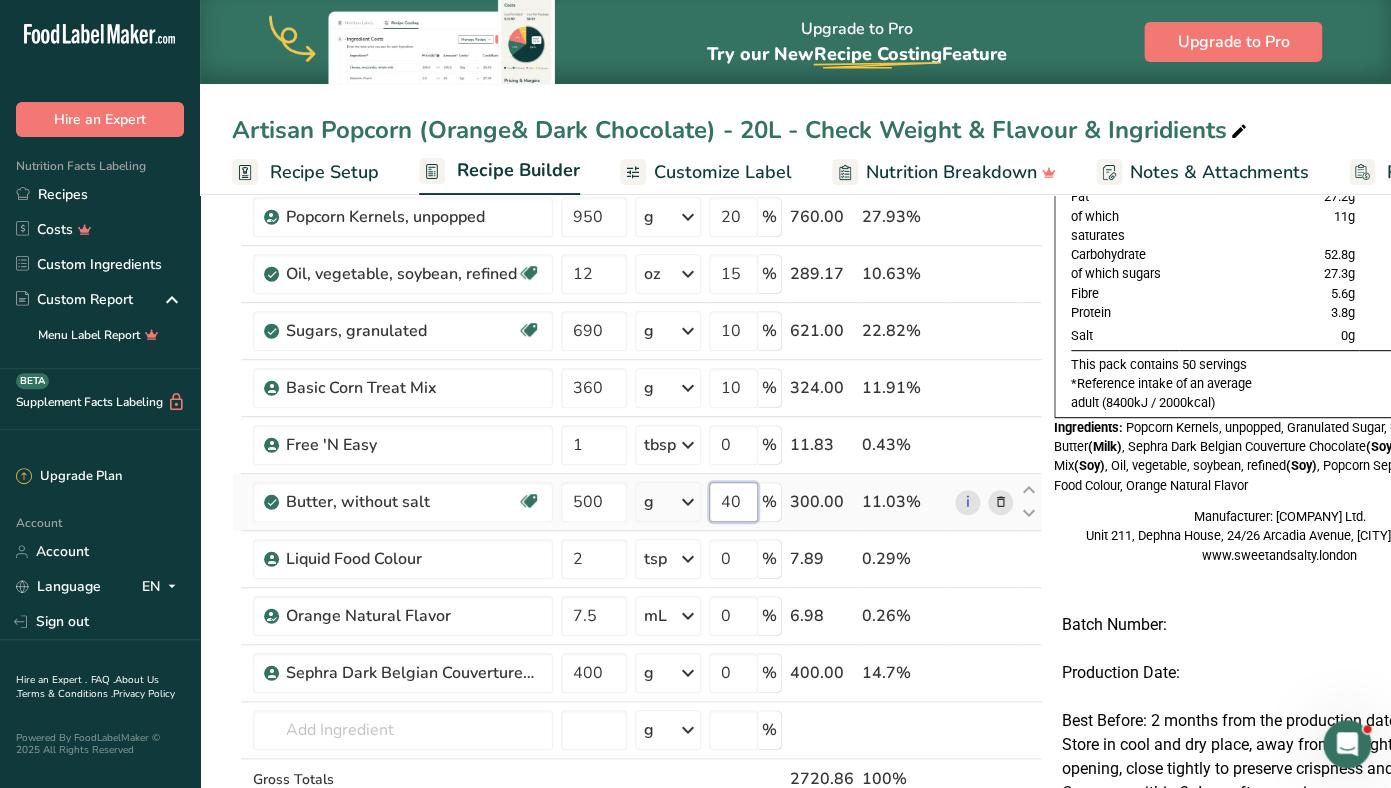 scroll, scrollTop: 151, scrollLeft: 0, axis: vertical 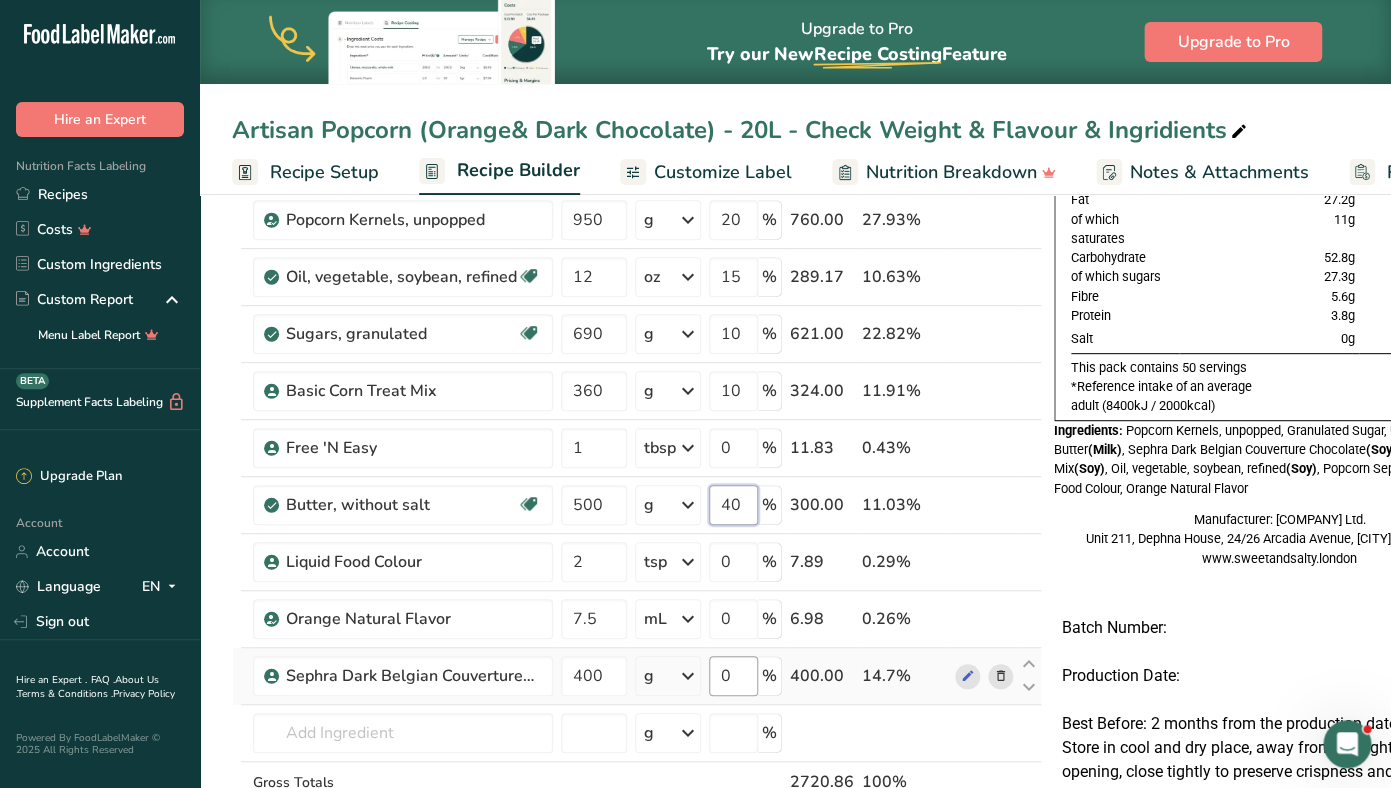 type on "40" 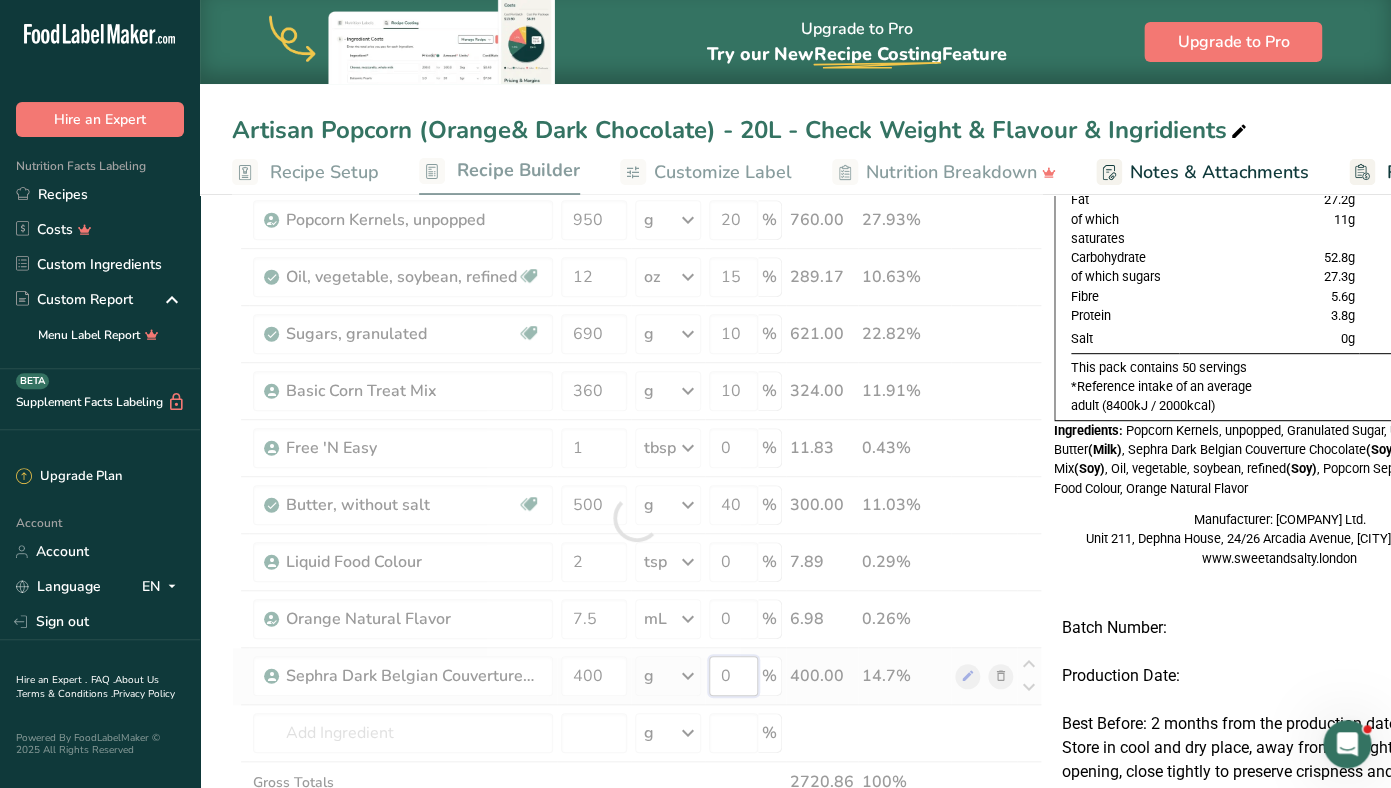 click on "0" at bounding box center (733, 676) 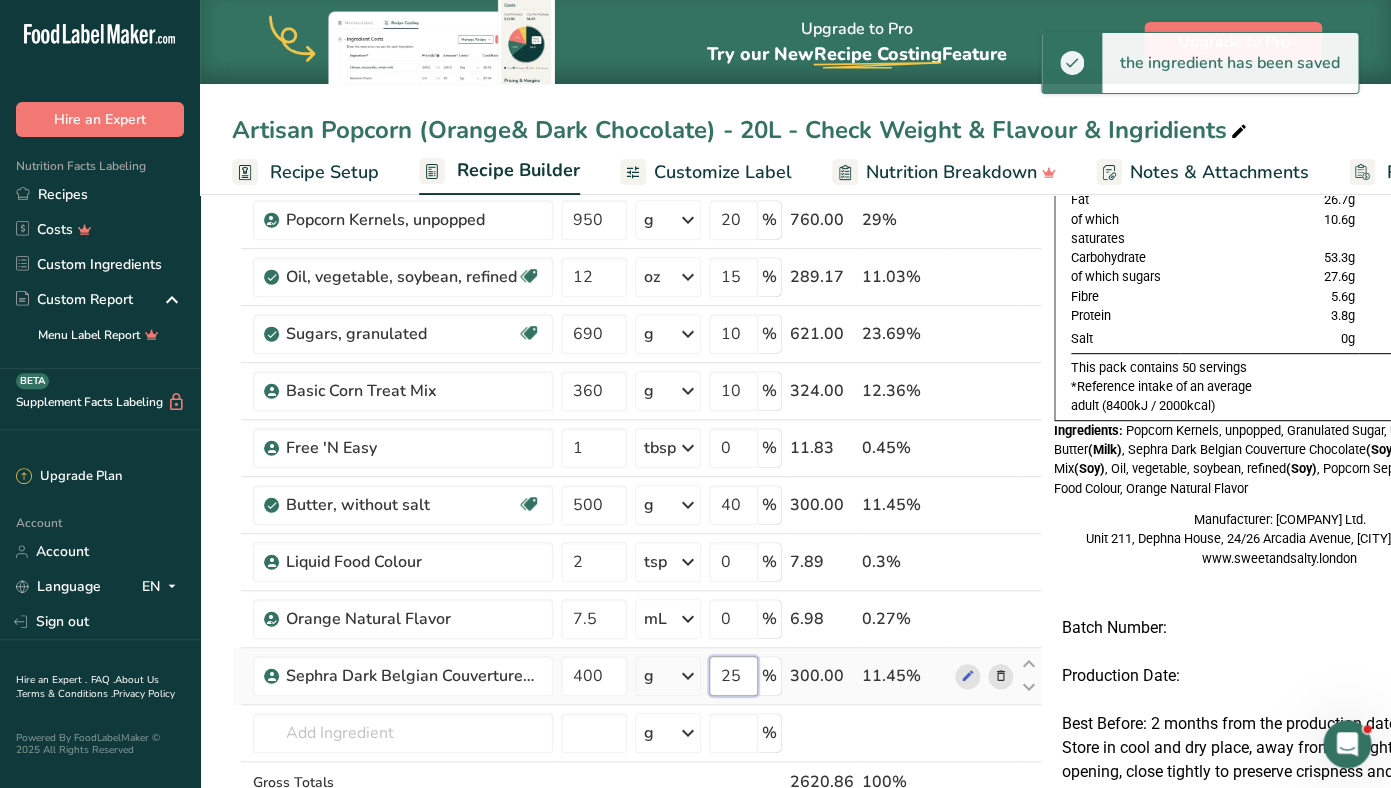 type on "25" 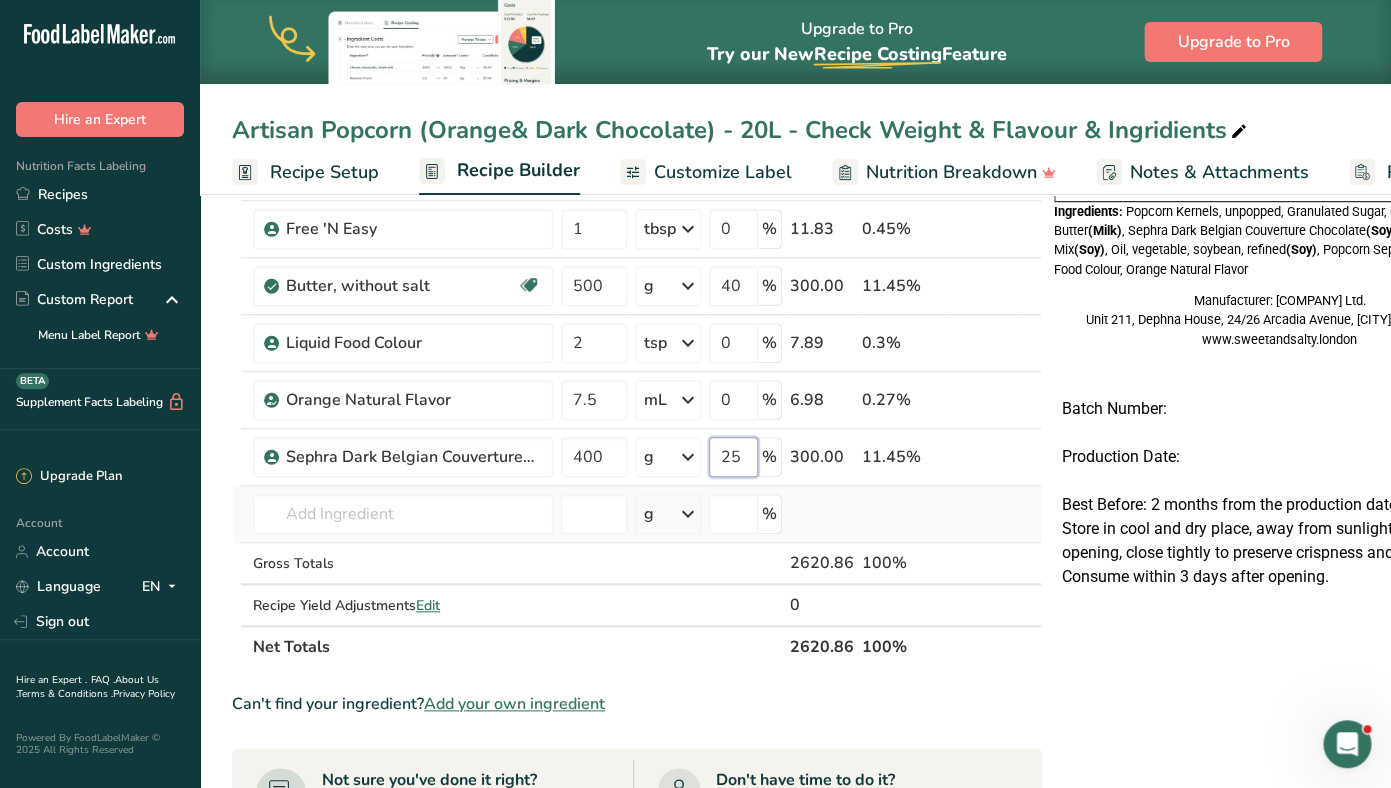 scroll, scrollTop: 443, scrollLeft: 0, axis: vertical 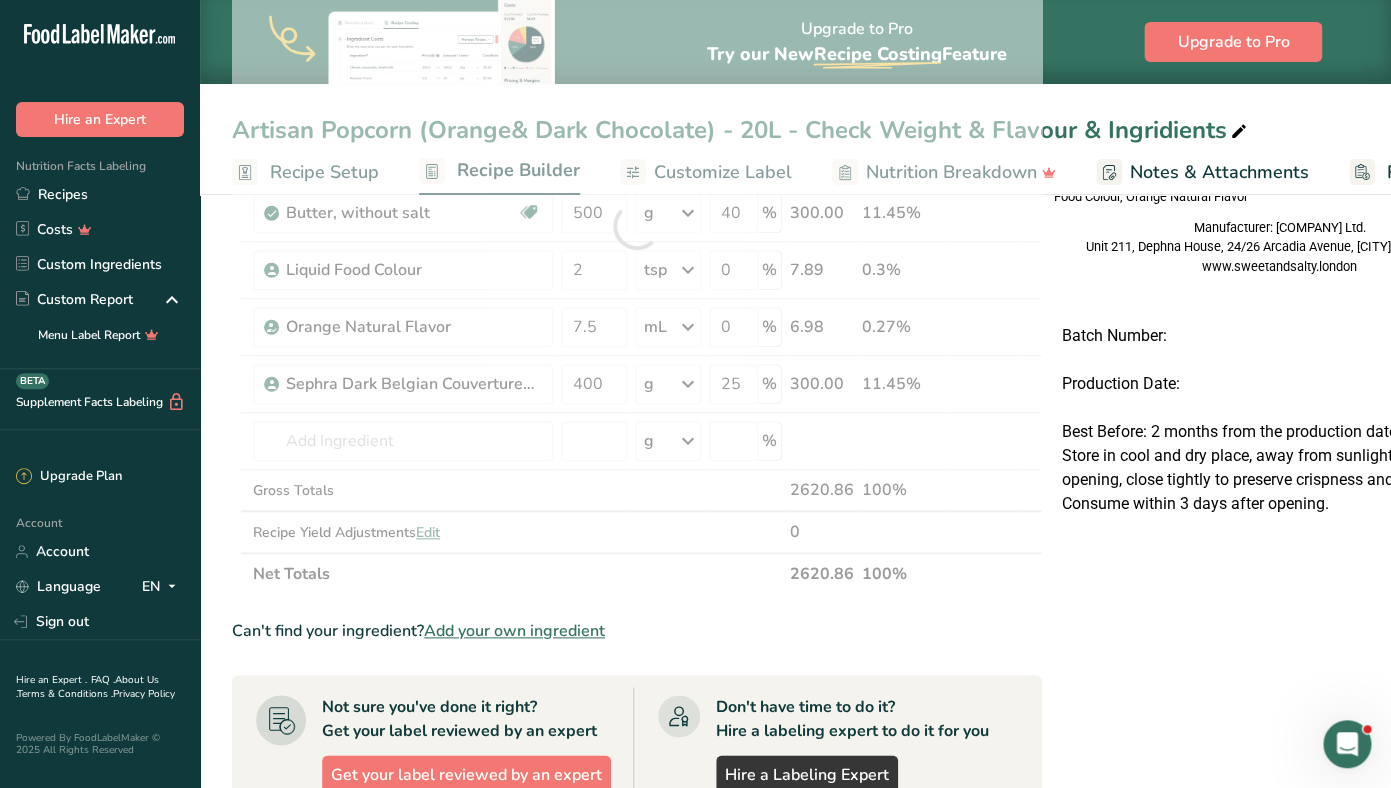 click on "Ingredient *
Amount *
Unit *
Waste *   .a-a{fill:#347362;}.b-a{fill:#fff;}          Grams
Percentage
Popcorn Kernels, unpopped
950
g
Portions
1 Tablespoon
1 Cup
Weight Units
g
kg
mg
See more
Volume Units
l
Volume units require a density conversion. If you know your ingredient's density enter it below. Otherwise, click on "RIA" our AI Regulatory bot - she will be able to help you
lb/ft3
g/cm3
Confirm
mL
lb/ft3
g/cm3
Confirm
fl oz
20" at bounding box center (637, 226) 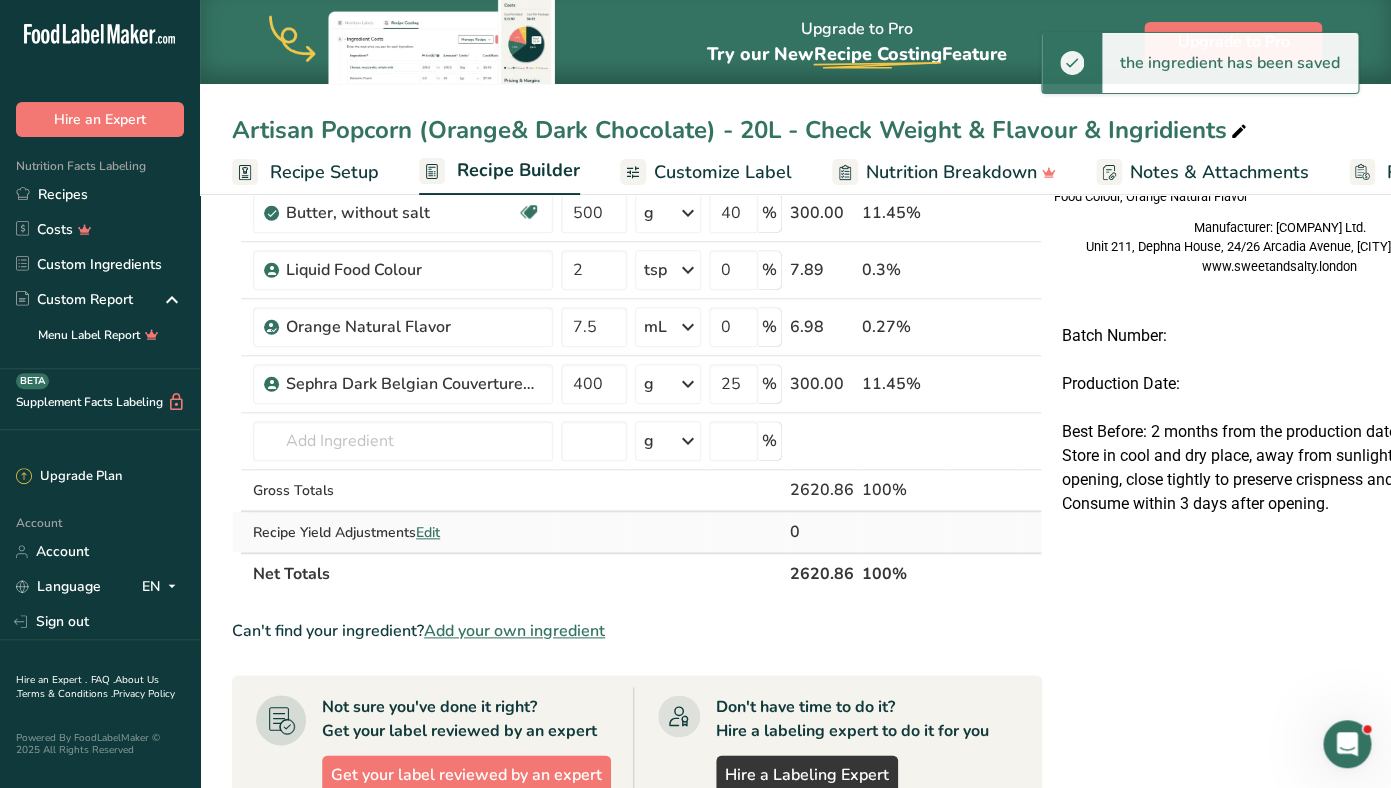 scroll, scrollTop: 123, scrollLeft: 0, axis: vertical 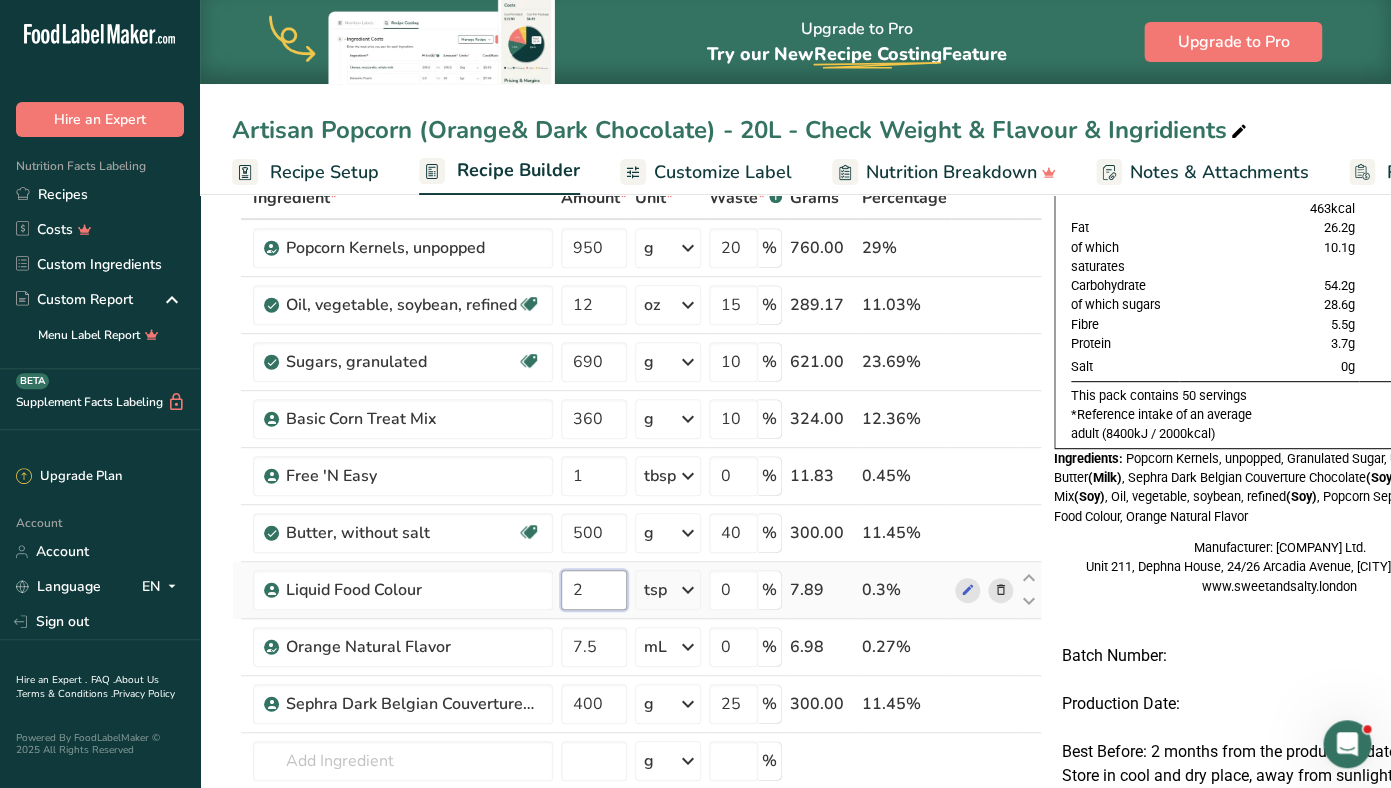 click on "2" at bounding box center [594, 590] 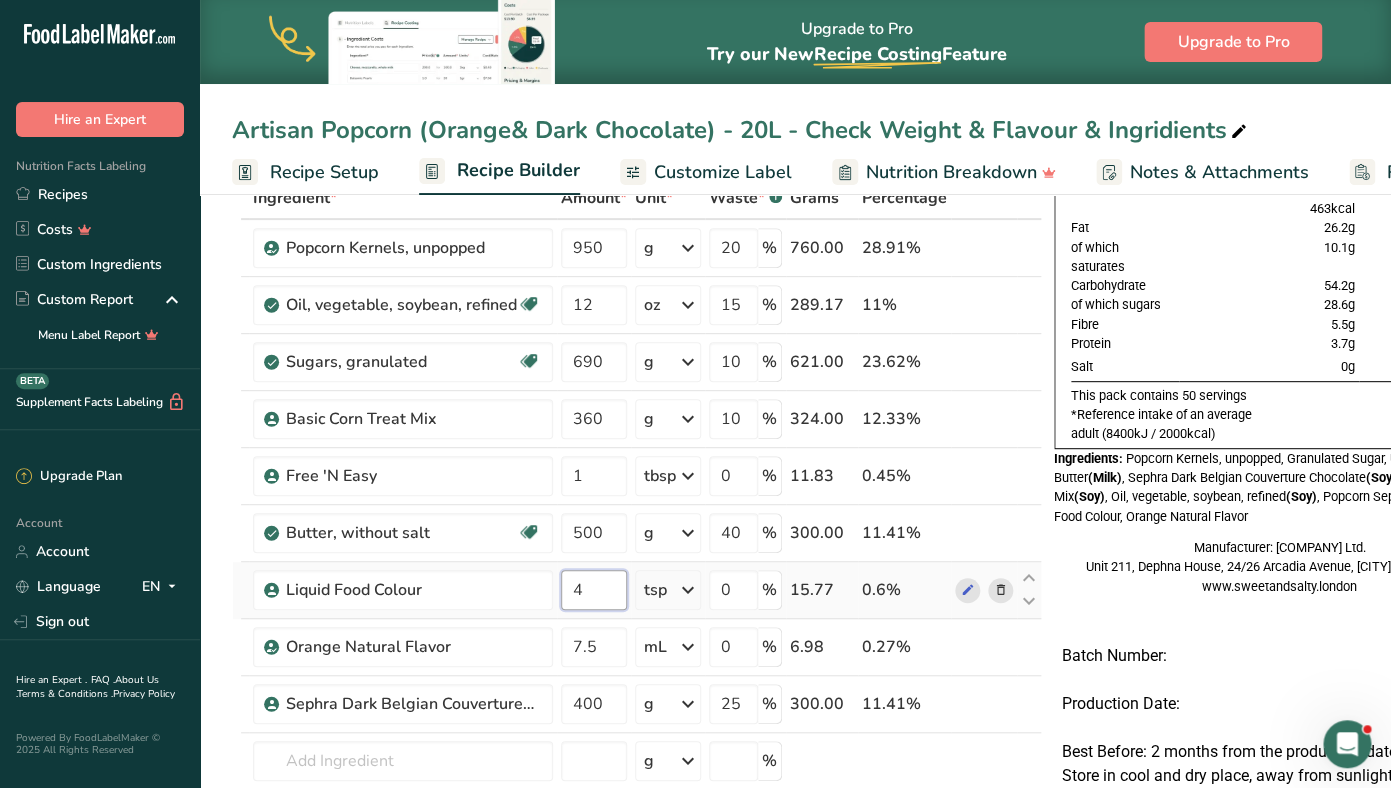 type on "4" 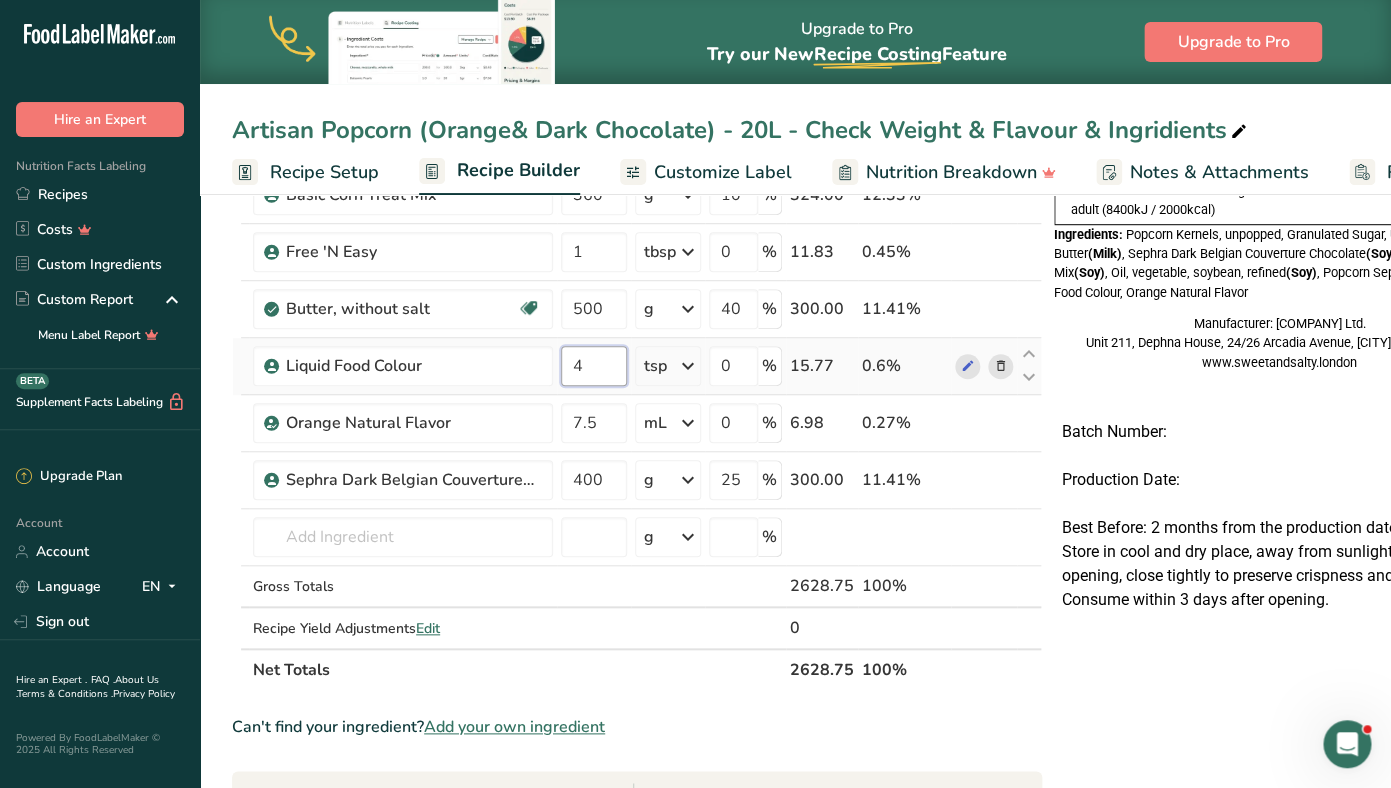 scroll, scrollTop: 413, scrollLeft: 0, axis: vertical 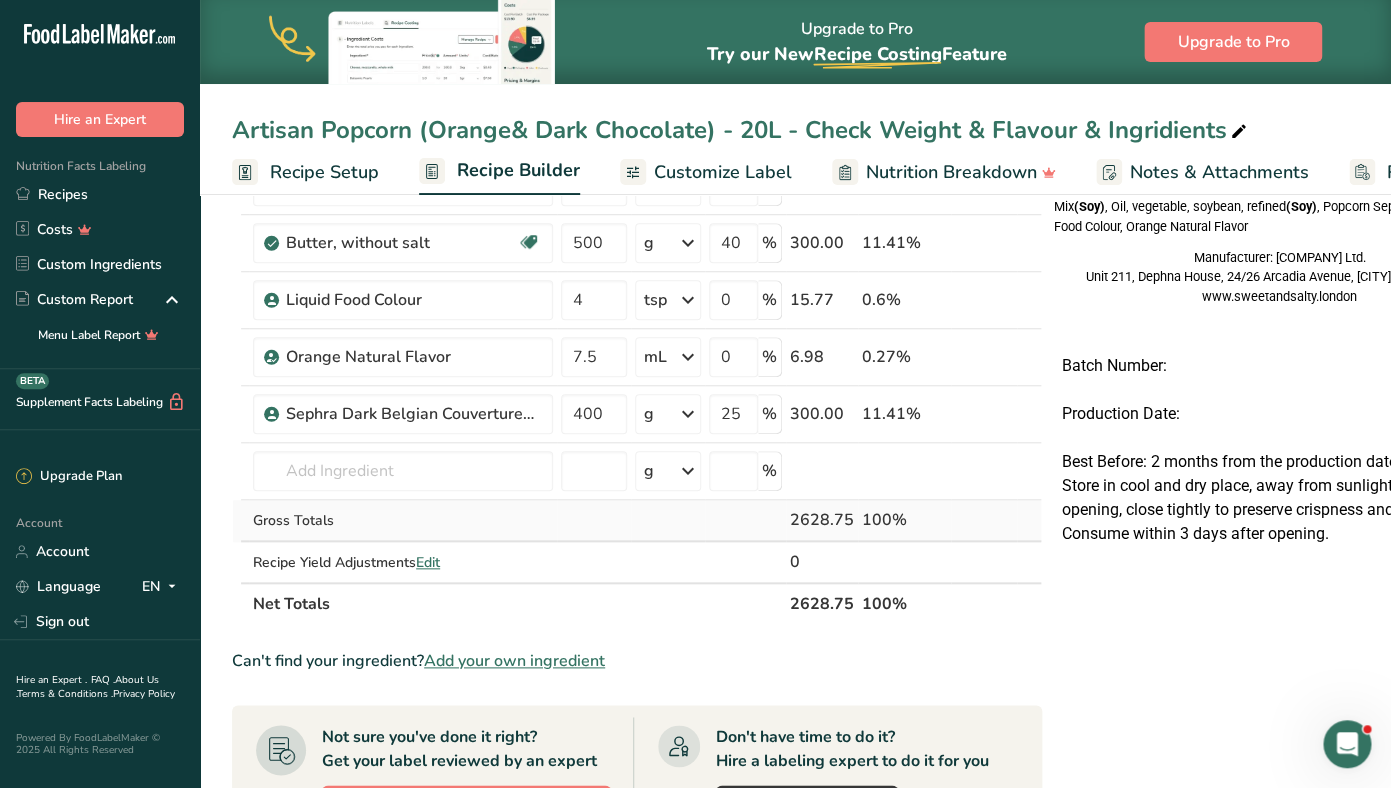 click on "Ingredient *
Amount *
Unit *
Waste *   .a-a{fill:#347362;}.b-a{fill:#fff;}          Grams
Percentage
Popcorn Kernels, unpopped
950
g
Portions
1 Tablespoon
1 Cup
Weight Units
g
kg
mg
See more
Volume Units
l
Volume units require a density conversion. If you know your ingredient's density enter it below. Otherwise, click on "RIA" our AI Regulatory bot - she will be able to help you
lb/ft3
g/cm3
Confirm
mL
lb/ft3
g/cm3
Confirm
fl oz
20" at bounding box center [637, 256] 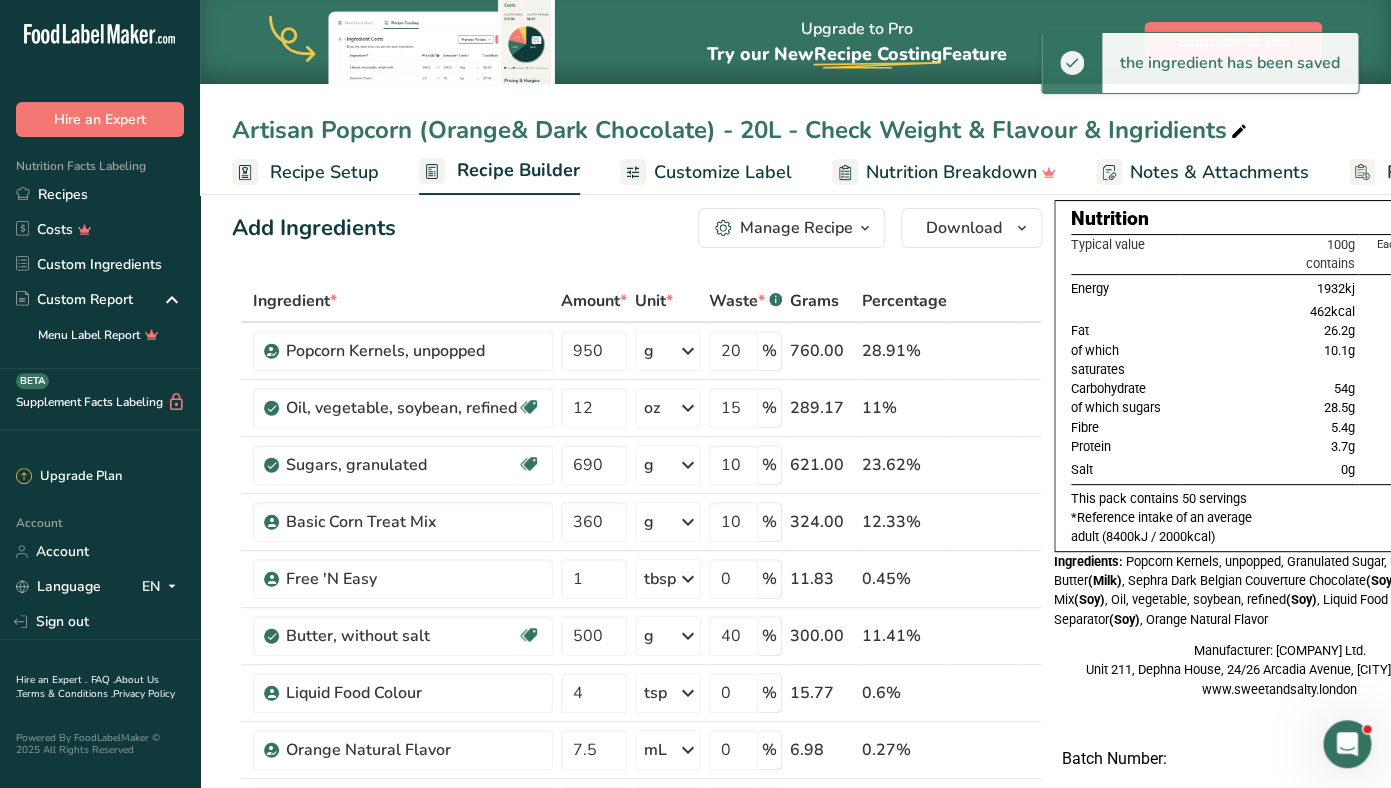 scroll, scrollTop: 0, scrollLeft: 0, axis: both 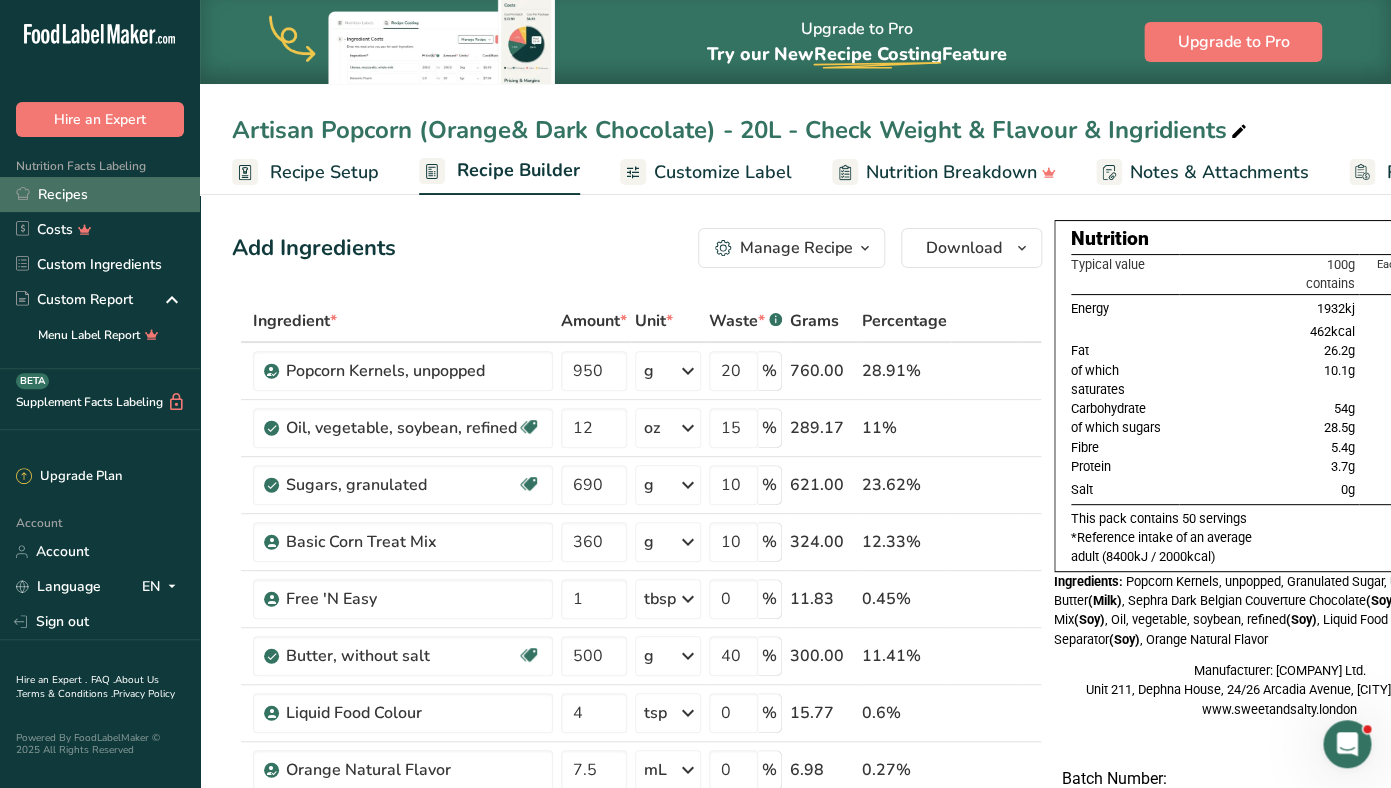 click on "Recipes" at bounding box center [100, 194] 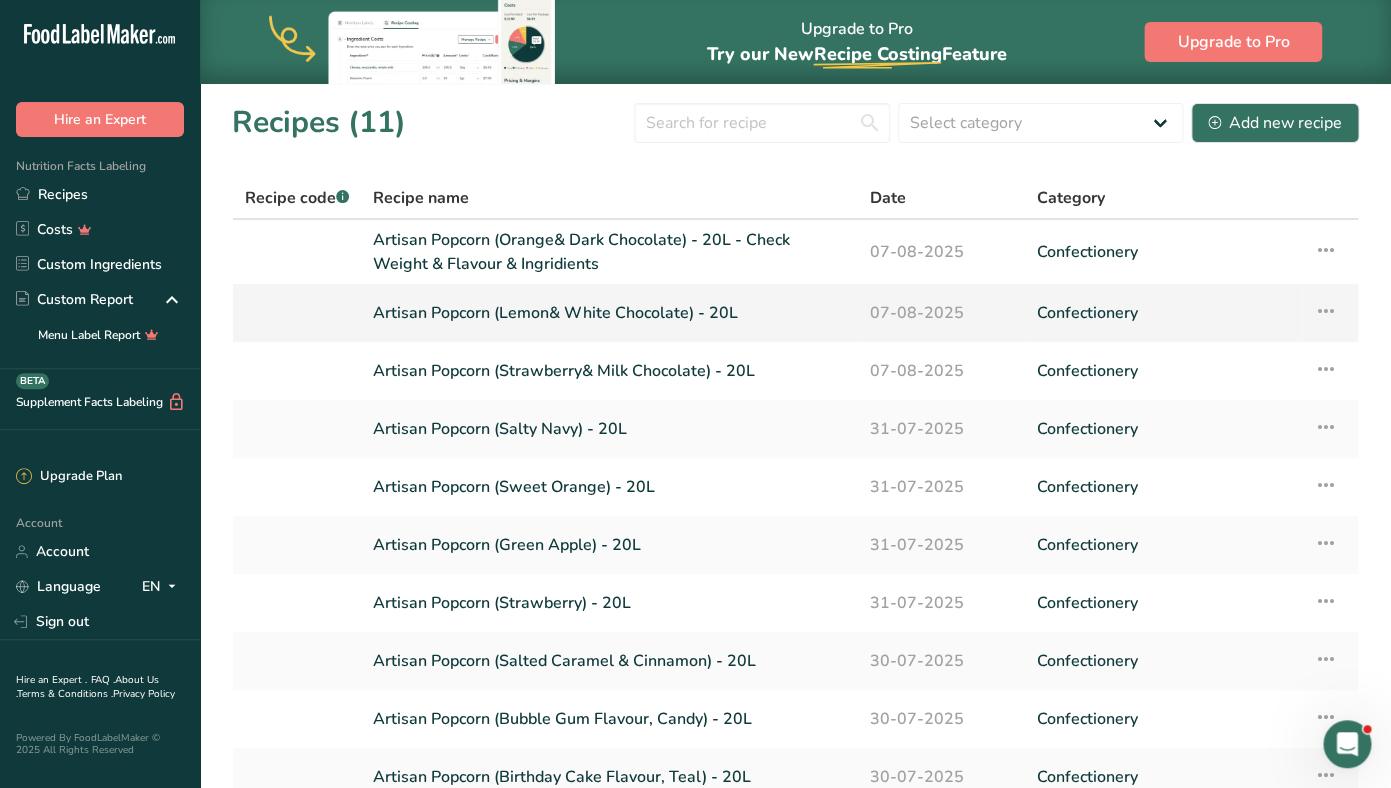 click on "Artisan Popcorn (Lemon& White Chocolate) - 20L" at bounding box center [609, 313] 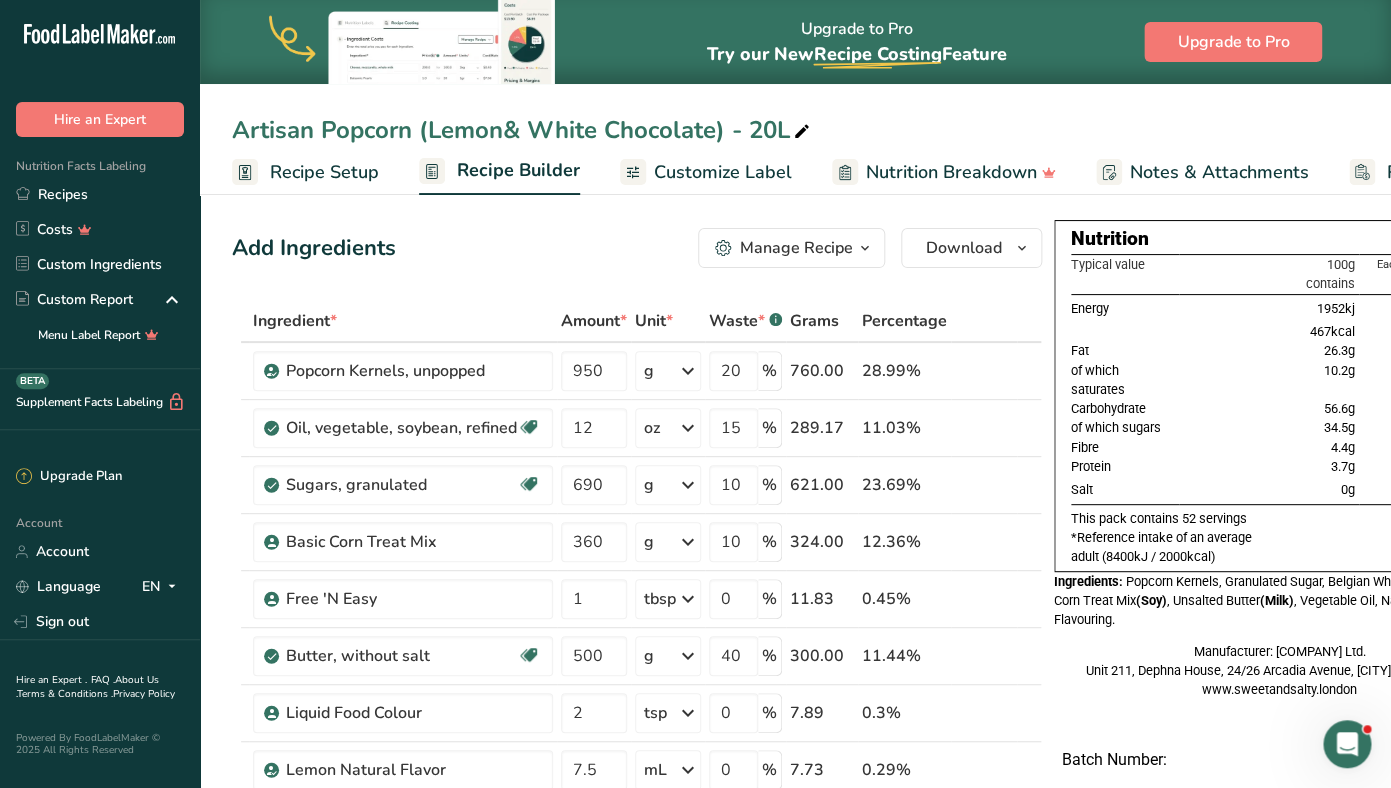 click on "Customize Label" at bounding box center (723, 172) 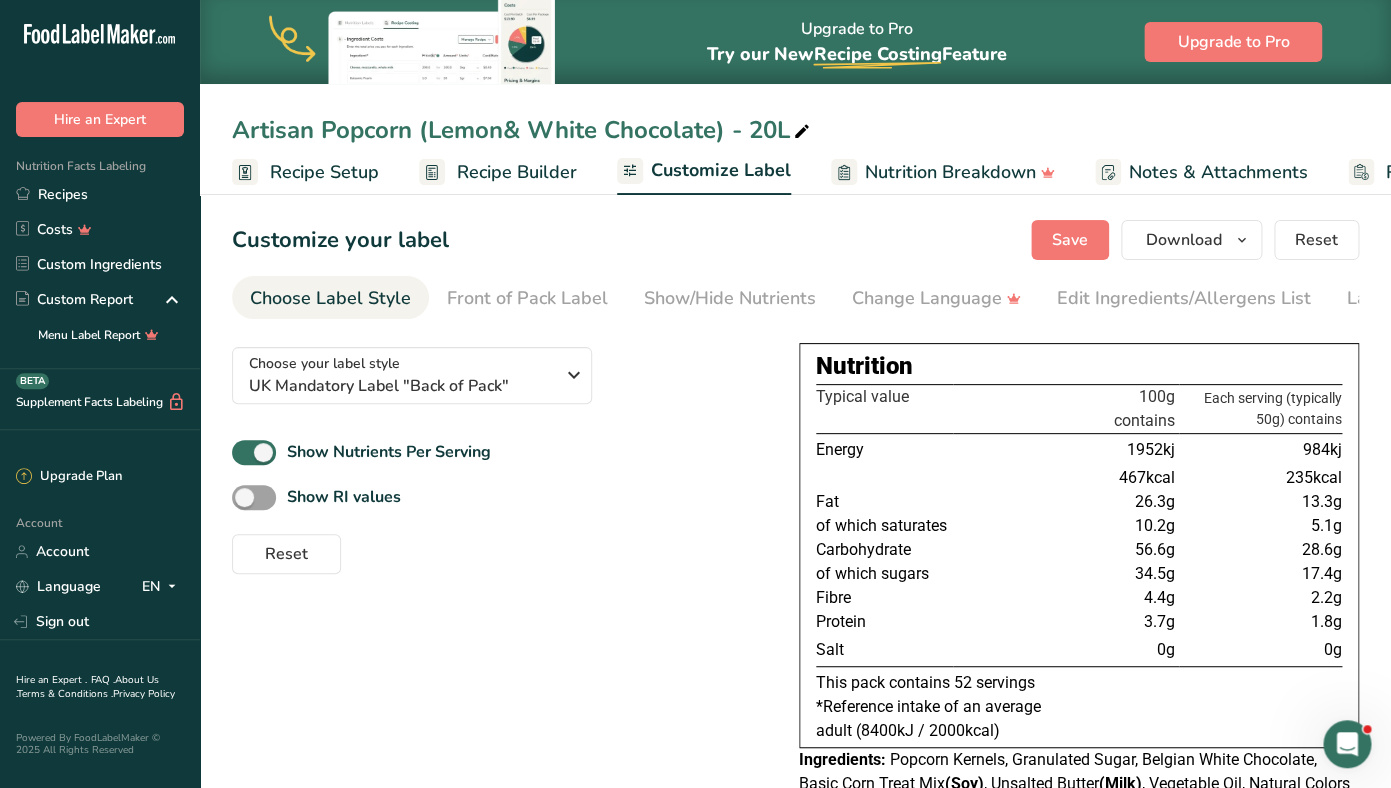 scroll, scrollTop: 0, scrollLeft: 169, axis: horizontal 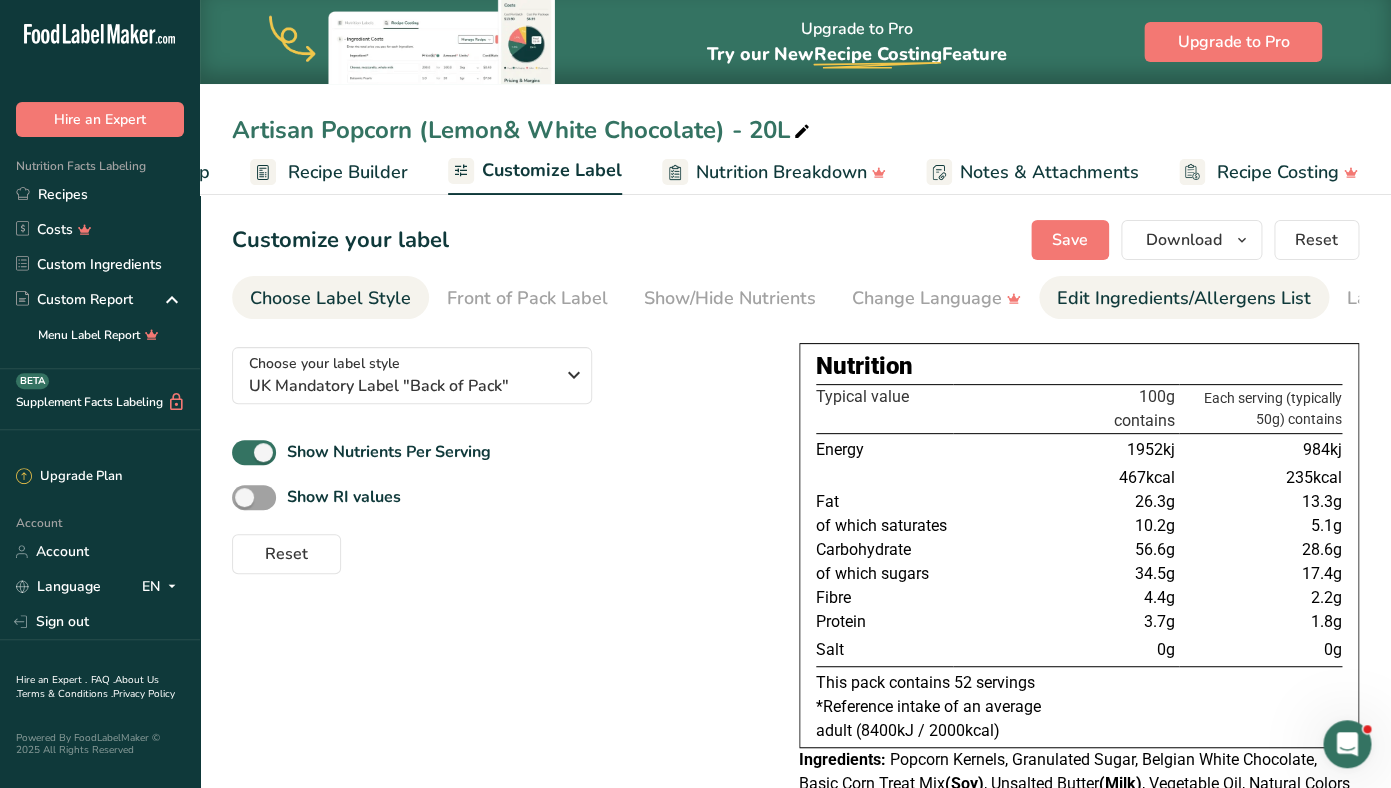 click on "Edit Ingredients/Allergens List" at bounding box center (1184, 298) 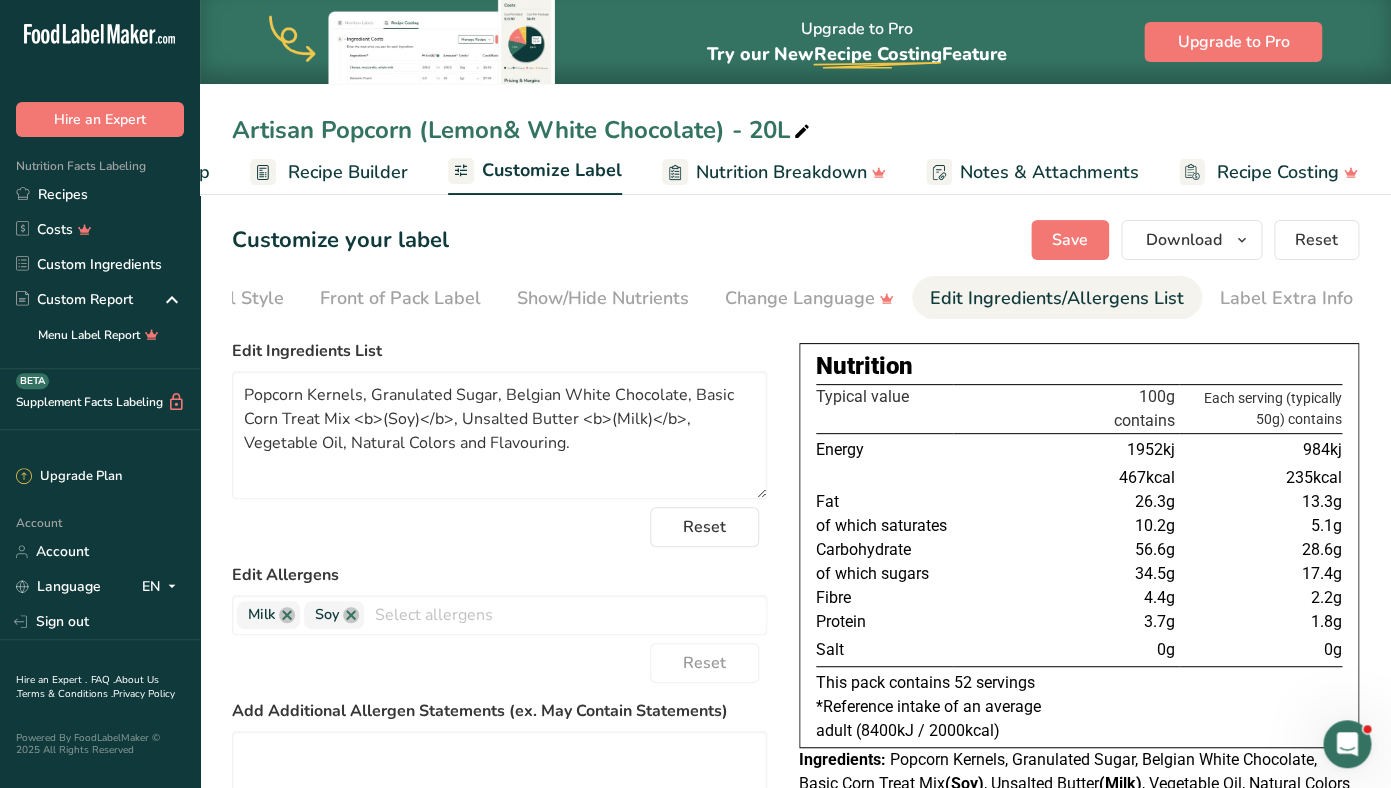 scroll, scrollTop: 0, scrollLeft: 127, axis: horizontal 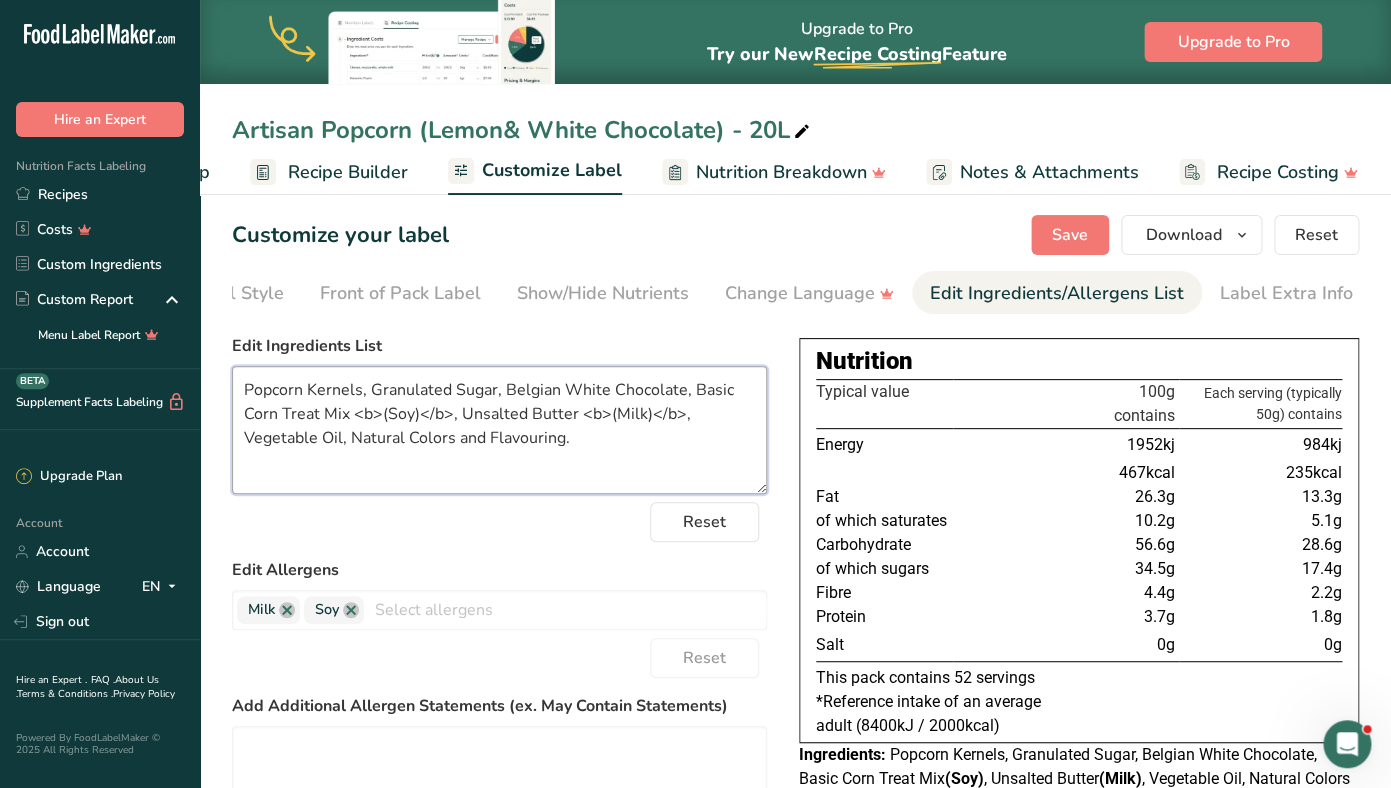 drag, startPoint x: 585, startPoint y: 448, endPoint x: 215, endPoint y: 386, distance: 375.15863 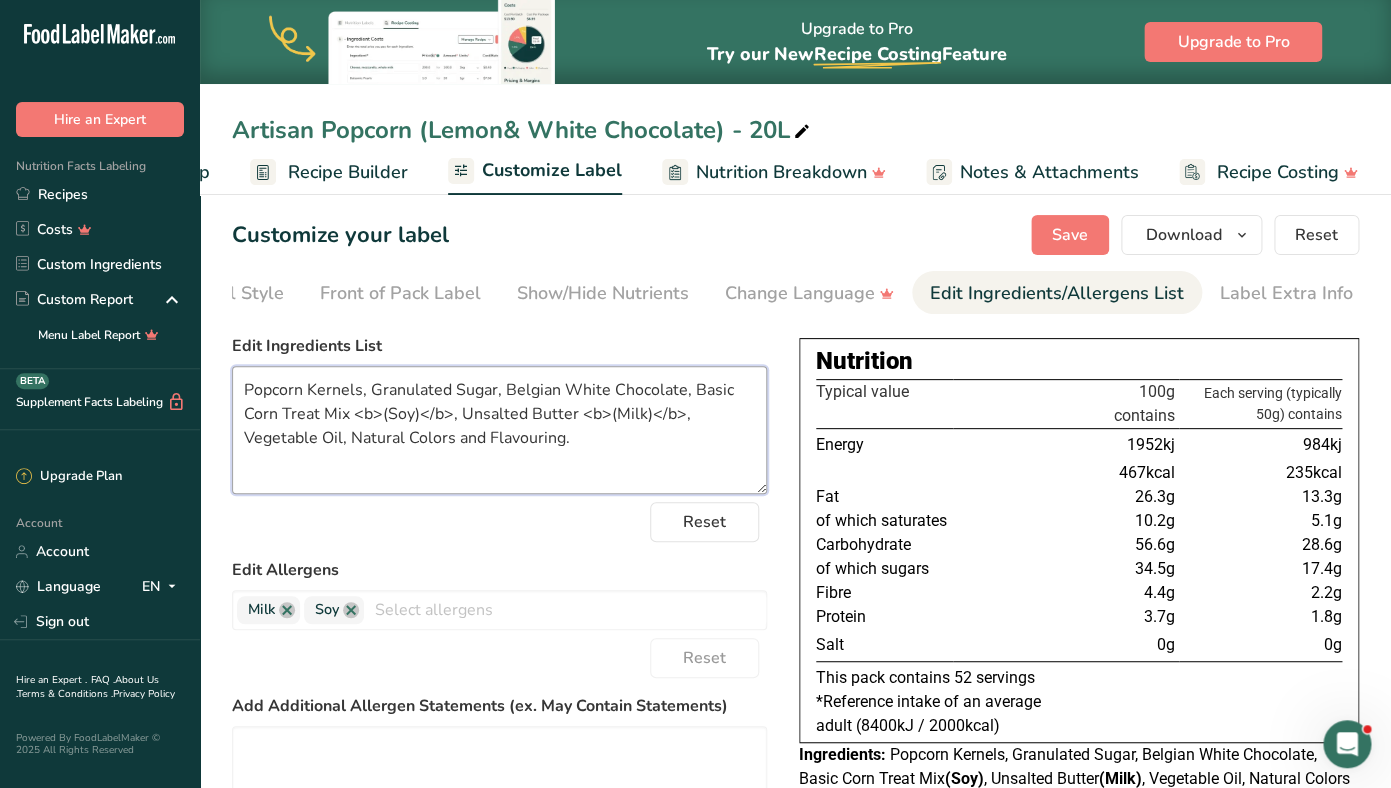 scroll, scrollTop: 7, scrollLeft: 0, axis: vertical 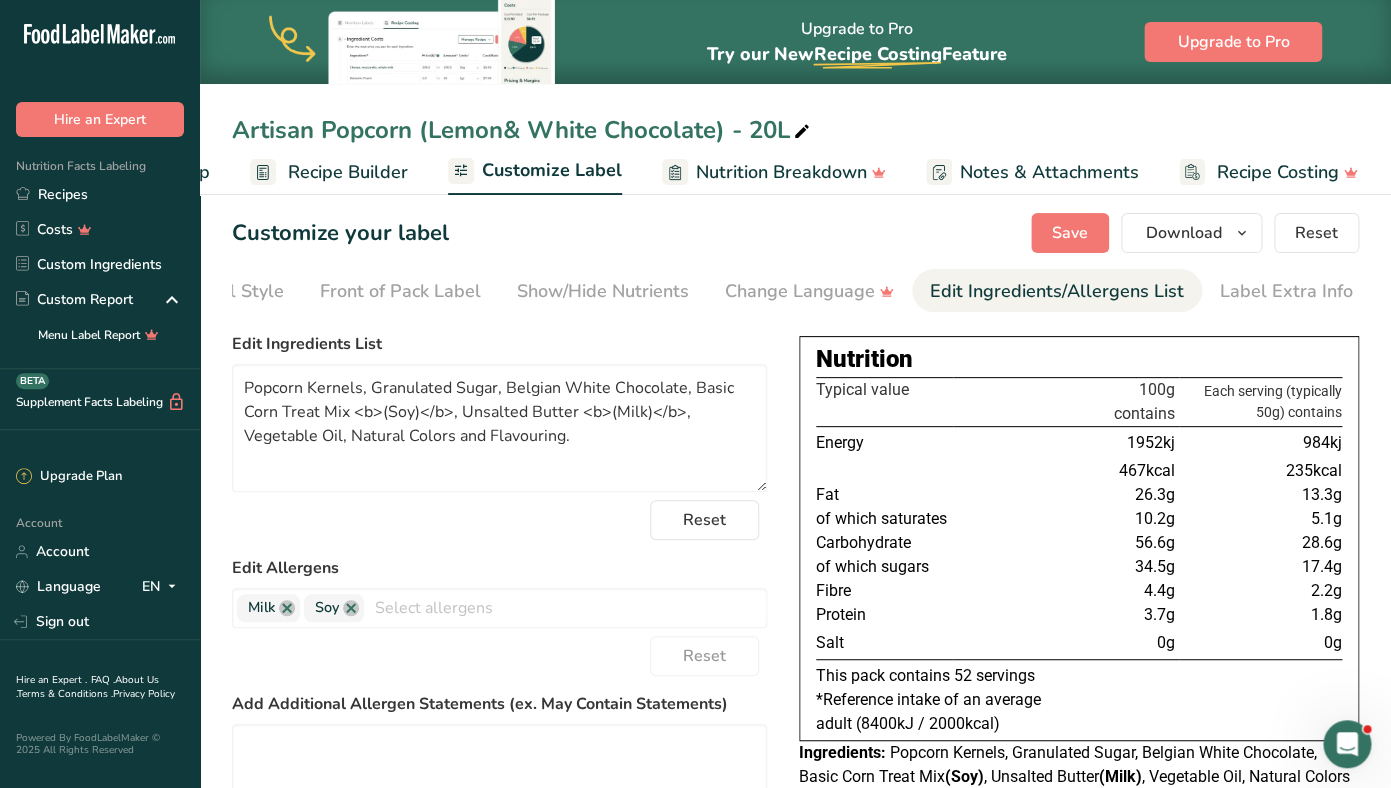 click on "Recipe Builder" at bounding box center [348, 172] 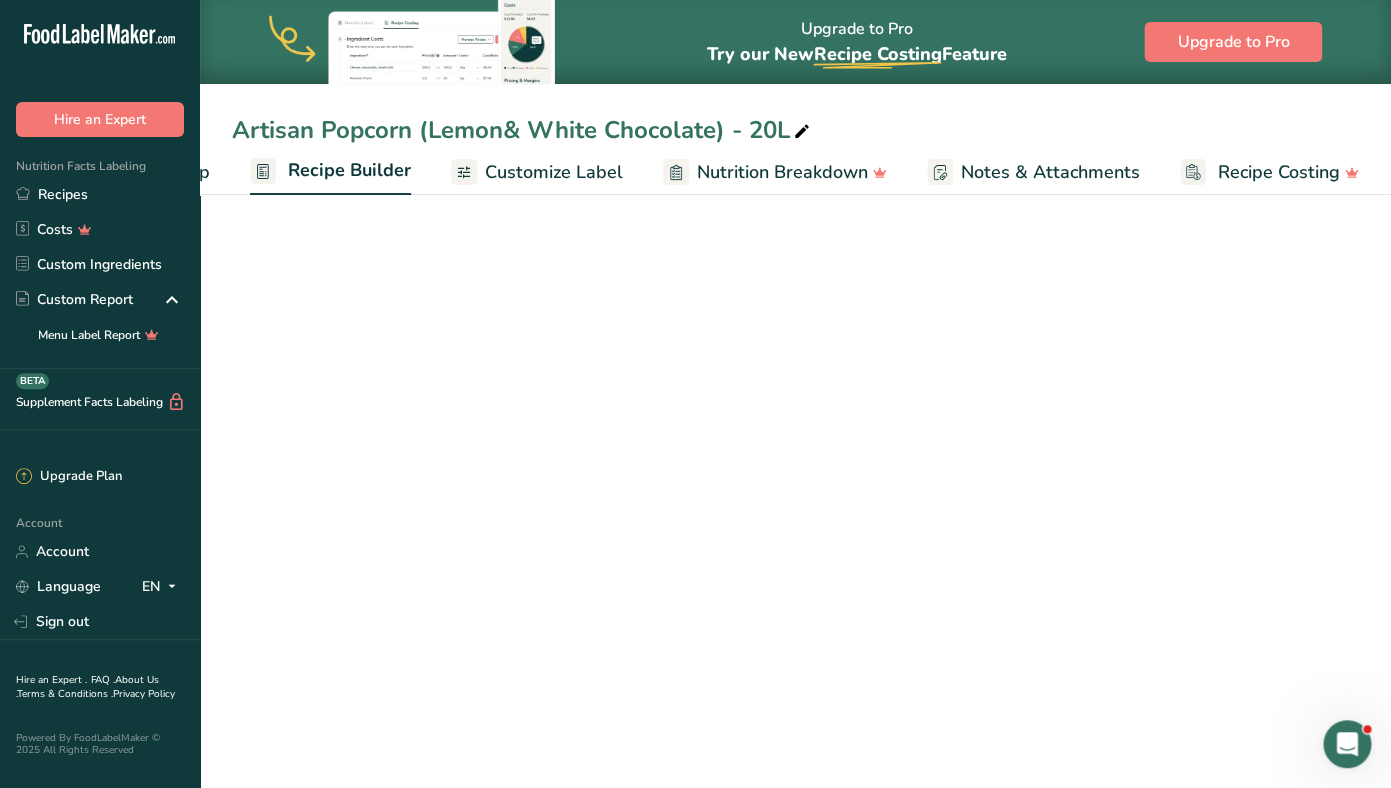 scroll, scrollTop: 0, scrollLeft: 168, axis: horizontal 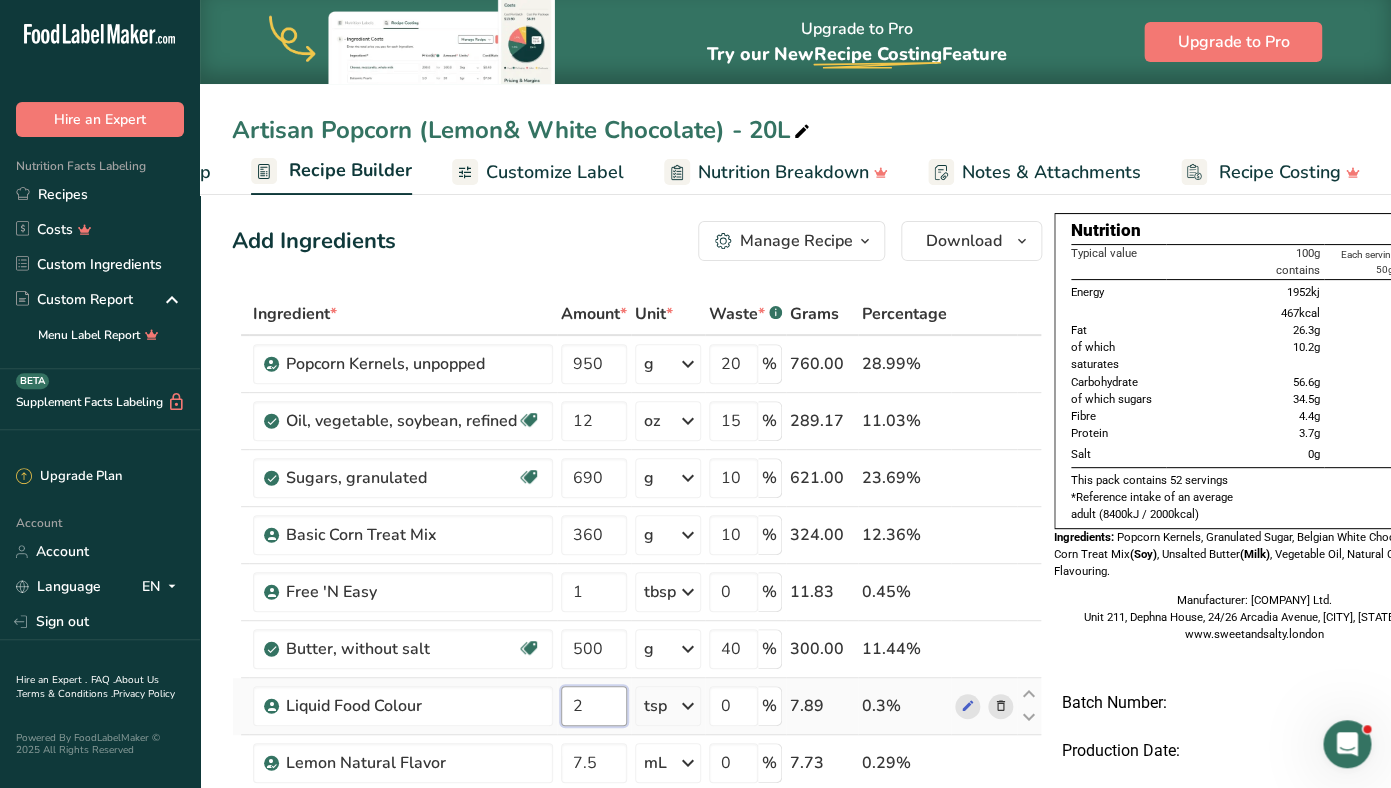 click on "2" at bounding box center [594, 706] 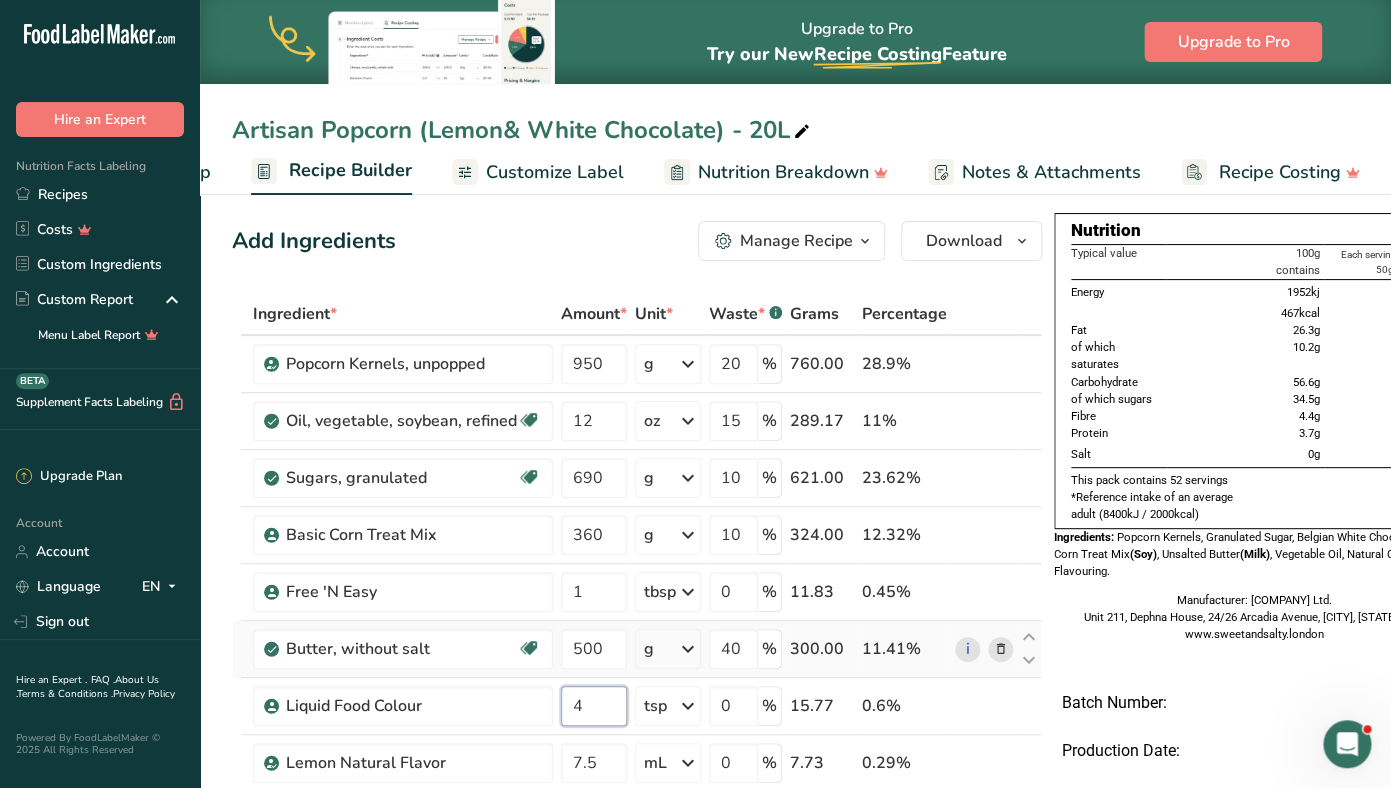 type on "4" 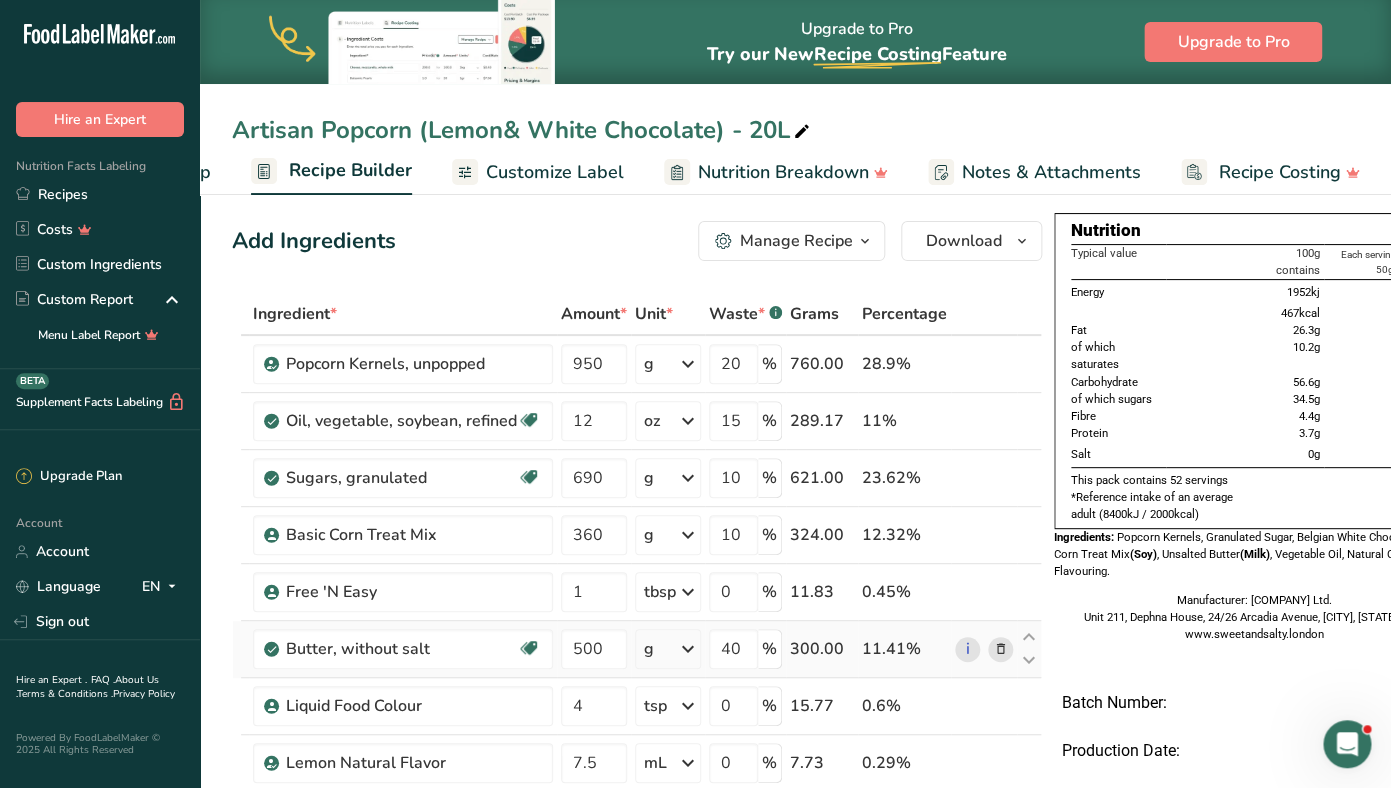 click on "Ingredient *
Amount *
Unit *
Waste *   .a-a{fill:#347362;}.b-a{fill:#fff;}          Grams
Percentage
Popcorn Kernels, unpopped
950
g
Portions
1 Tablespoon
1 Cup
Weight Units
g
kg
mg
See more
Volume Units
l
Volume units require a density conversion. If you know your ingredient's density enter it below. Otherwise, click on "RIA" our AI Regulatory bot - she will be able to help you
lb/ft3
g/cm3
Confirm
mL
lb/ft3
g/cm3
Confirm
fl oz
20" at bounding box center [637, 662] 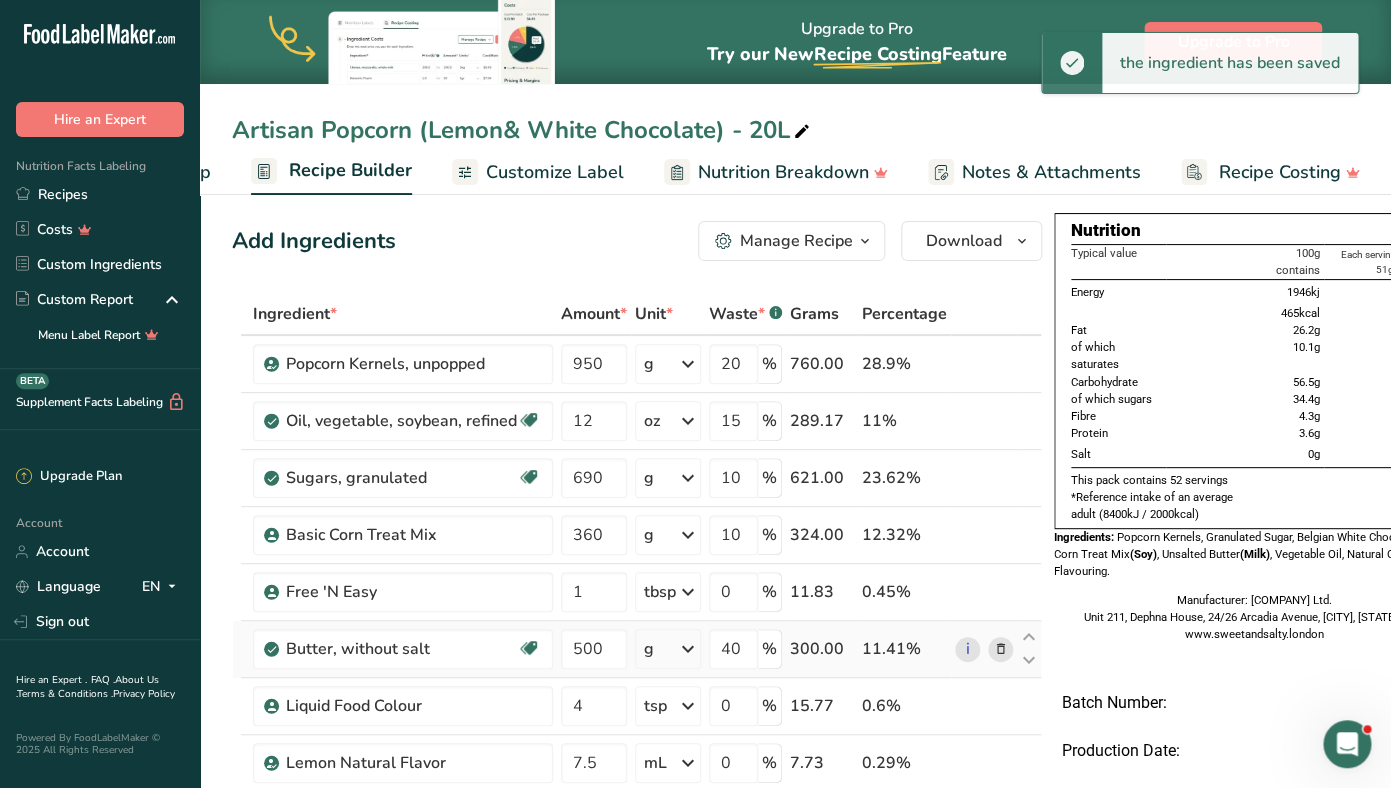scroll, scrollTop: 0, scrollLeft: 59, axis: horizontal 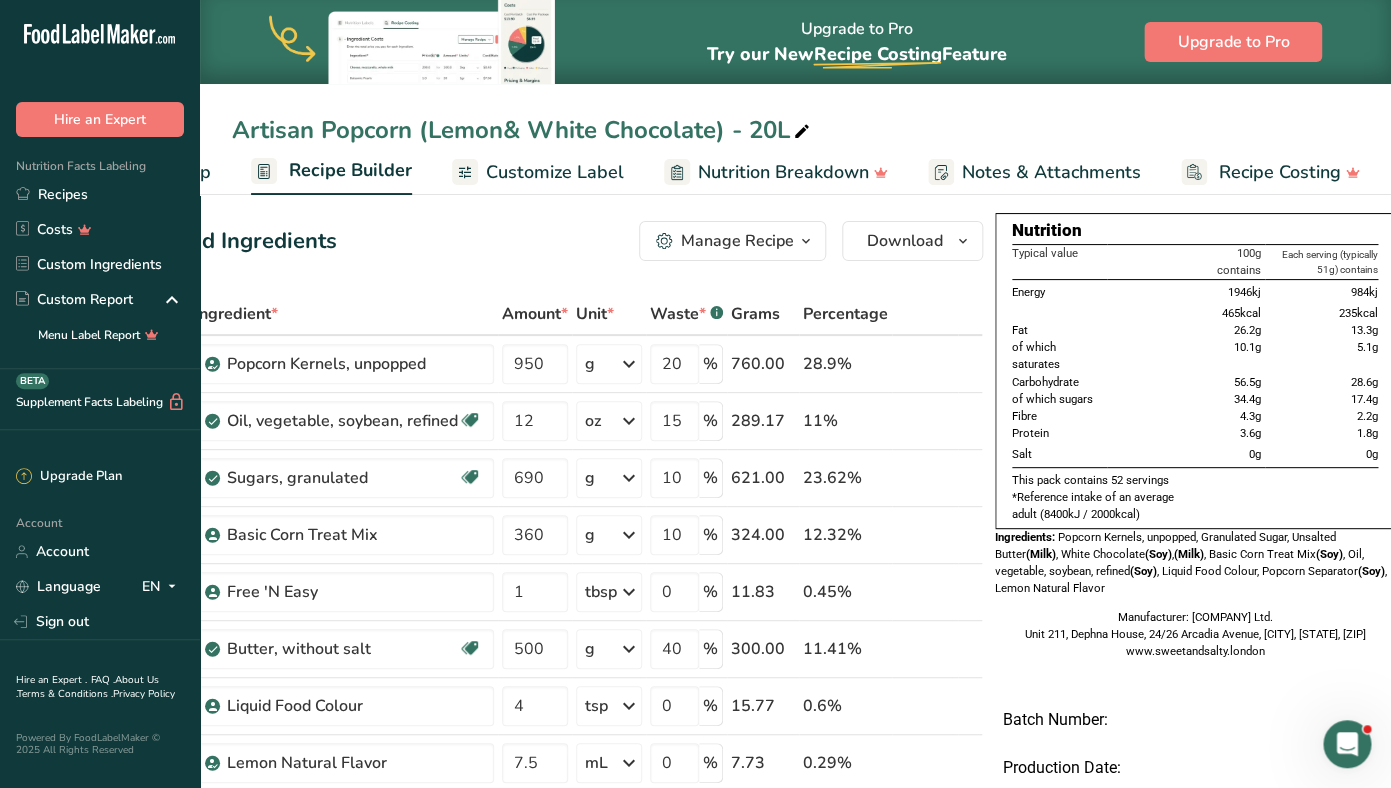 click on "Customize Label" at bounding box center (555, 172) 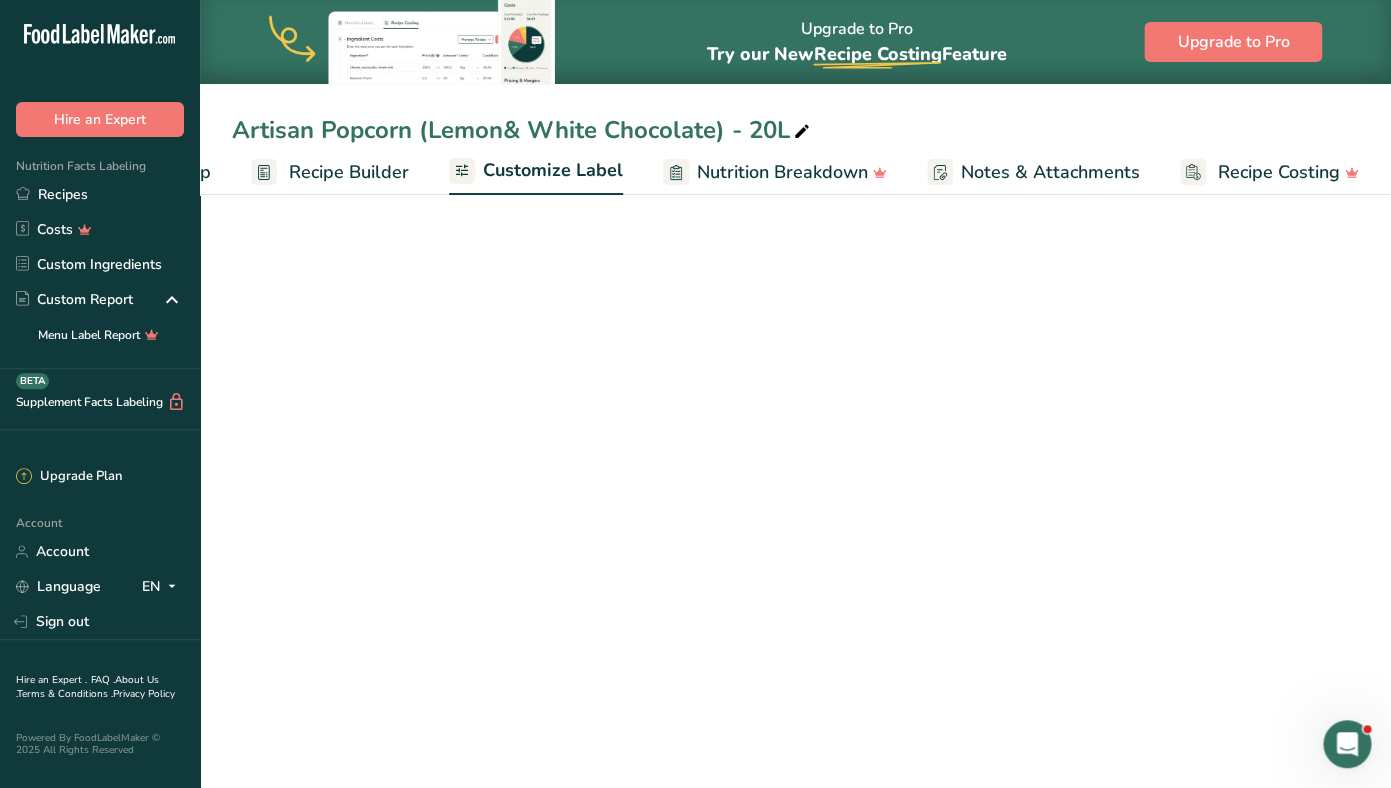 scroll, scrollTop: 0, scrollLeft: 169, axis: horizontal 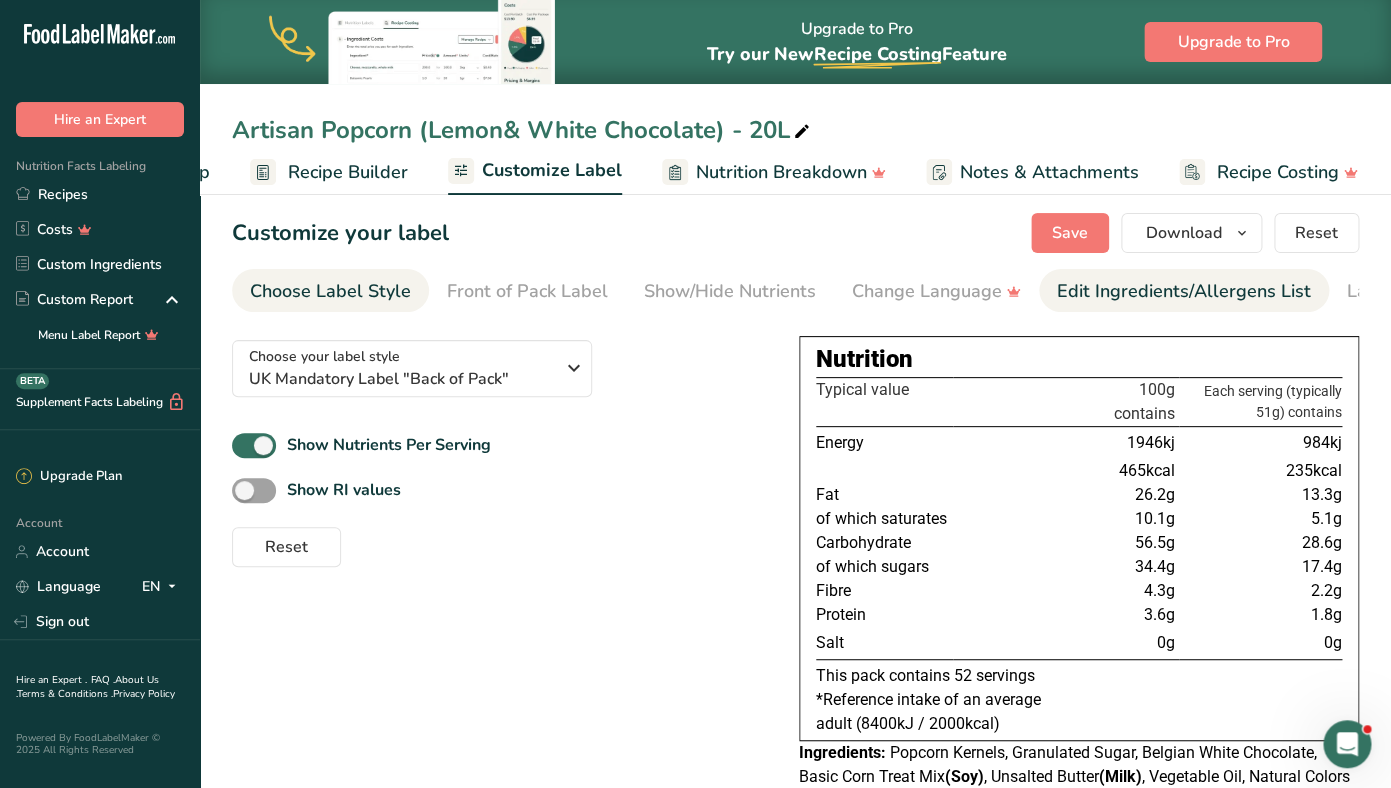 click on "Edit Ingredients/Allergens List" at bounding box center [1184, 291] 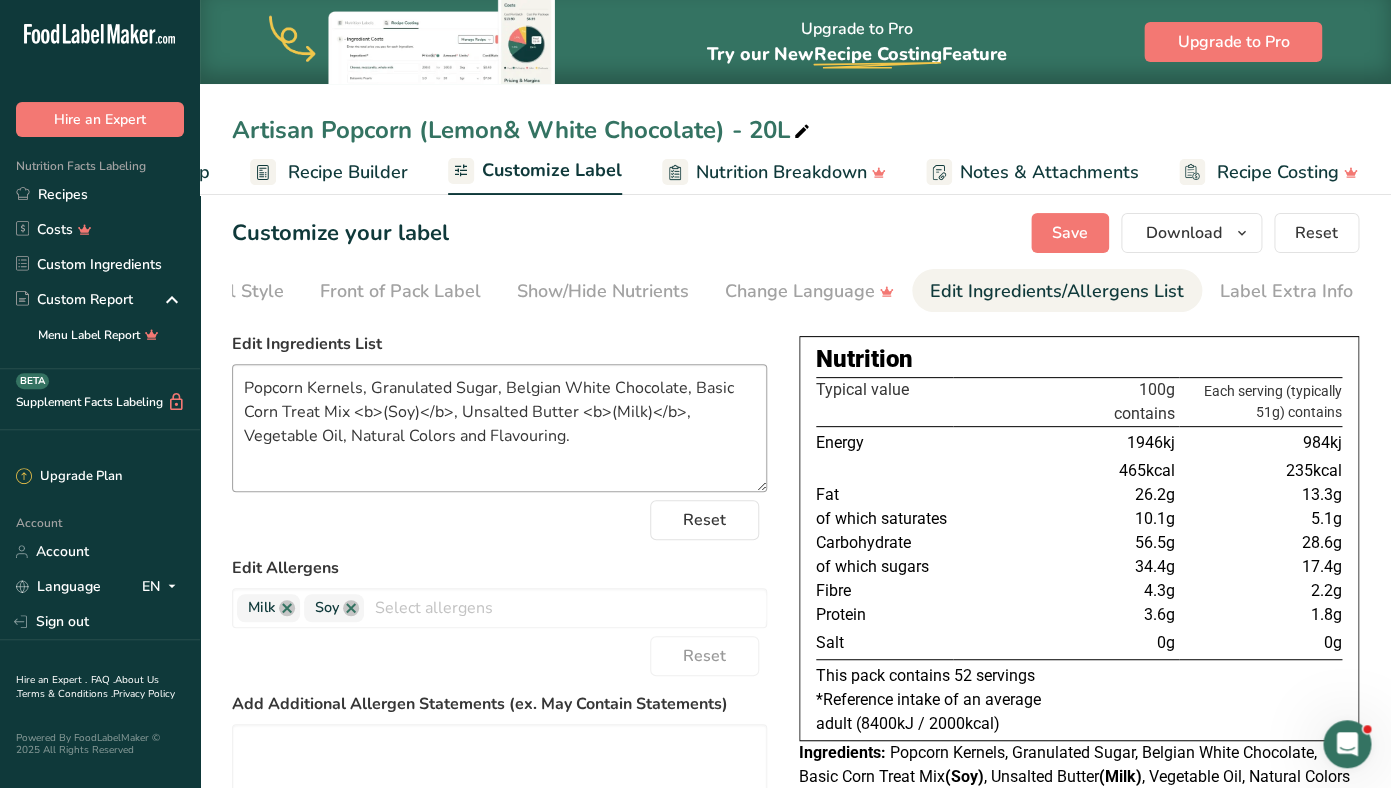 scroll, scrollTop: 0, scrollLeft: 127, axis: horizontal 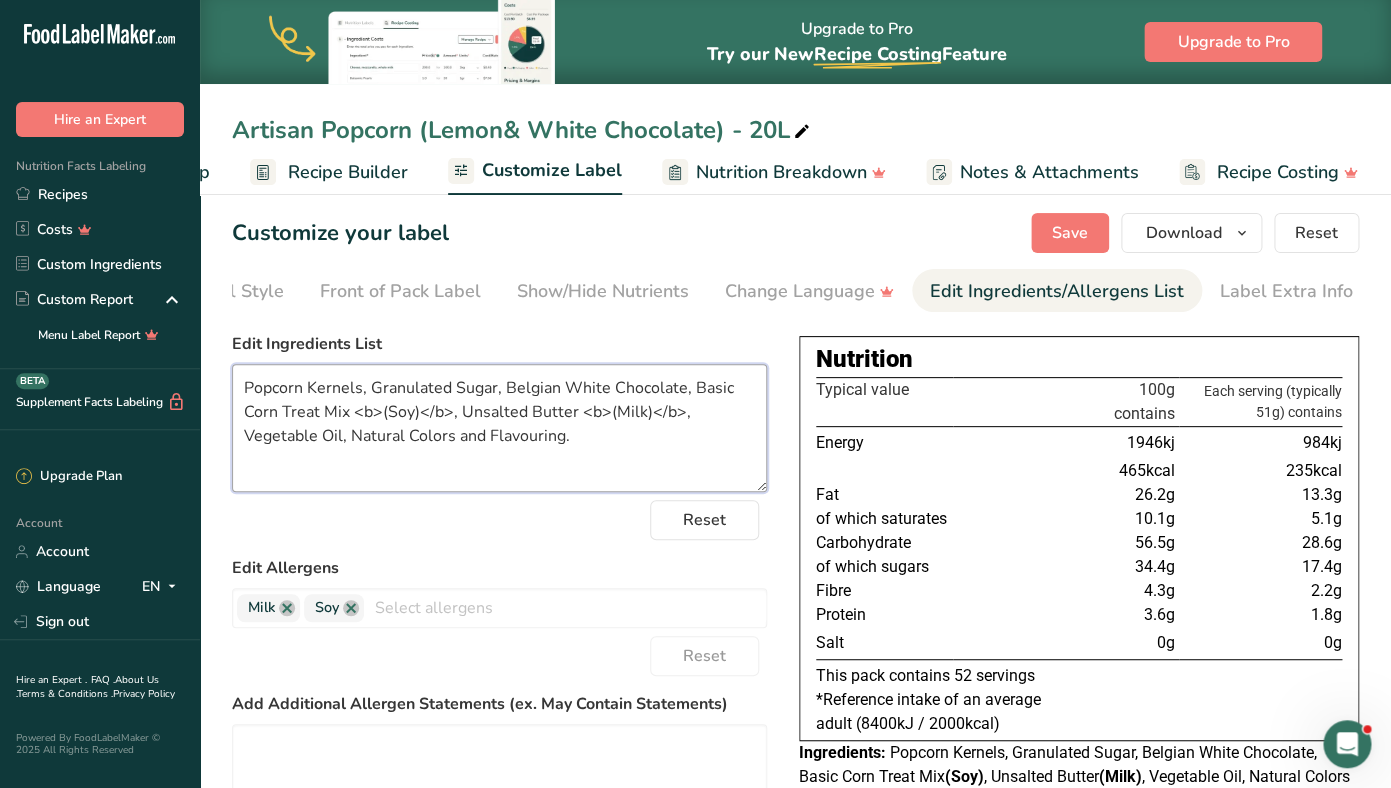 drag, startPoint x: 534, startPoint y: 442, endPoint x: 240, endPoint y: 367, distance: 303.41556 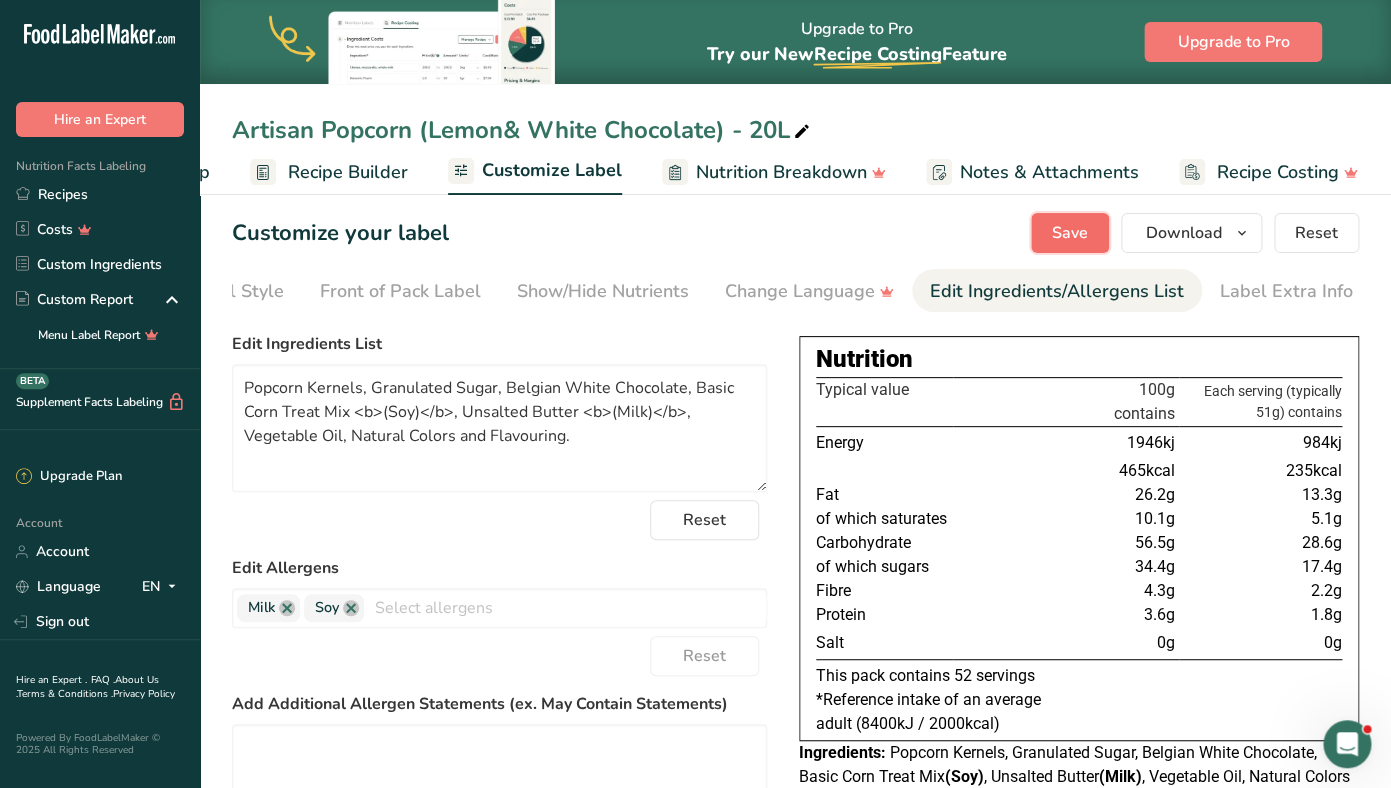 click on "Save" at bounding box center (1070, 233) 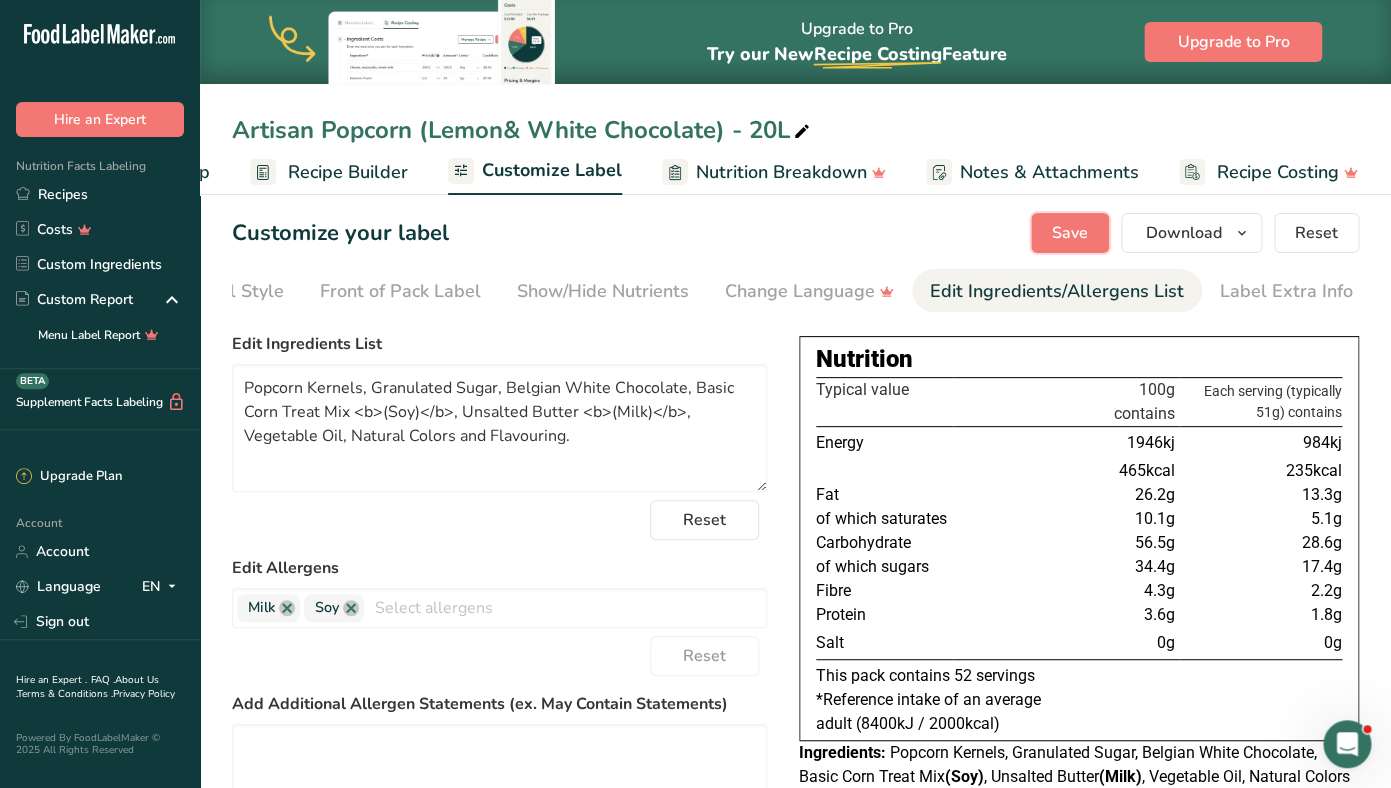 scroll, scrollTop: 0, scrollLeft: 0, axis: both 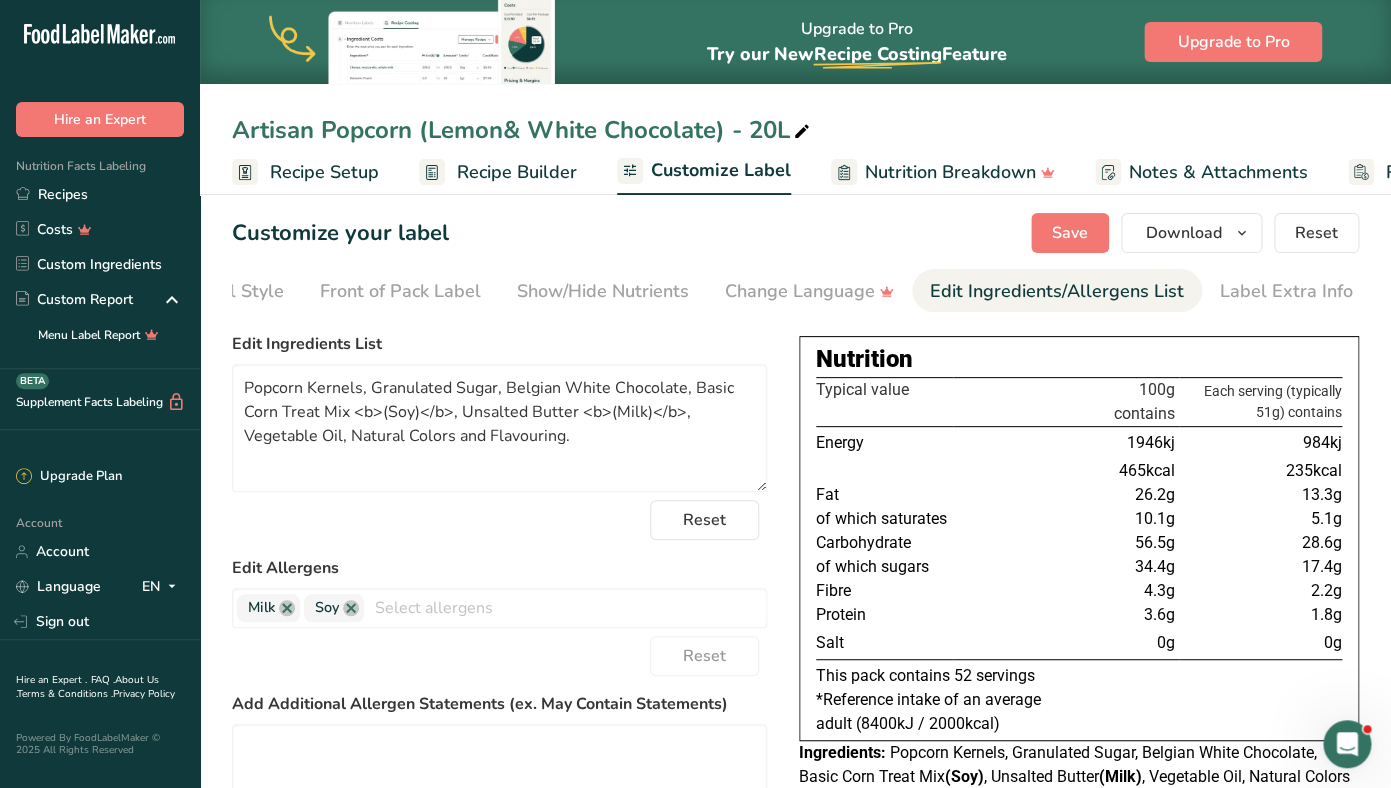click on "Recipe Setup" at bounding box center [324, 172] 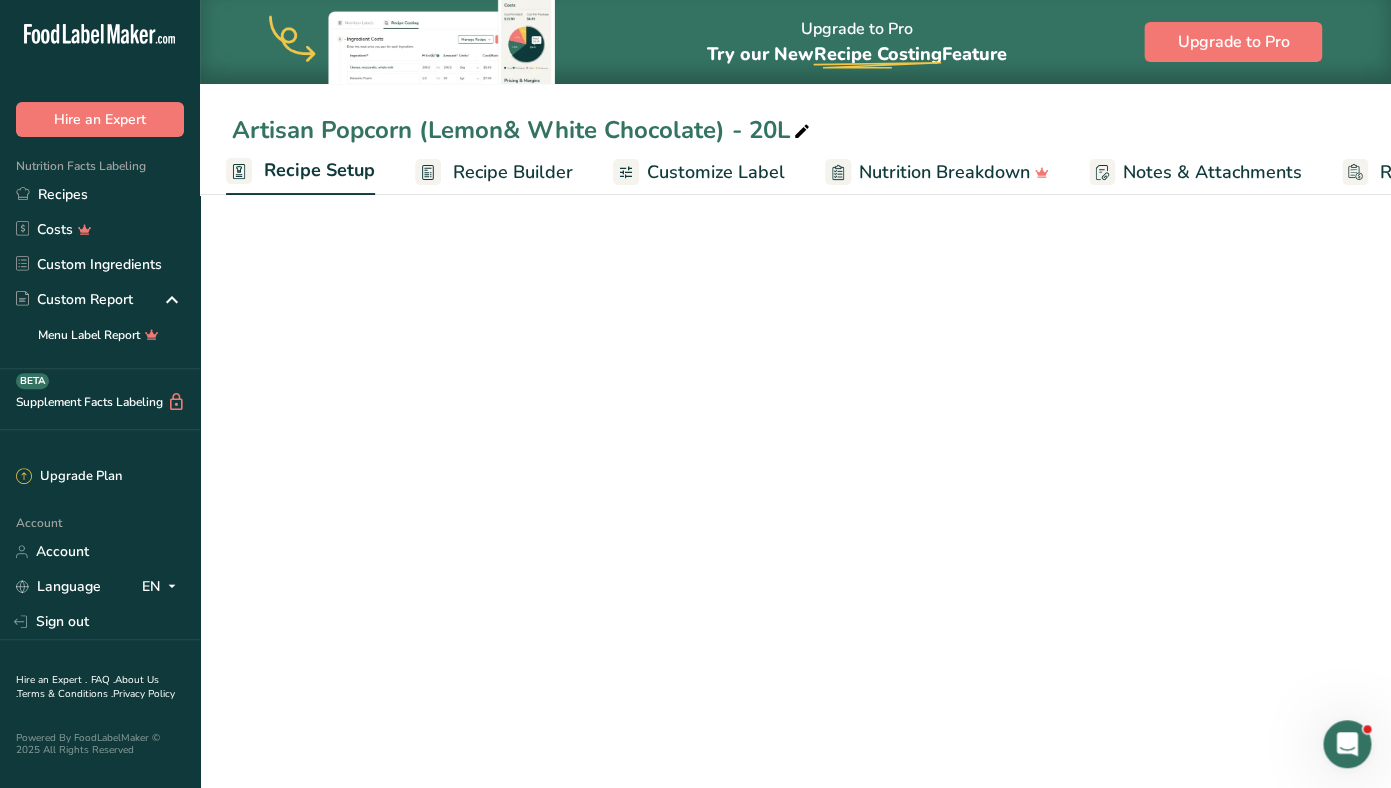 scroll, scrollTop: 0, scrollLeft: 7, axis: horizontal 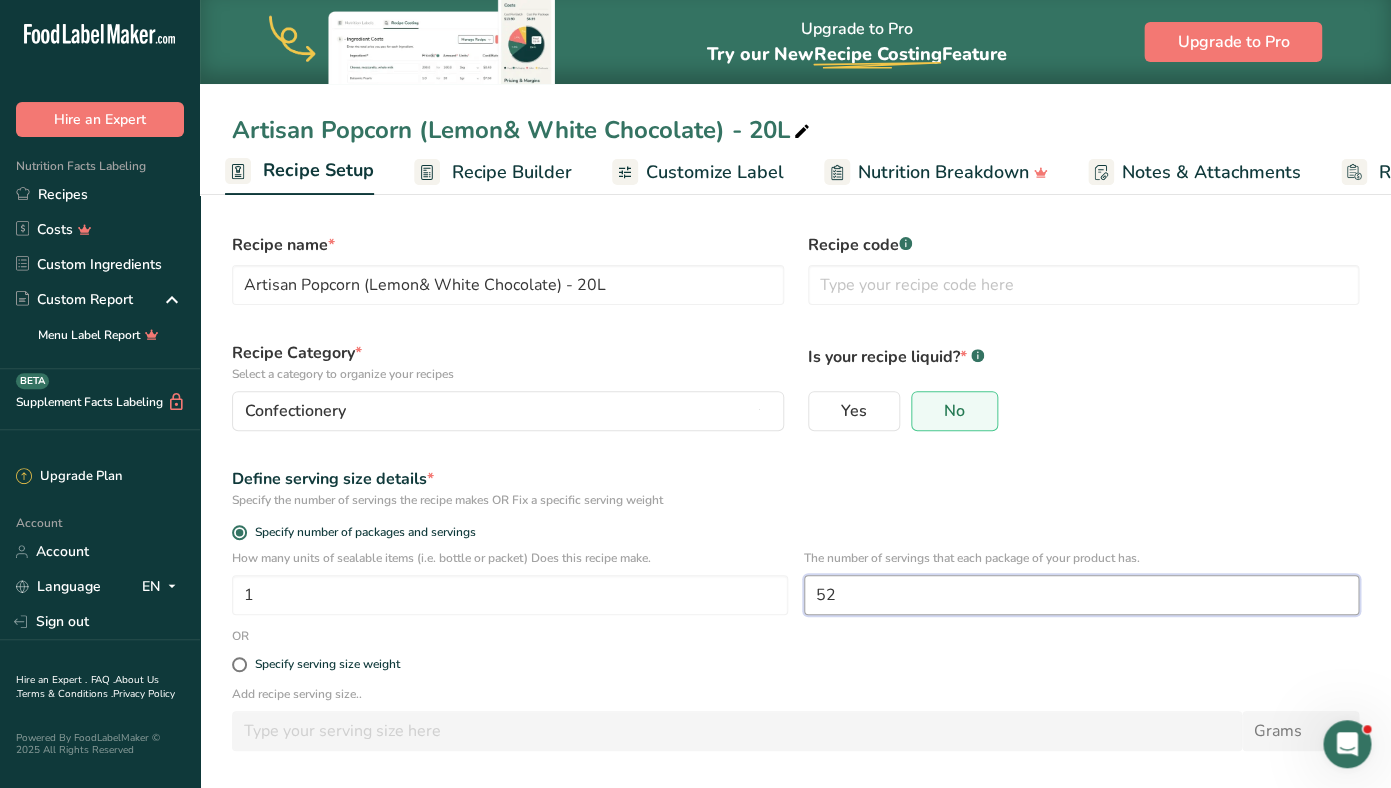 click on "52" at bounding box center (1082, 595) 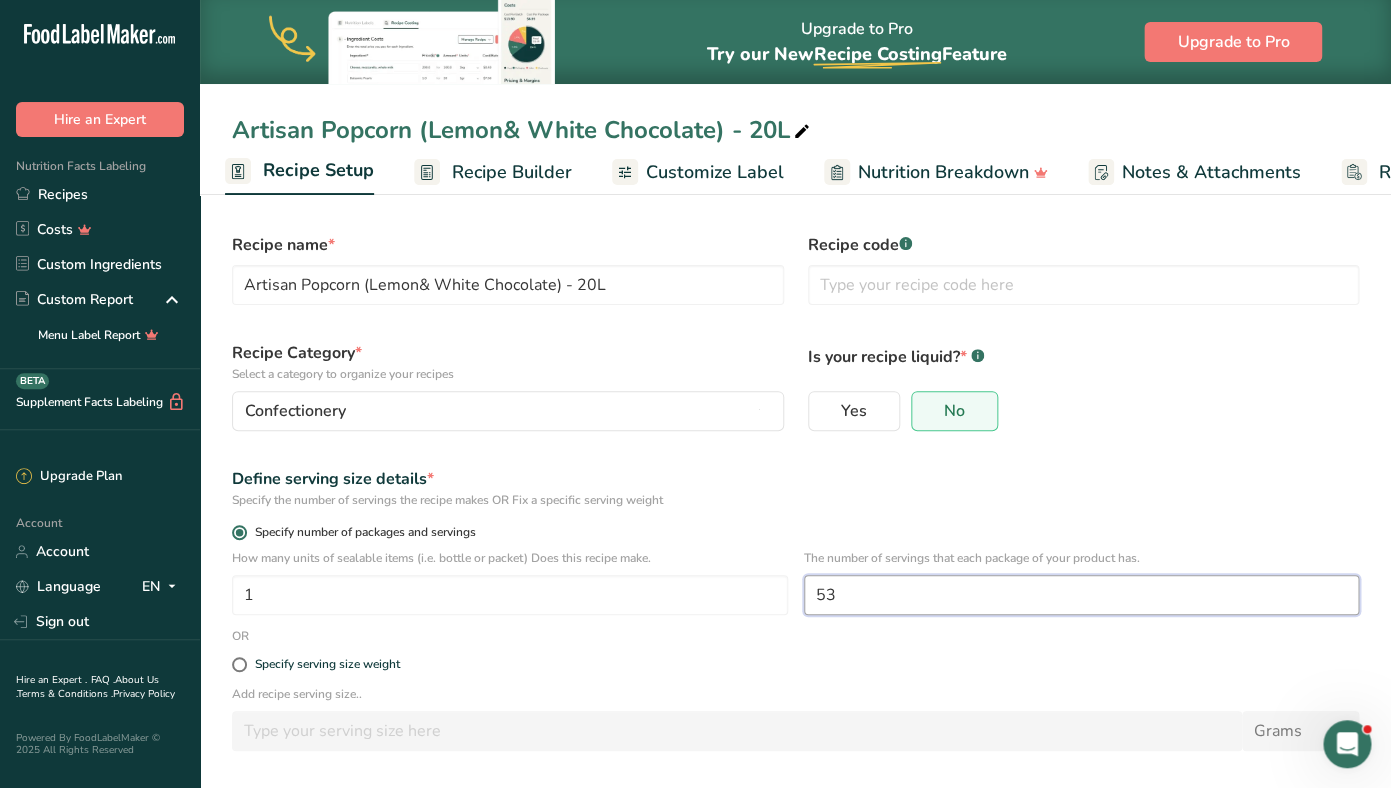 type on "53" 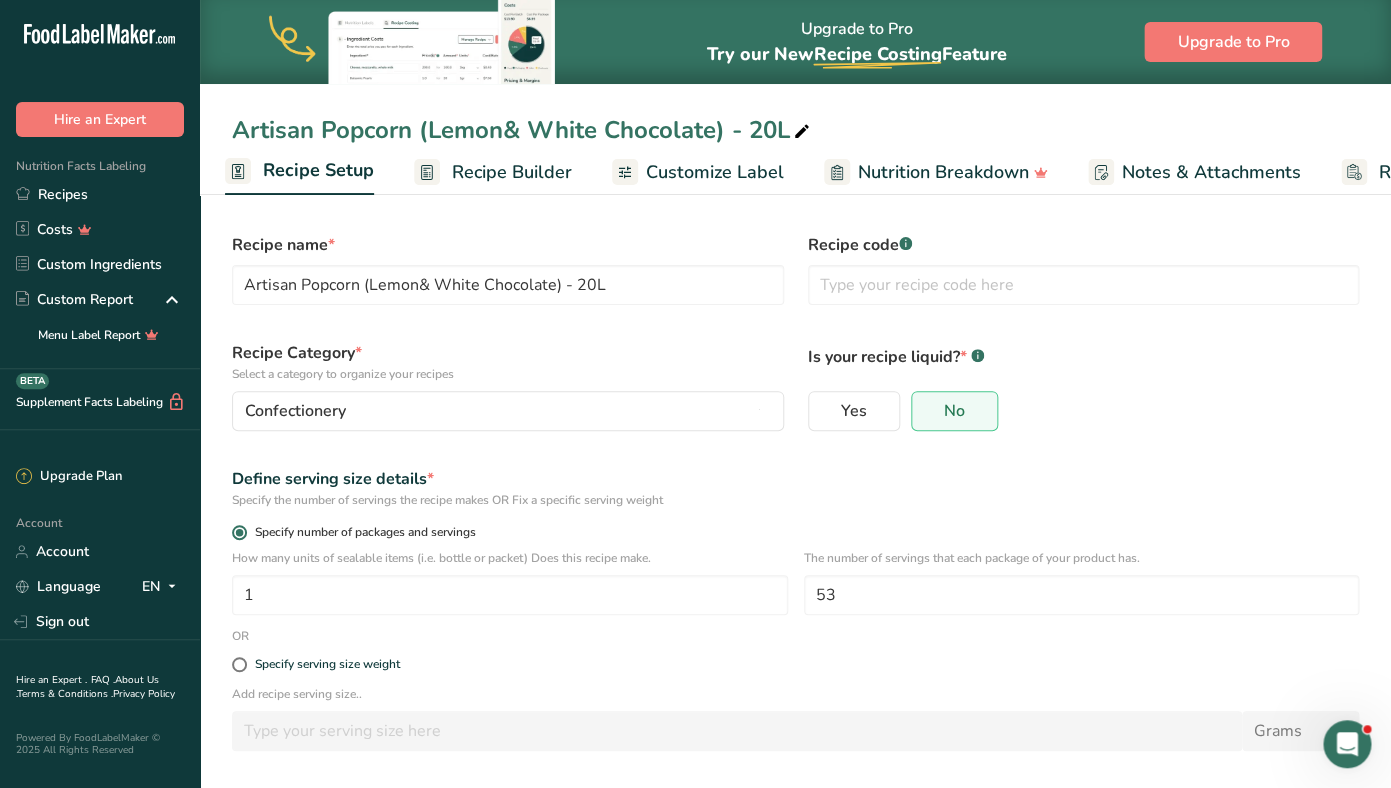 click on "Specify number of packages and servings" at bounding box center [795, 532] 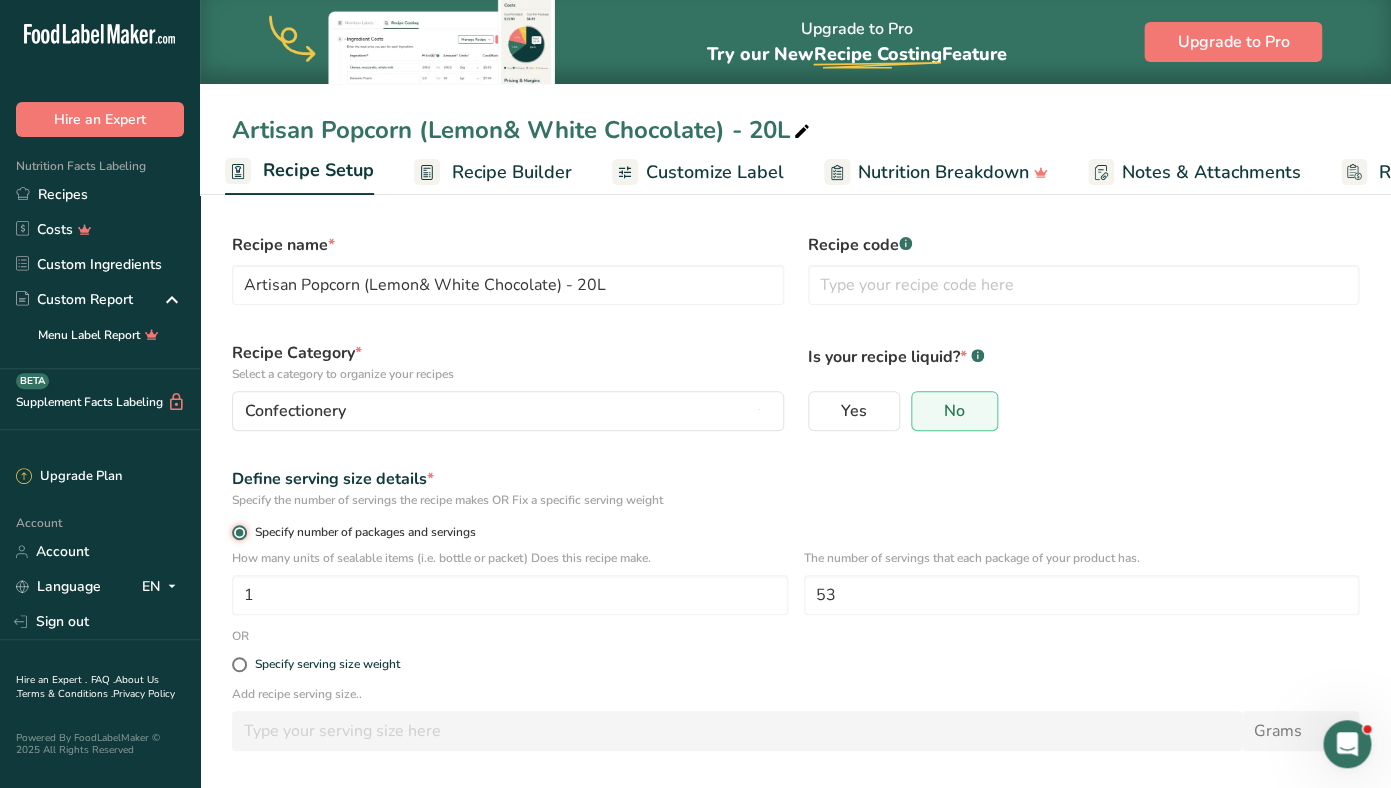 click on "Specify number of packages and servings" at bounding box center [238, 532] 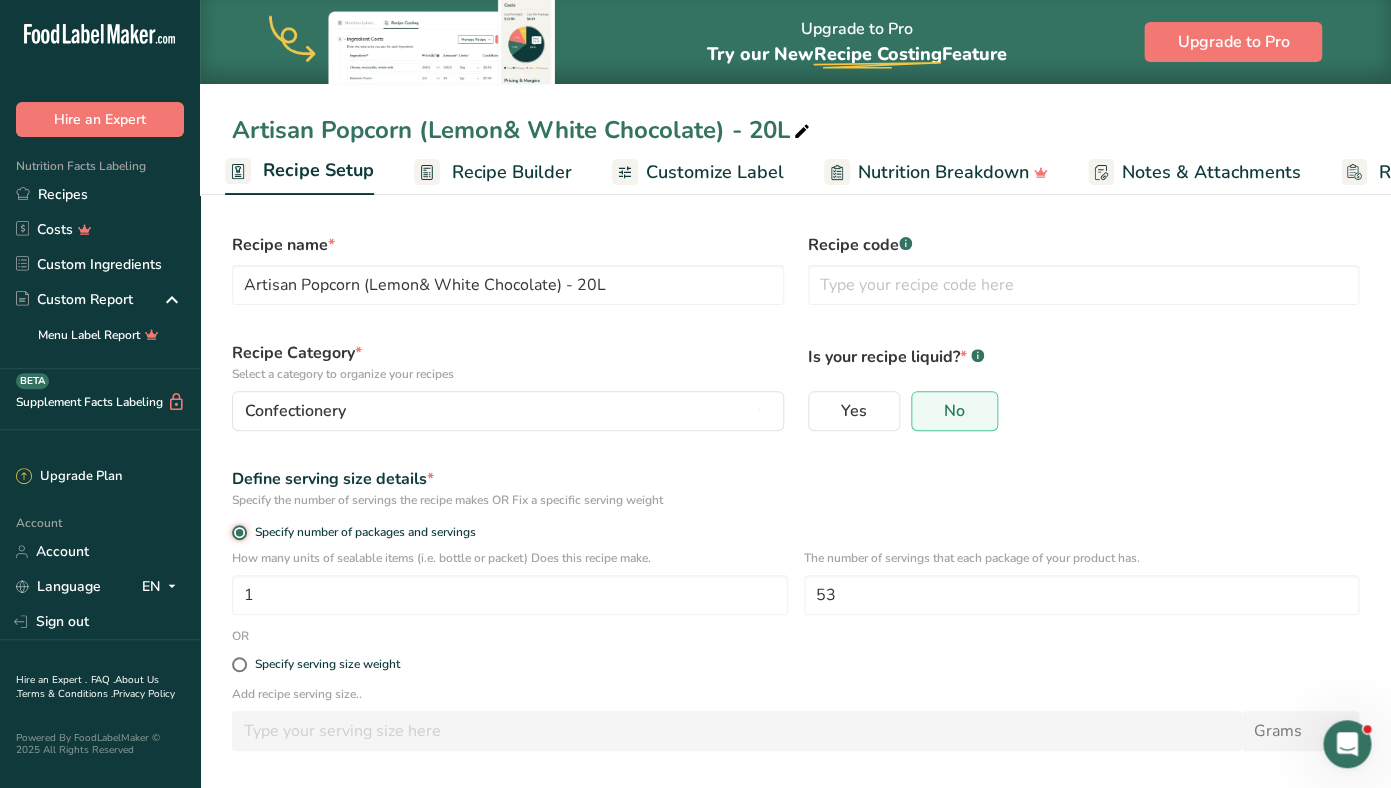 scroll, scrollTop: 86, scrollLeft: 0, axis: vertical 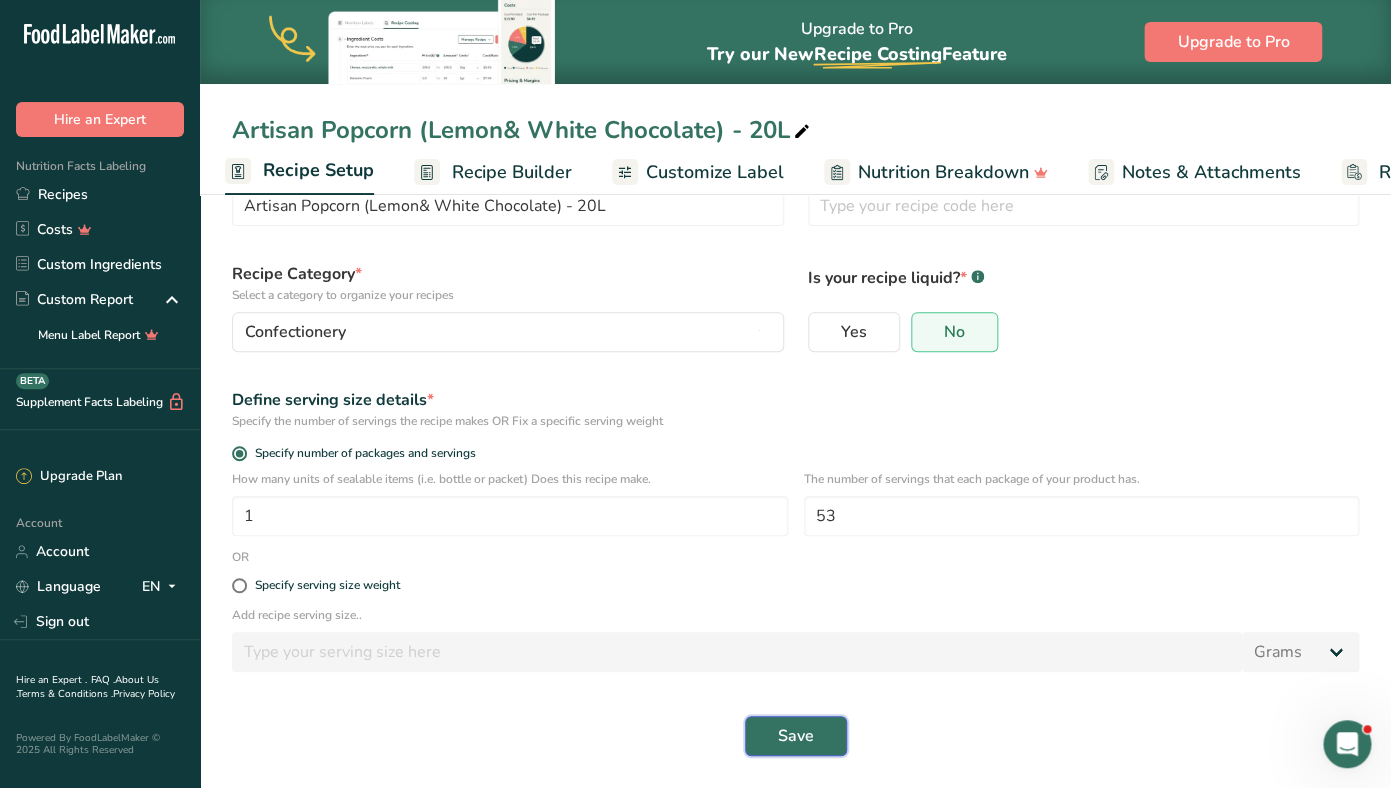 click on "Save" at bounding box center (796, 736) 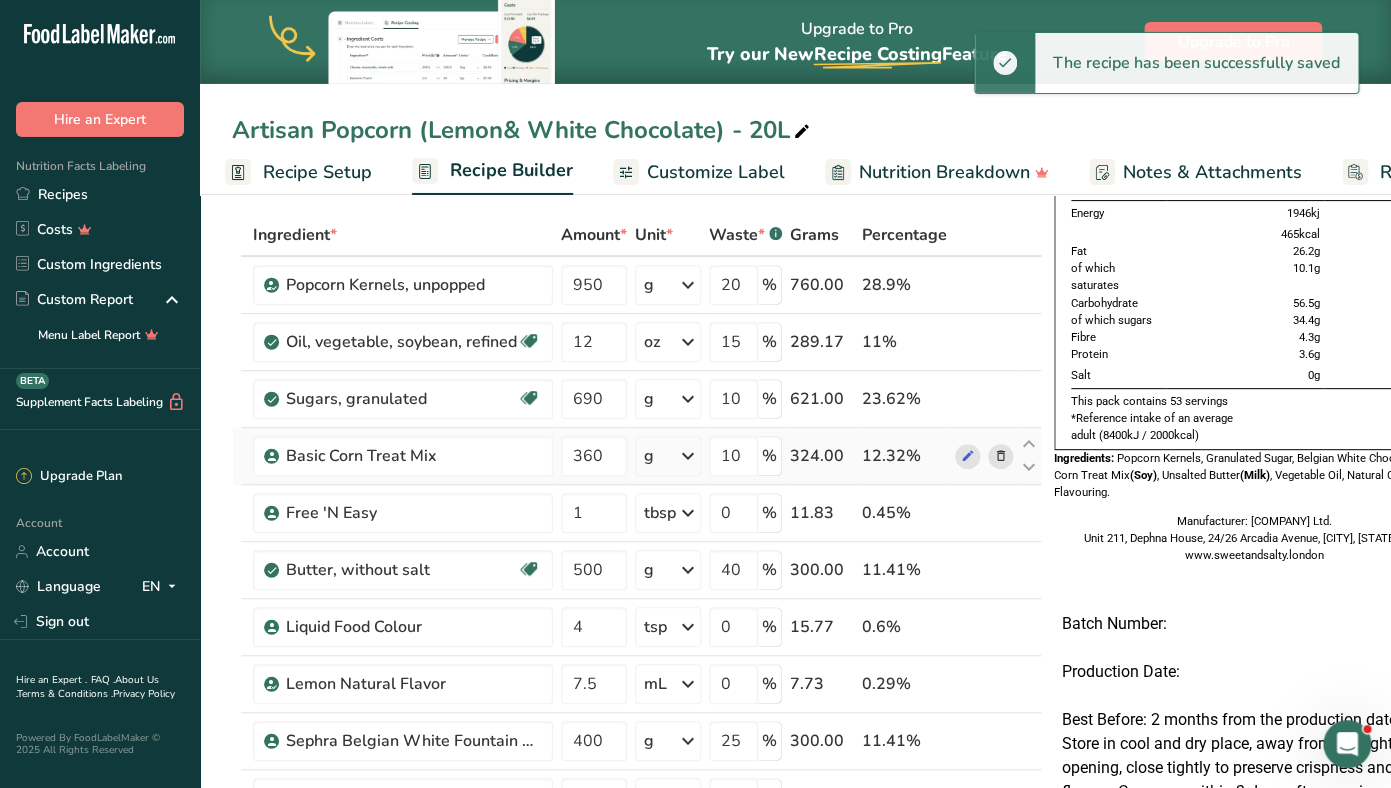 scroll, scrollTop: 0, scrollLeft: 59, axis: horizontal 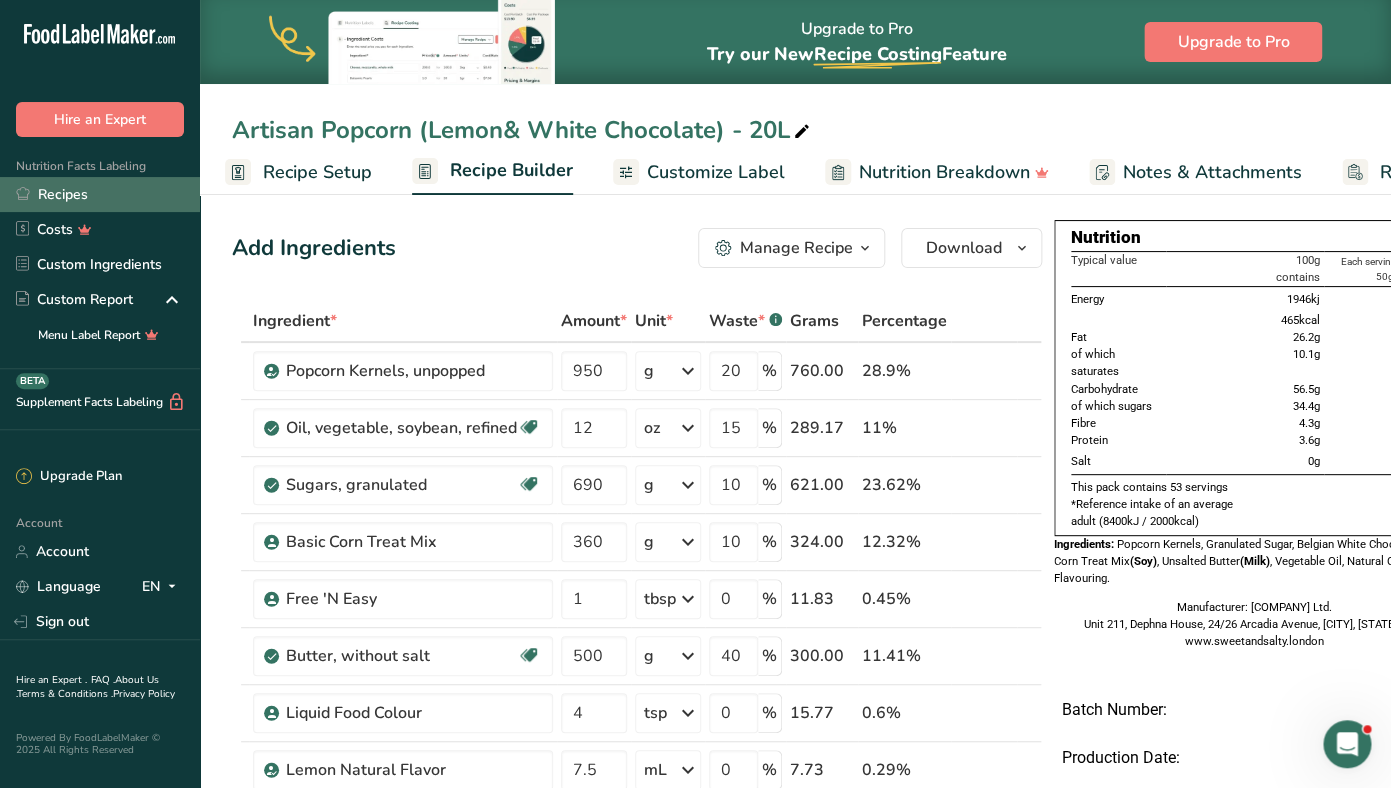 click on "Recipes" at bounding box center [100, 194] 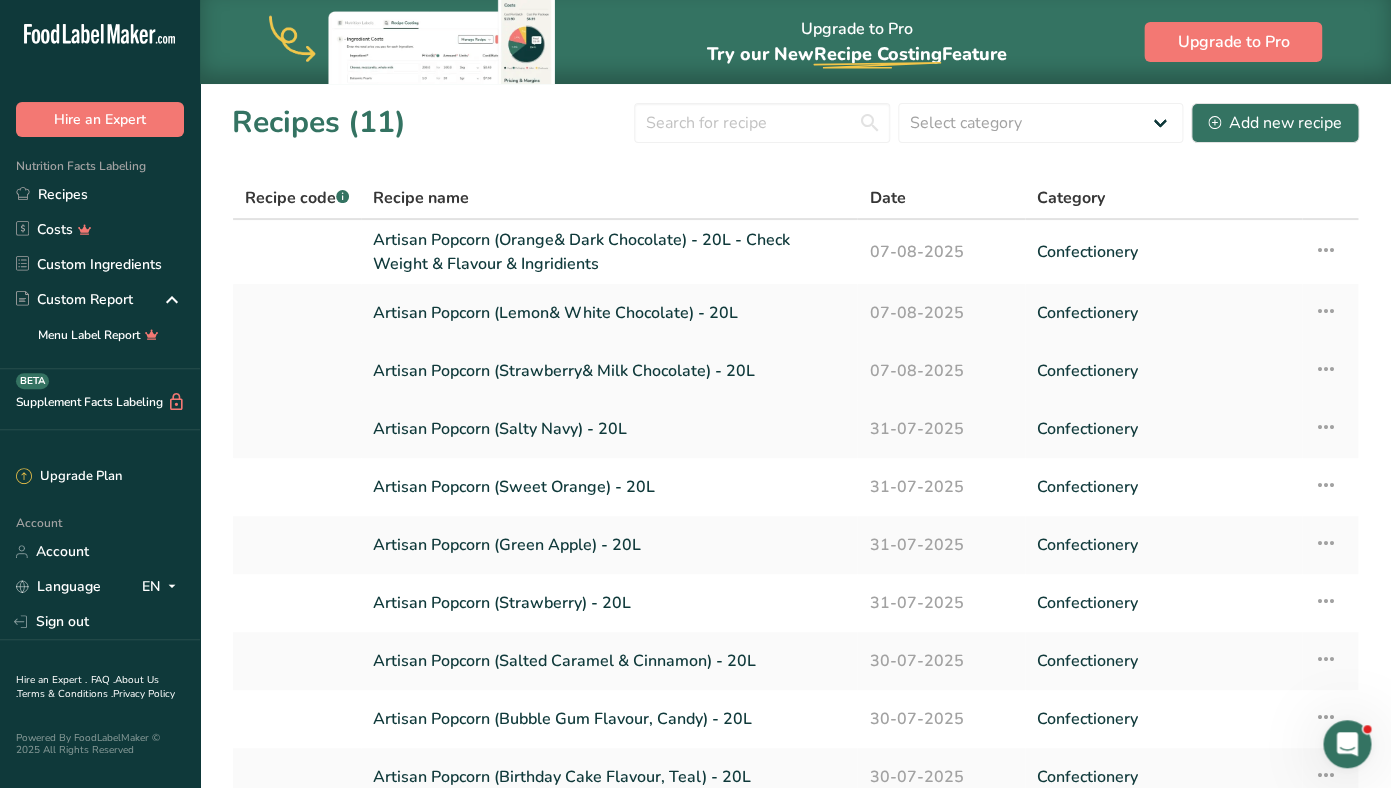 click on "Artisan Popcorn (Strawberry& Milk Chocolate) - 20L" at bounding box center (609, 371) 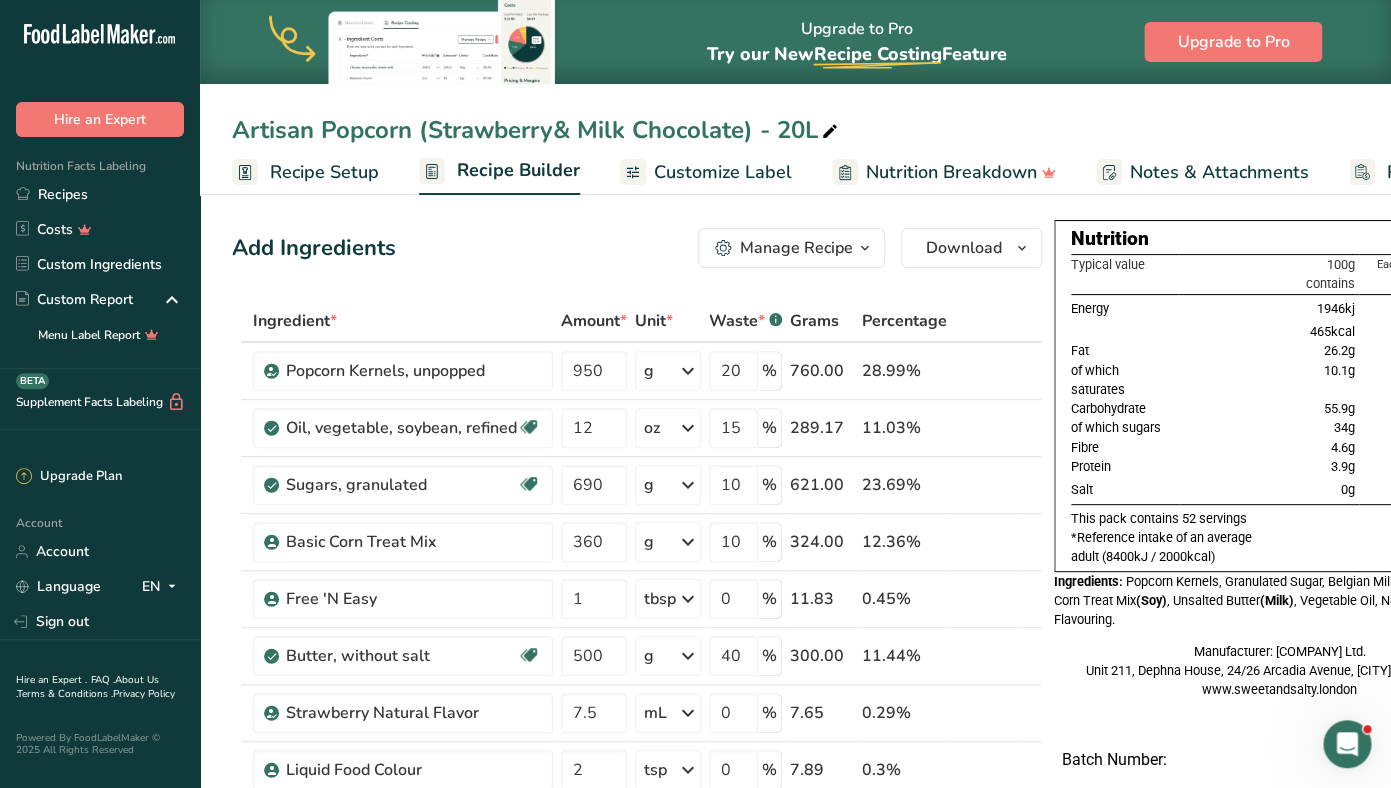 click on "Customize Label" at bounding box center (723, 172) 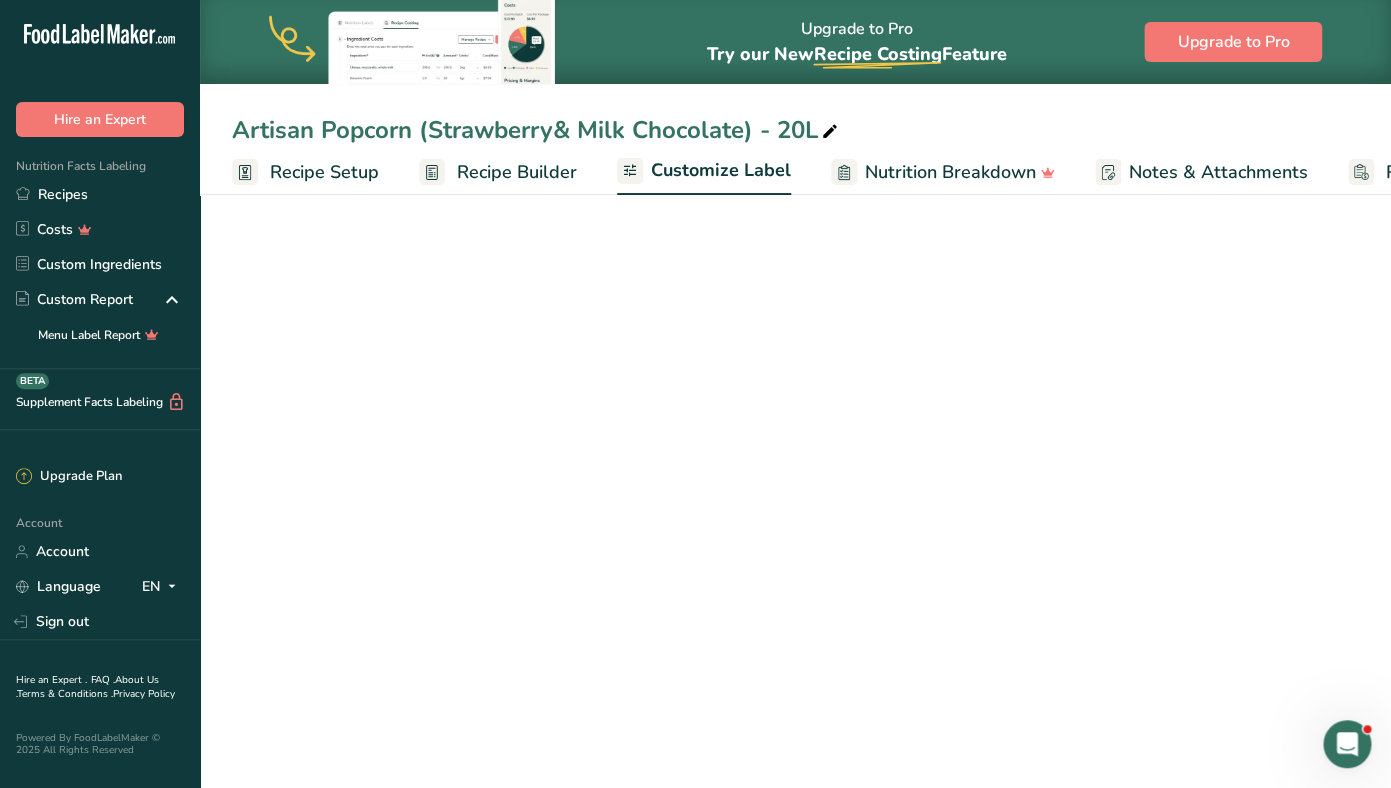 scroll, scrollTop: 0, scrollLeft: 169, axis: horizontal 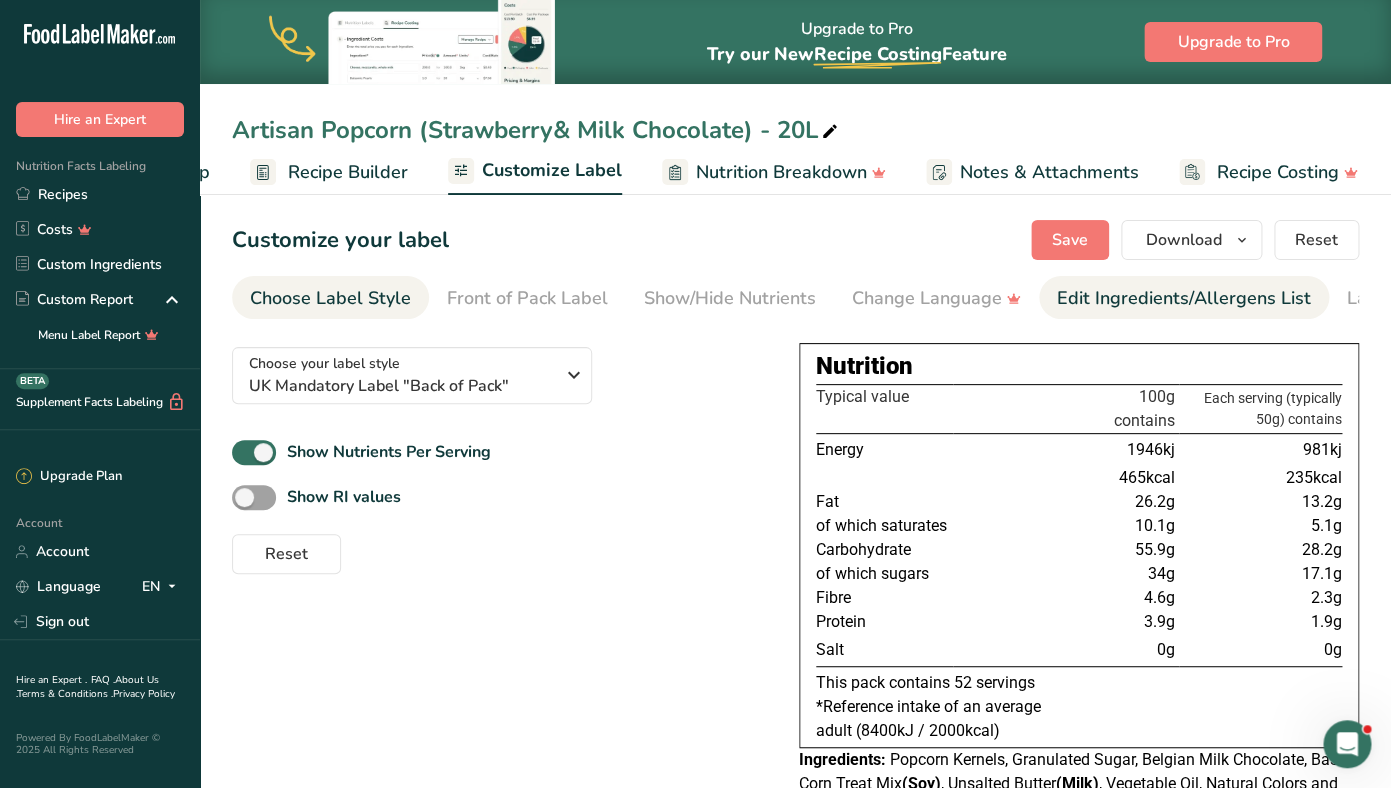 click on "Edit Ingredients/Allergens List" at bounding box center (1184, 298) 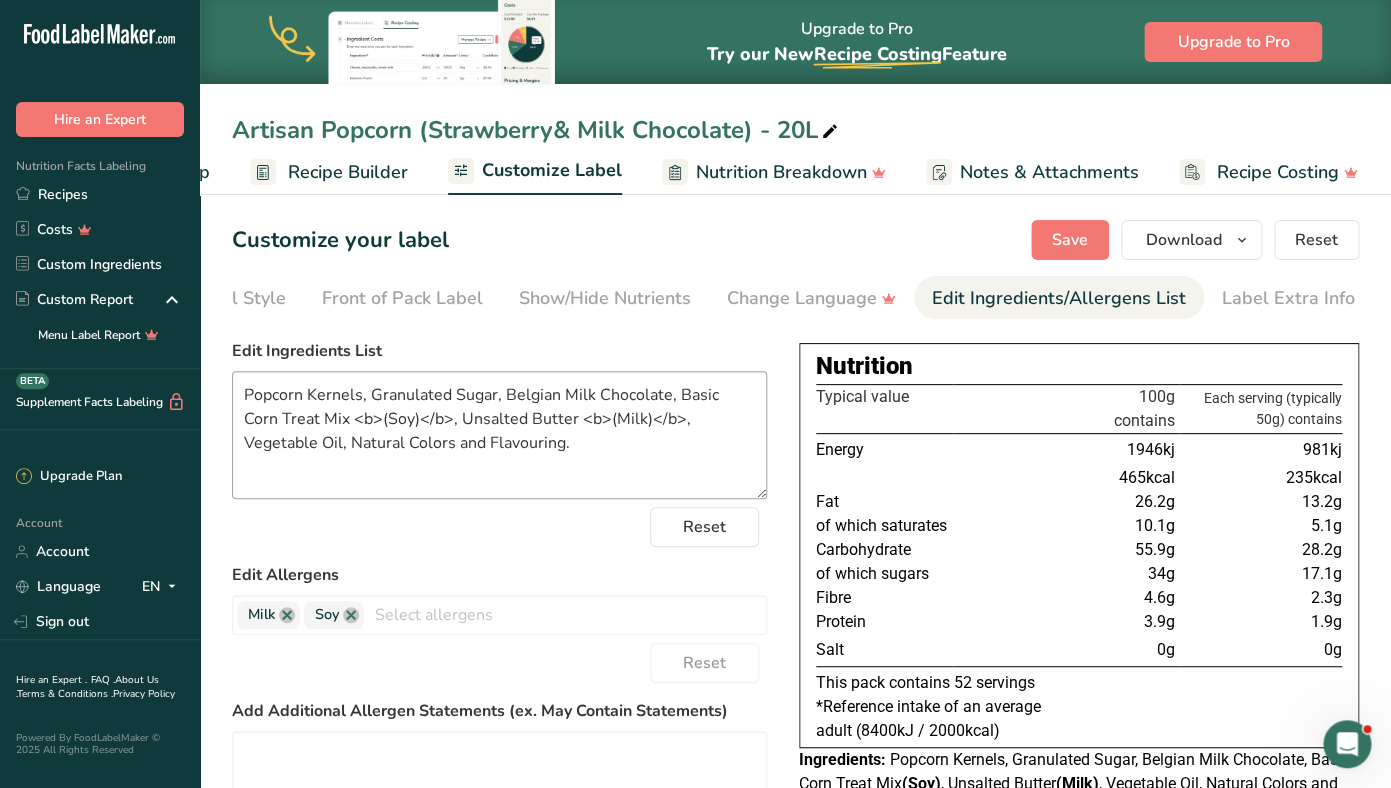 scroll, scrollTop: 0, scrollLeft: 127, axis: horizontal 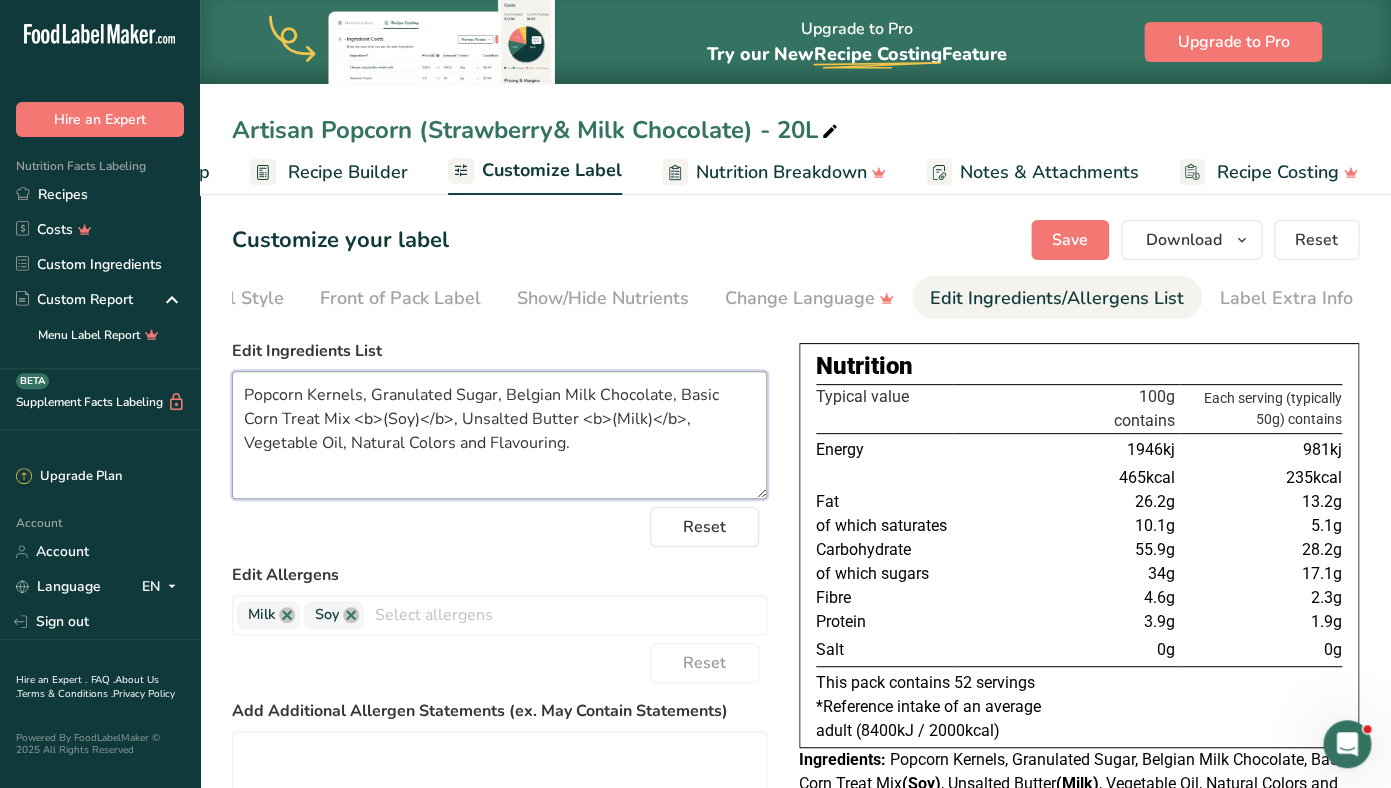 drag, startPoint x: 245, startPoint y: 420, endPoint x: 208, endPoint y: 362, distance: 68.7968 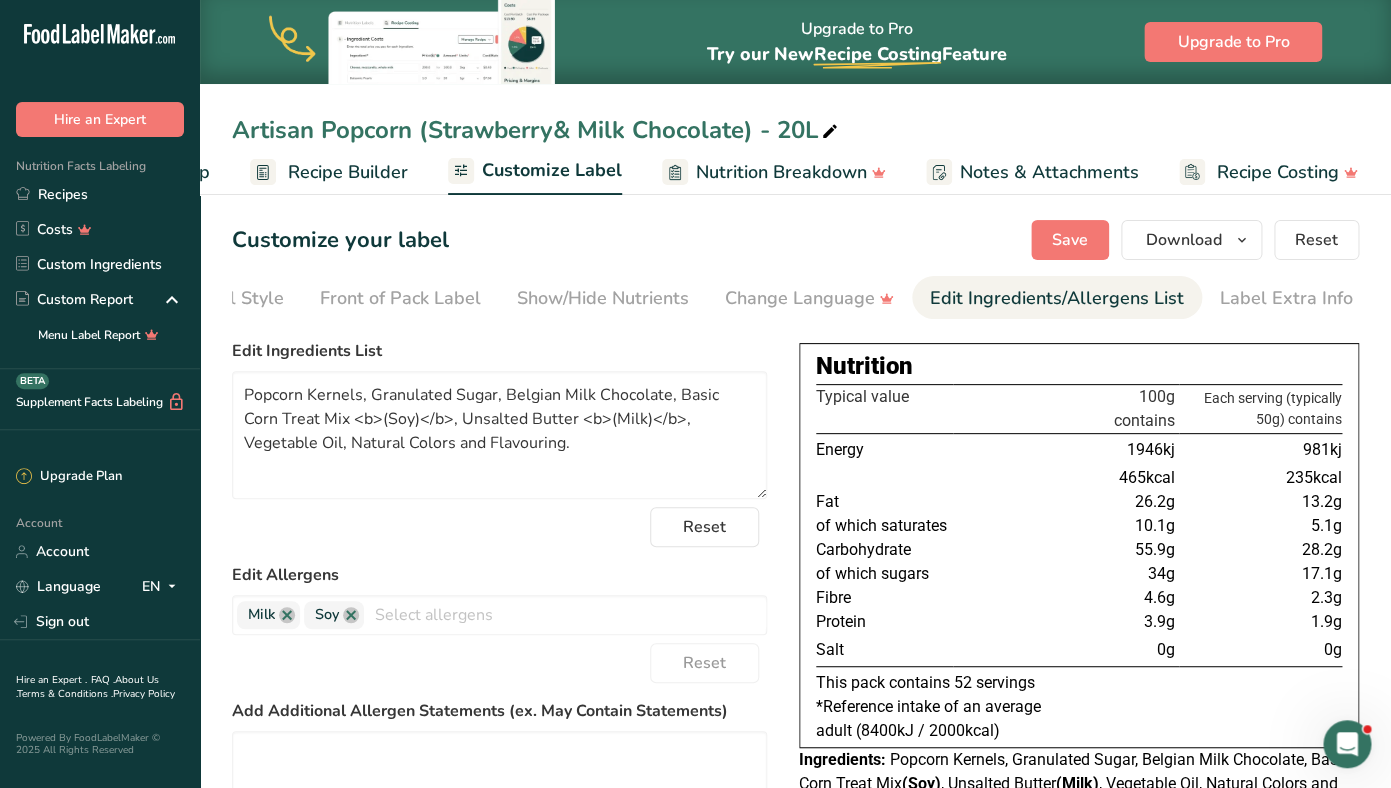 click on "Recipe Builder" at bounding box center [348, 172] 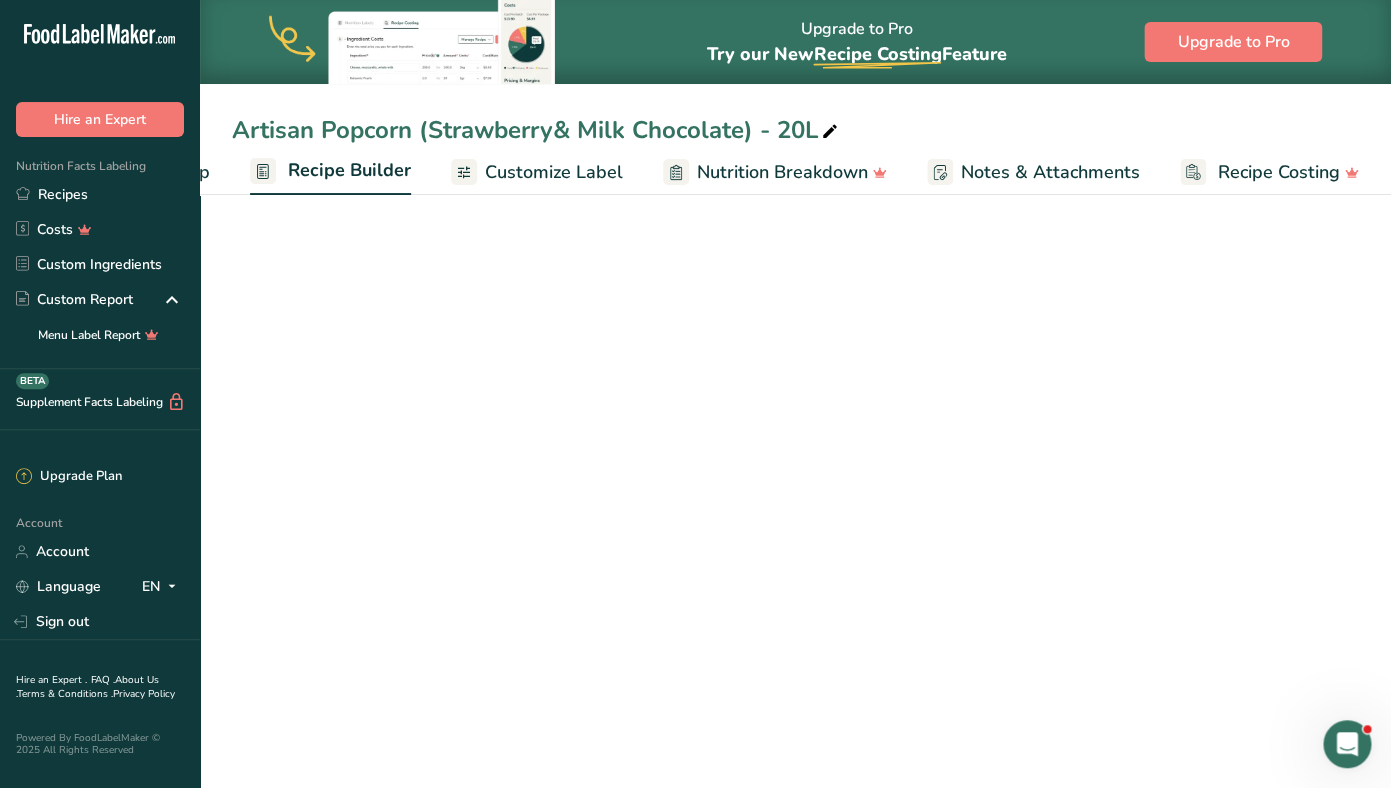 scroll, scrollTop: 0, scrollLeft: 168, axis: horizontal 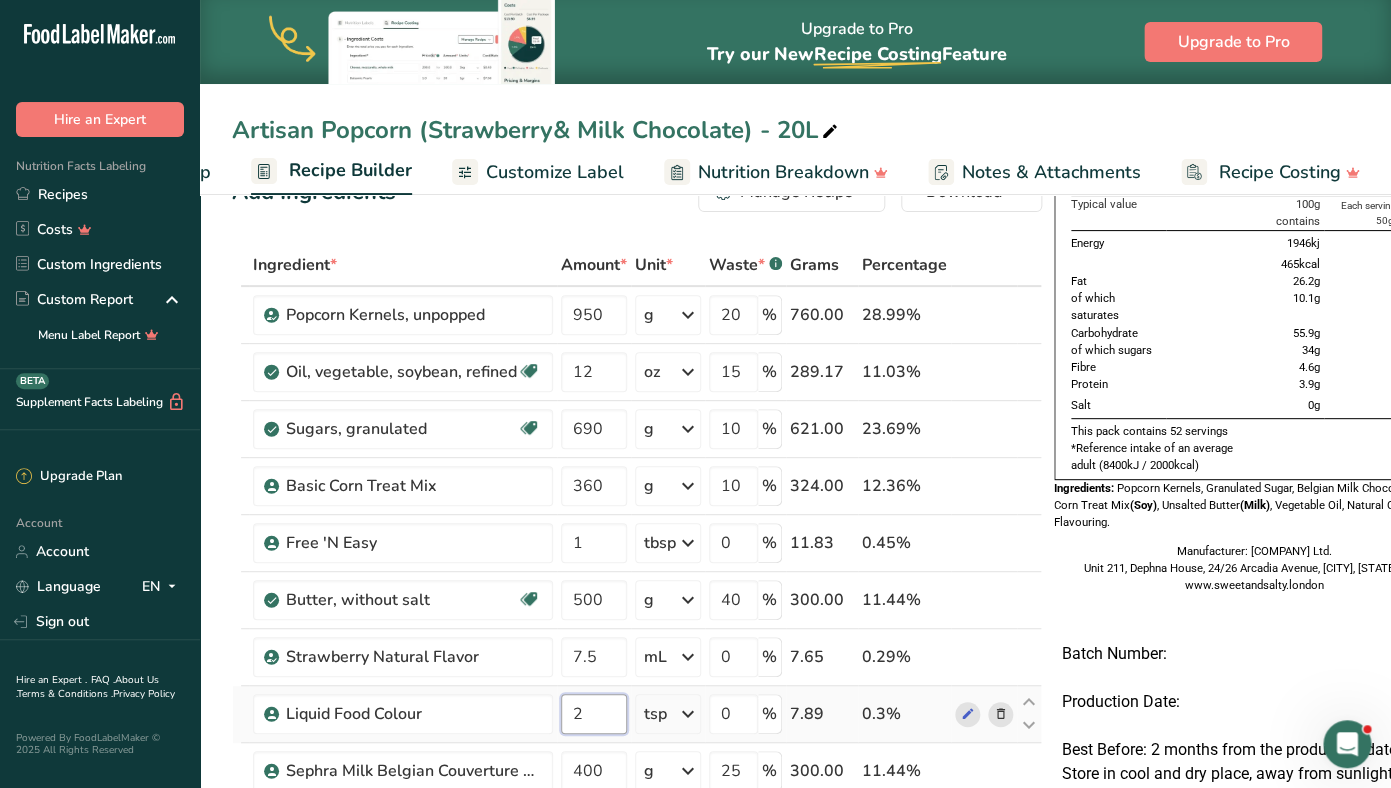 click on "2" at bounding box center [594, 714] 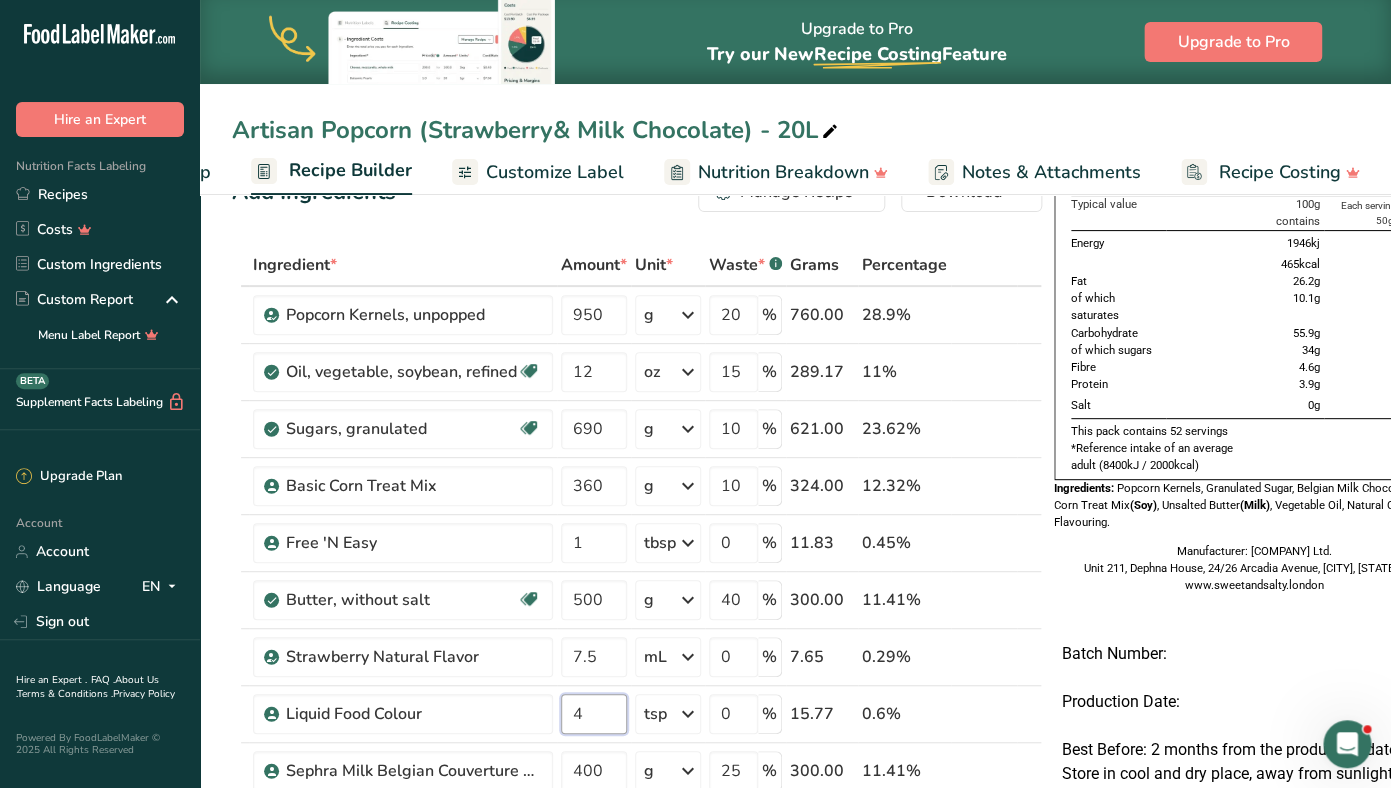 type on "4" 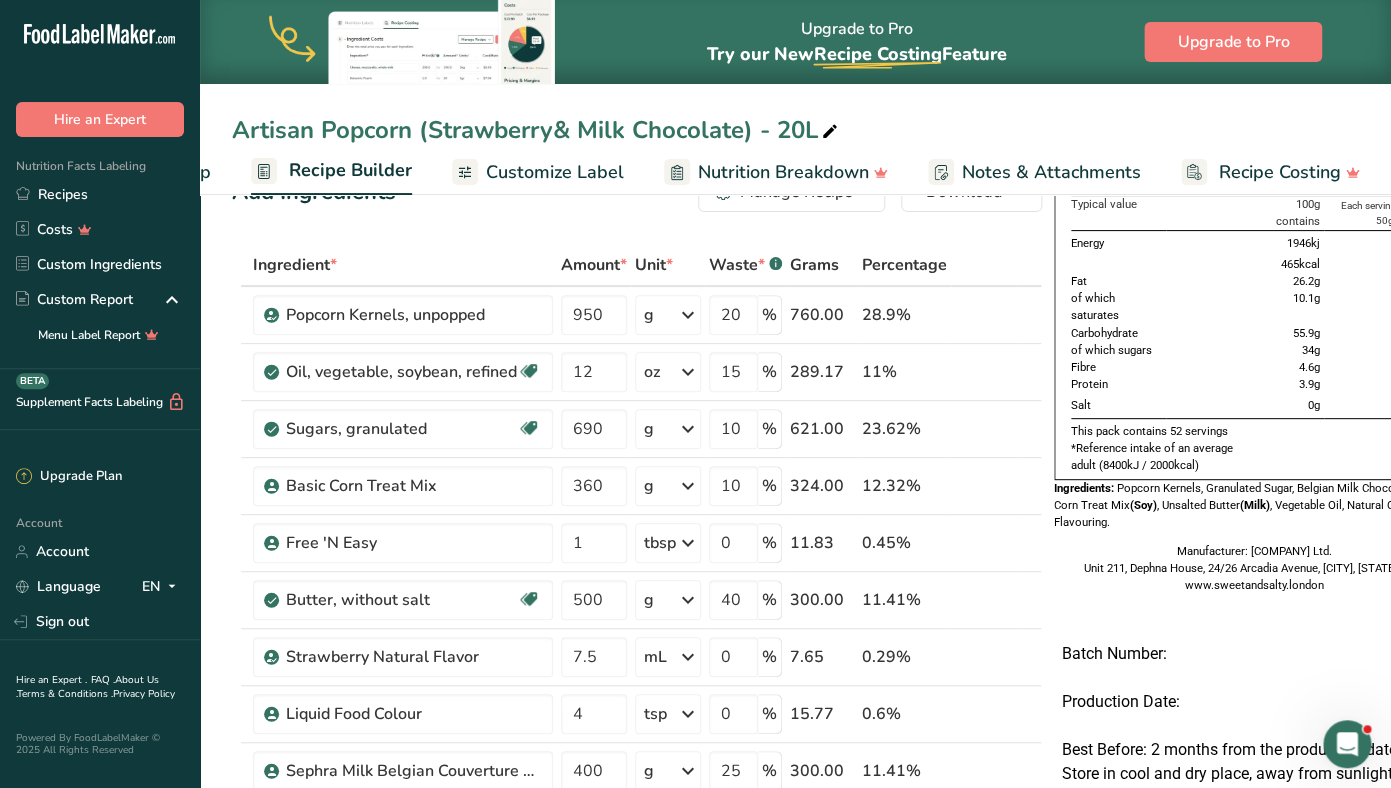 click on "Customize Label" at bounding box center (555, 172) 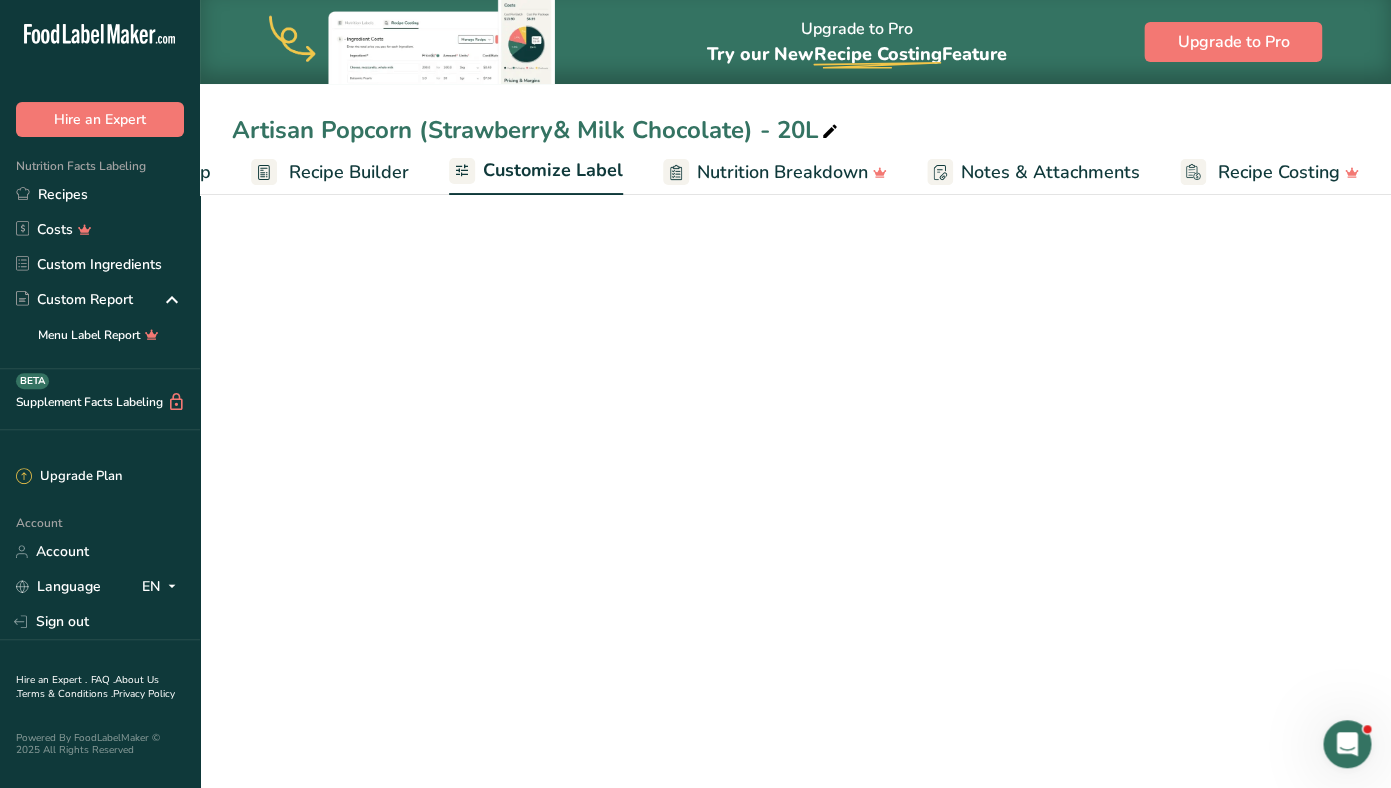 scroll, scrollTop: 0, scrollLeft: 169, axis: horizontal 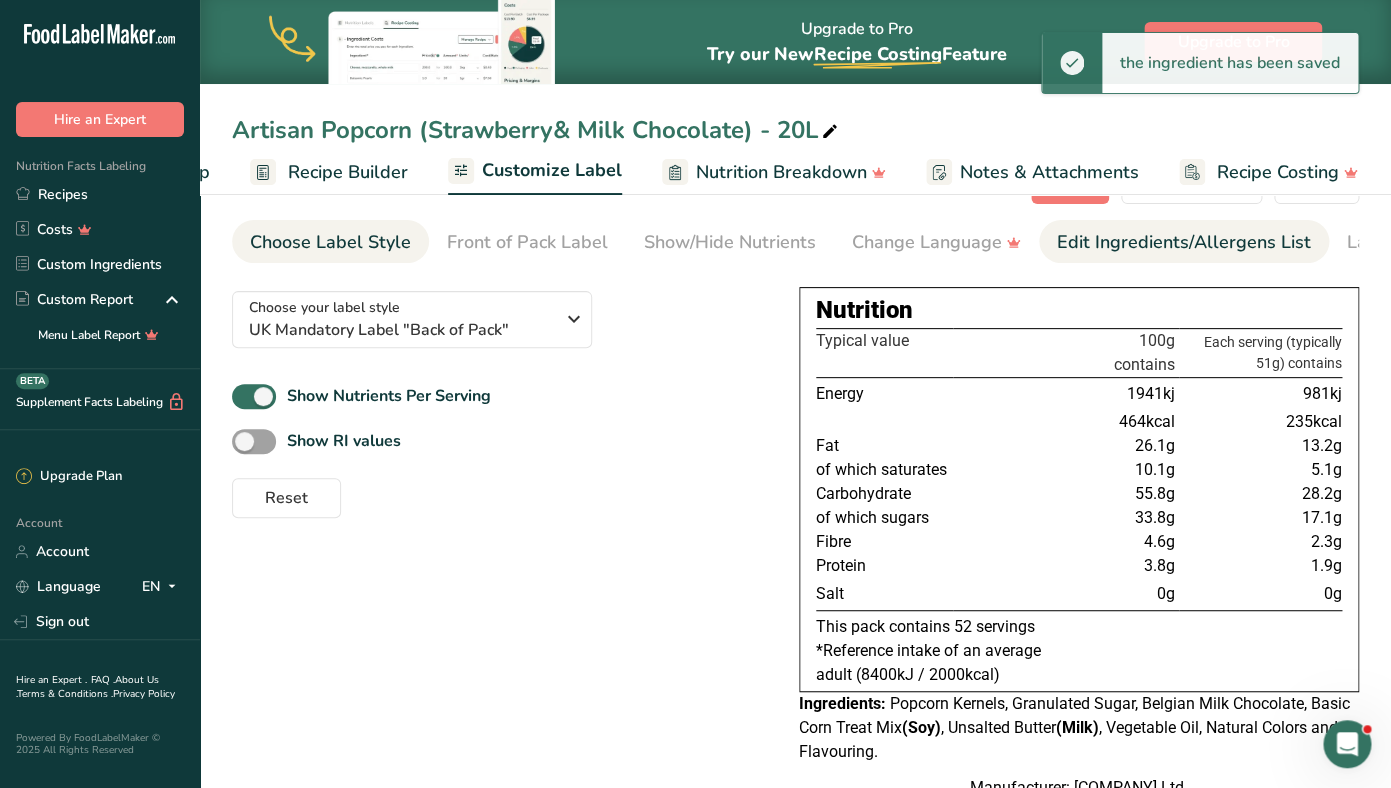 click on "Edit Ingredients/Allergens List" at bounding box center [1184, 242] 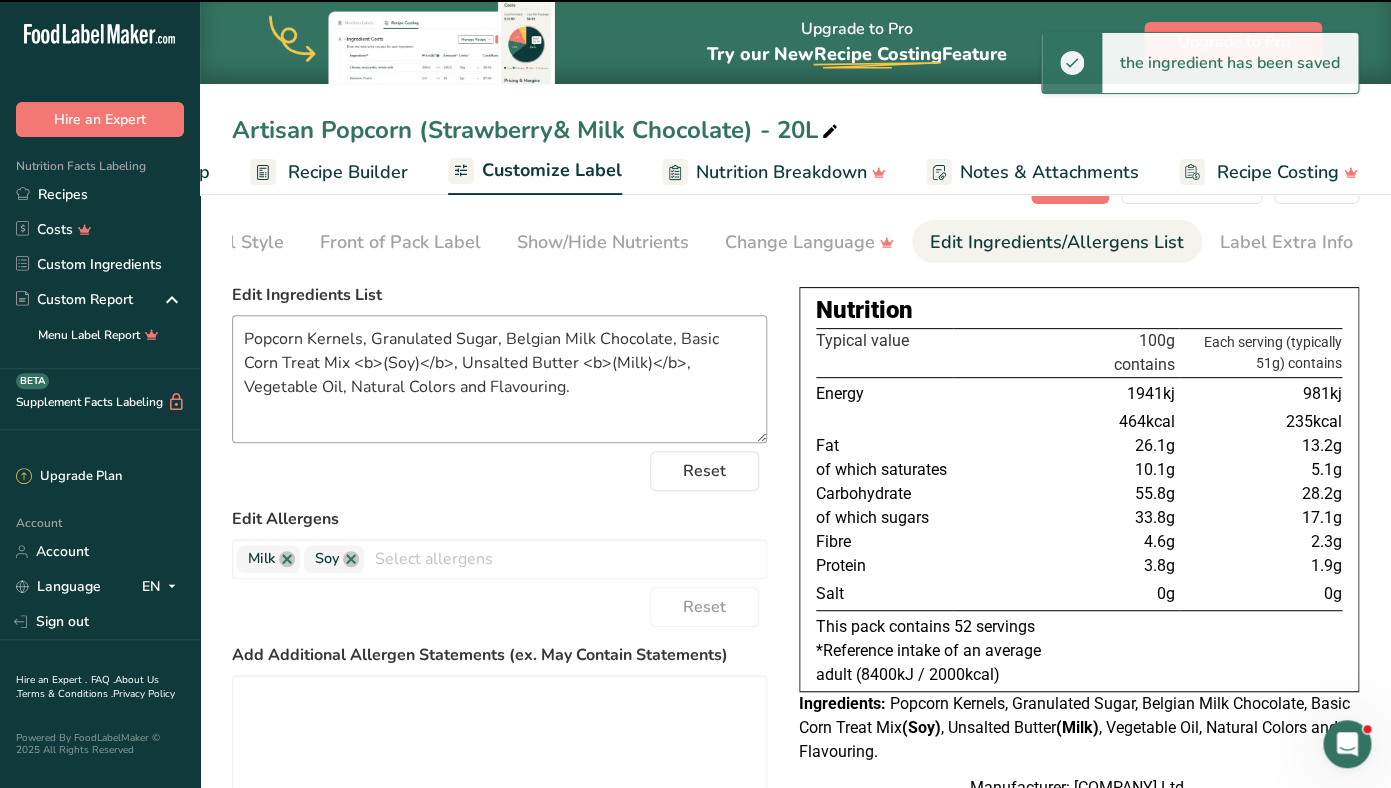 scroll, scrollTop: 0, scrollLeft: 127, axis: horizontal 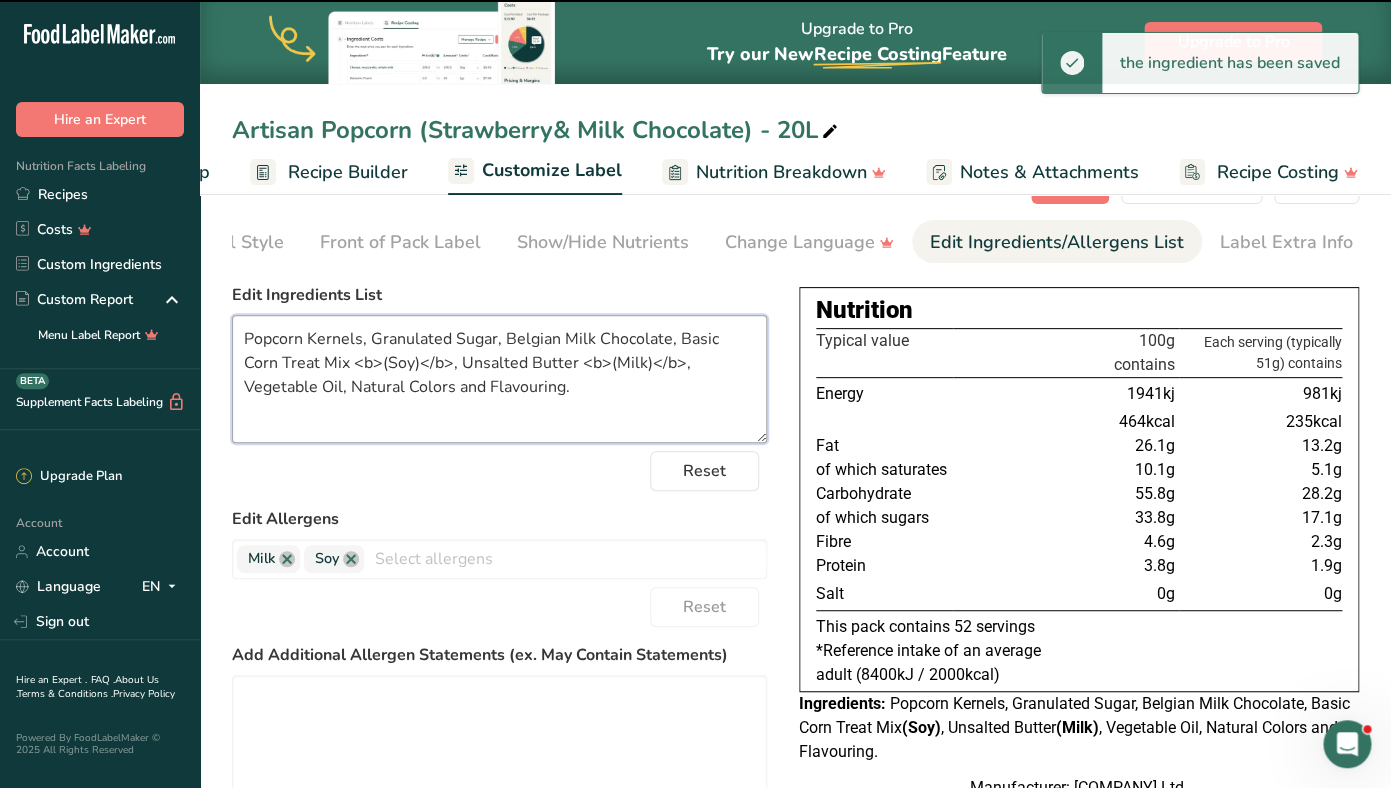 drag, startPoint x: 525, startPoint y: 425, endPoint x: 236, endPoint y: 333, distance: 303.29028 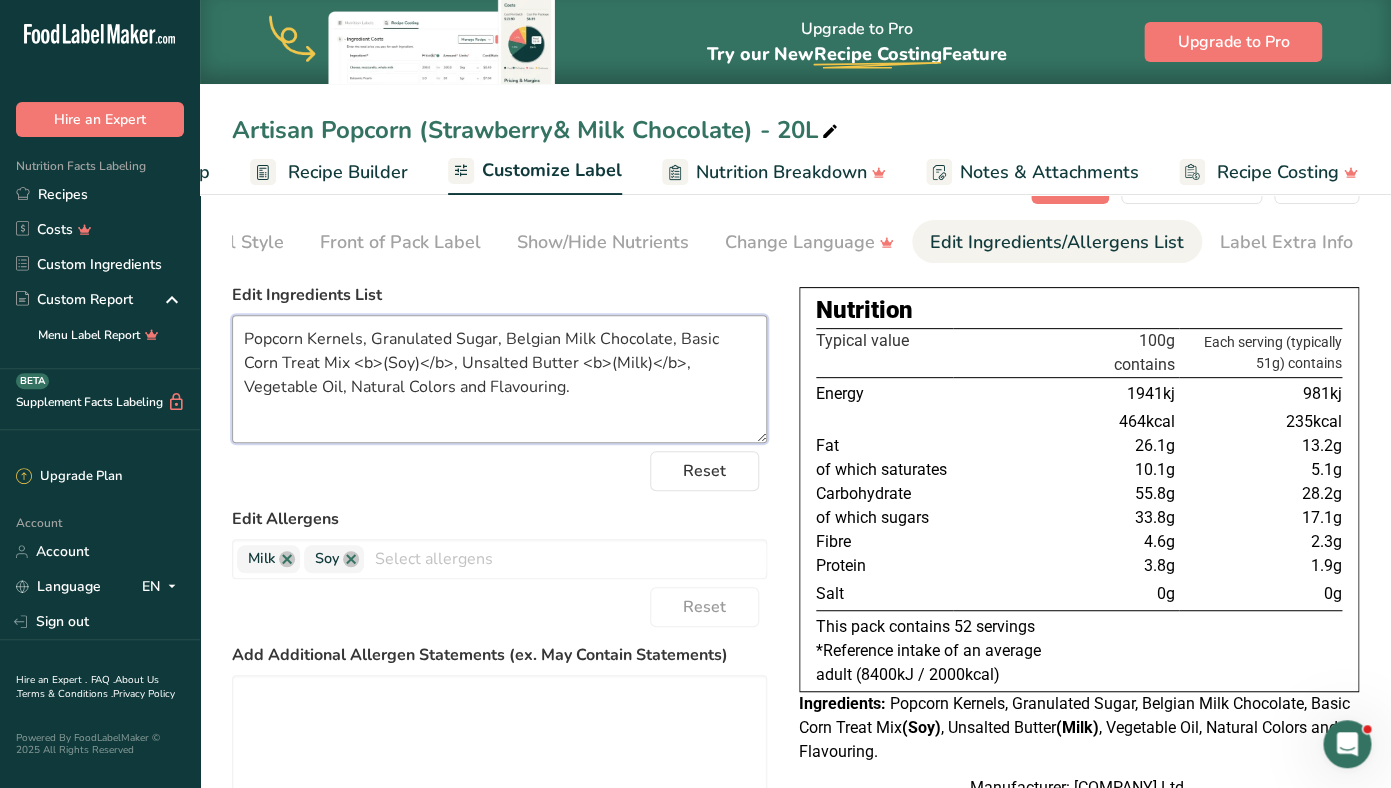 scroll, scrollTop: 0, scrollLeft: 168, axis: horizontal 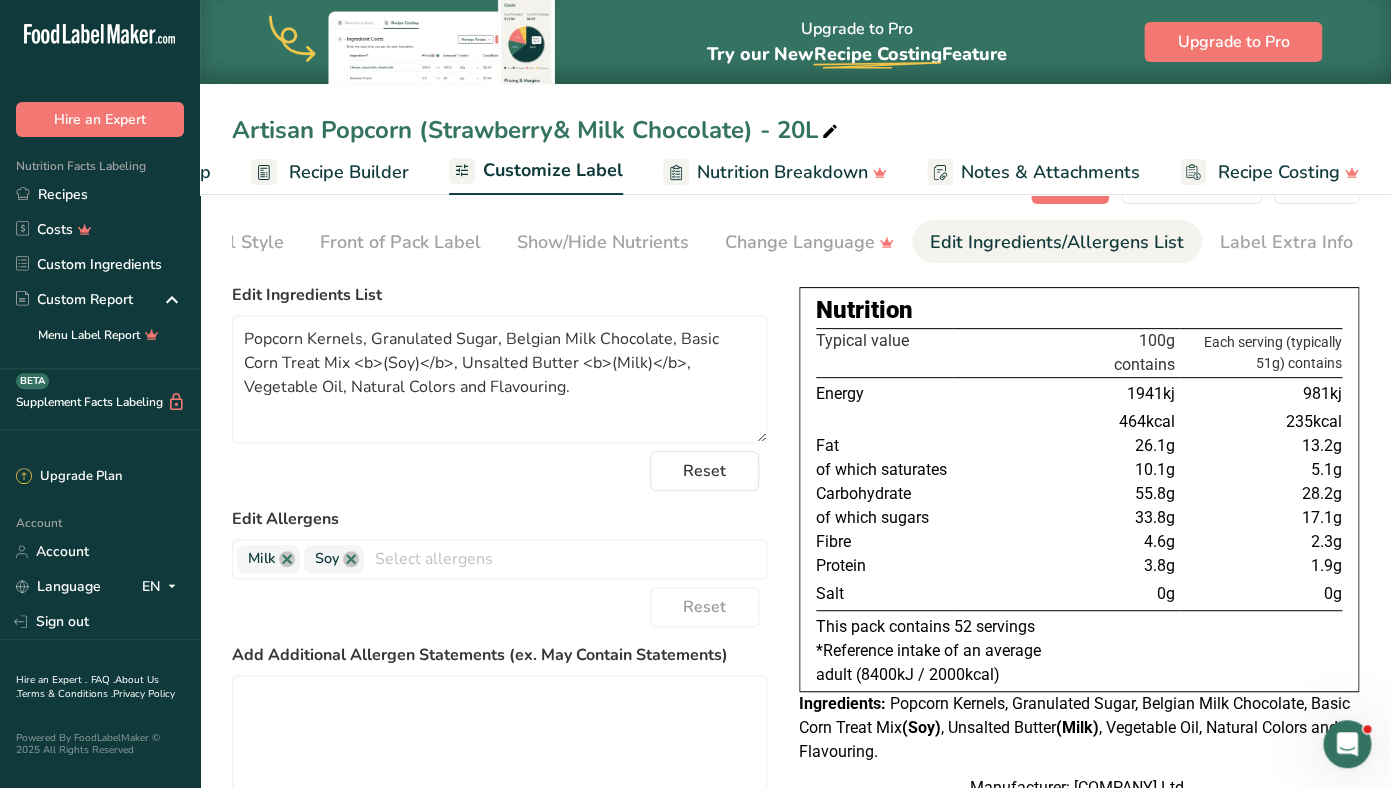 click on "Recipe Builder" at bounding box center (349, 172) 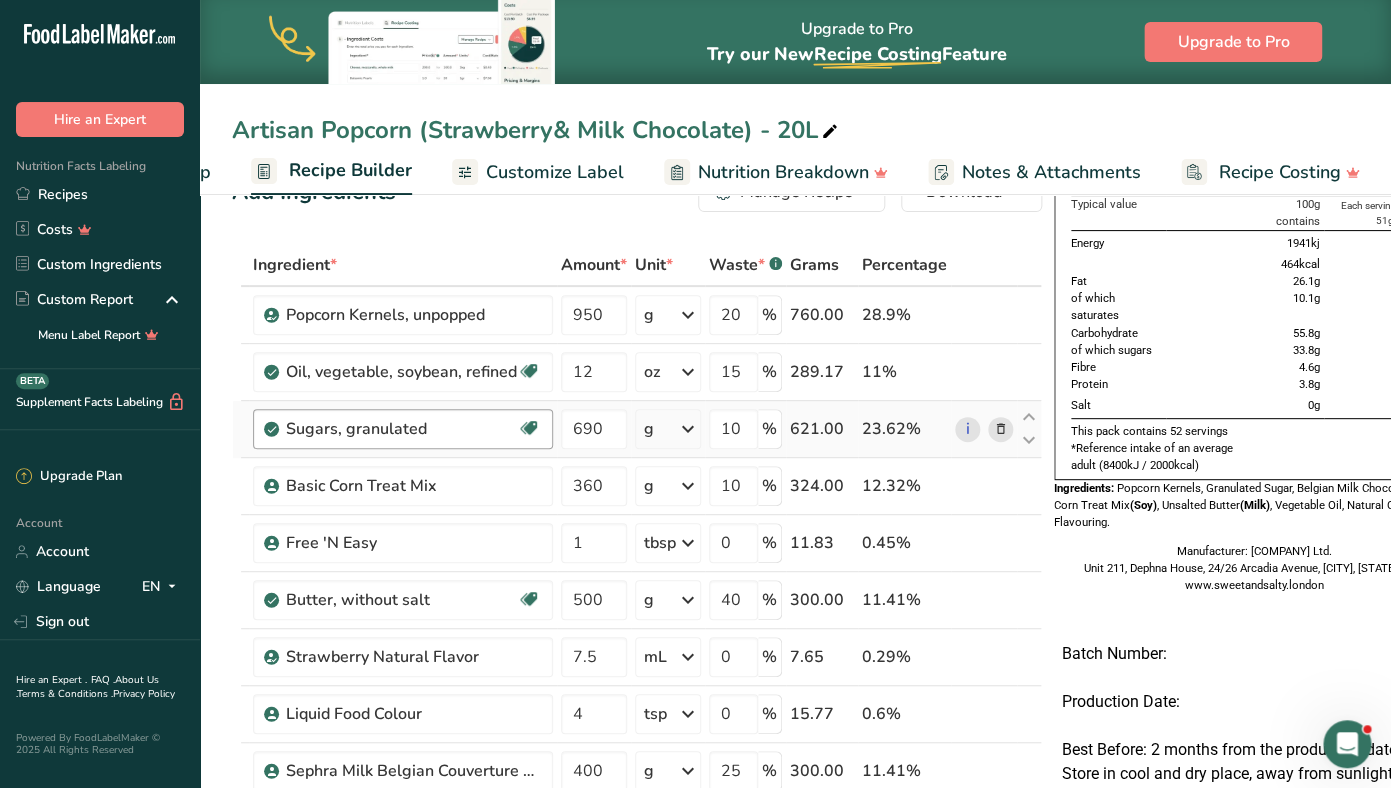 scroll, scrollTop: 0, scrollLeft: 168, axis: horizontal 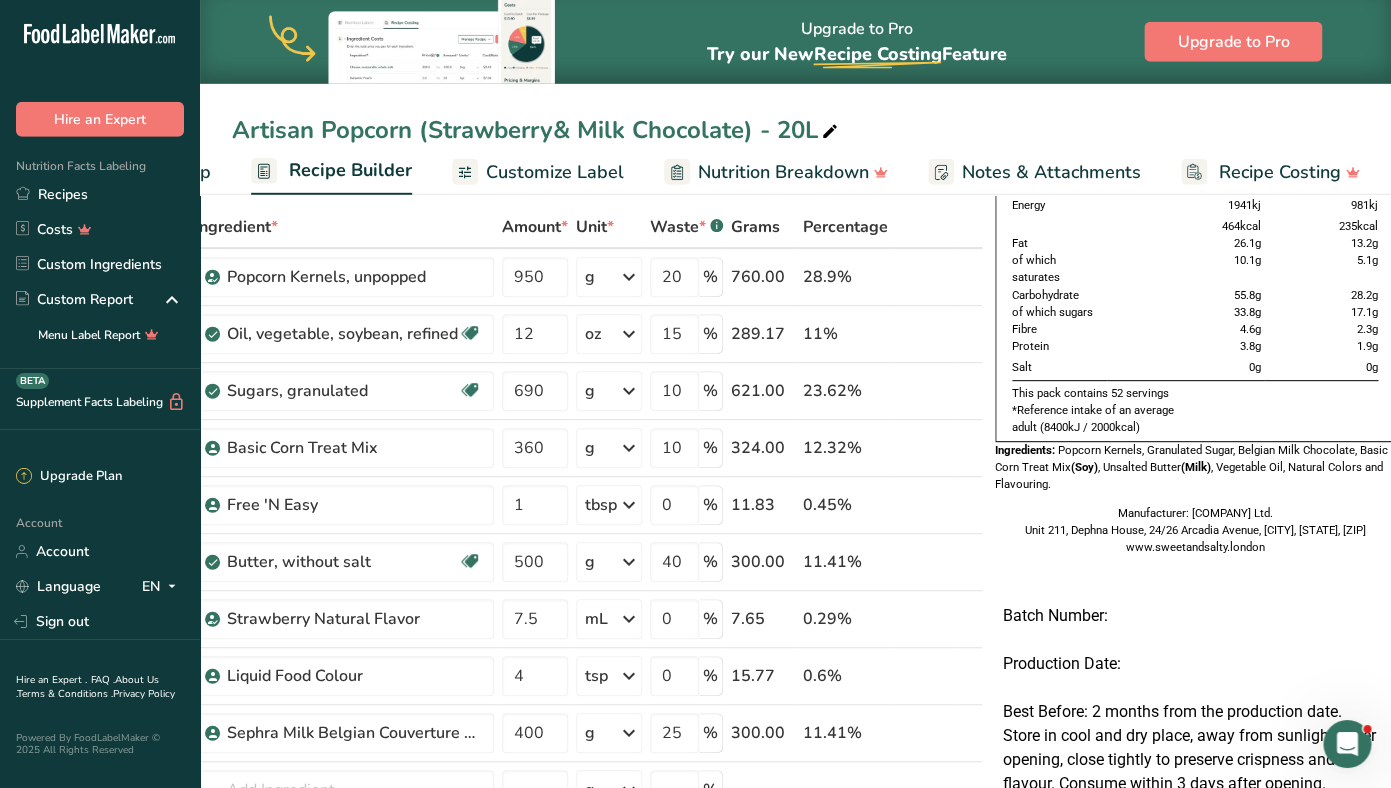 click on "Recipe Setup" at bounding box center [156, 172] 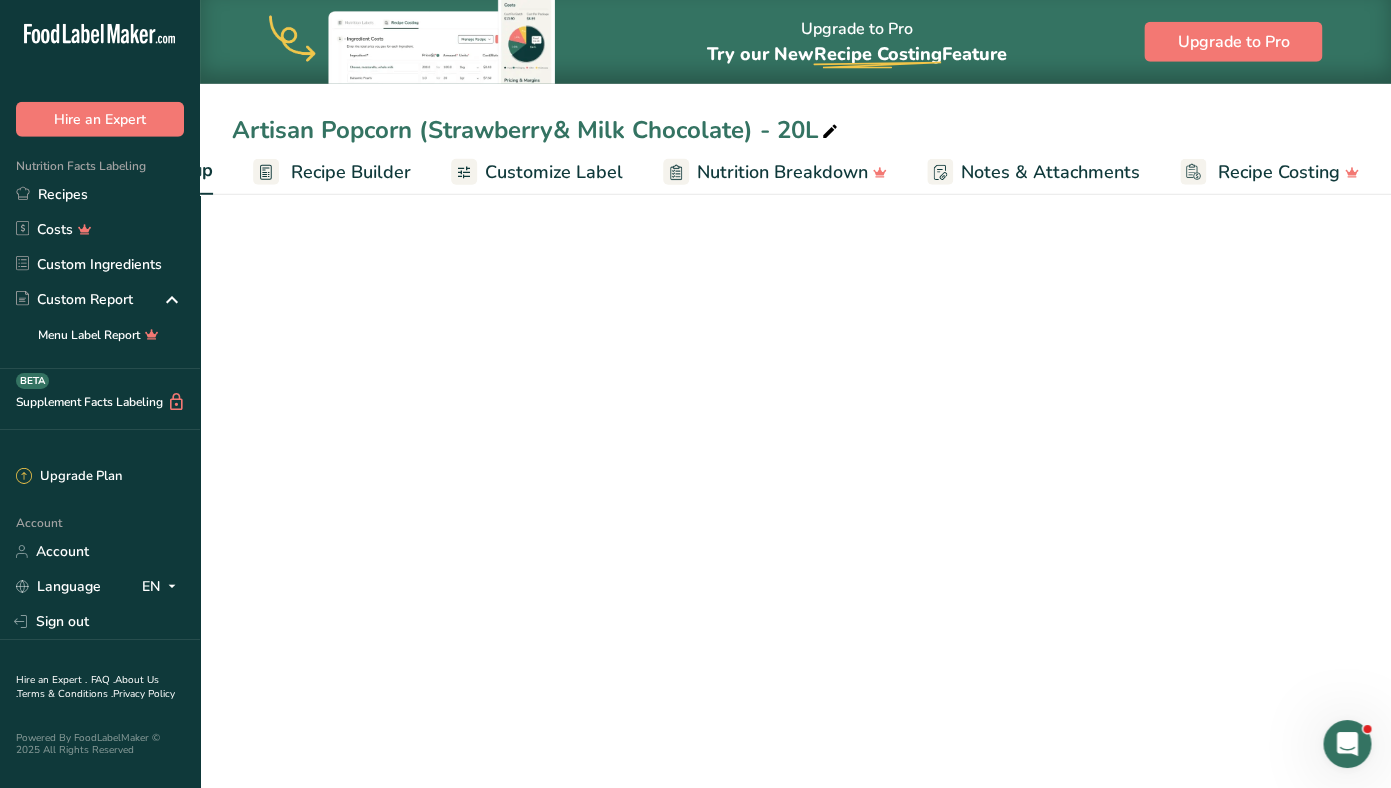 scroll, scrollTop: 0, scrollLeft: 7, axis: horizontal 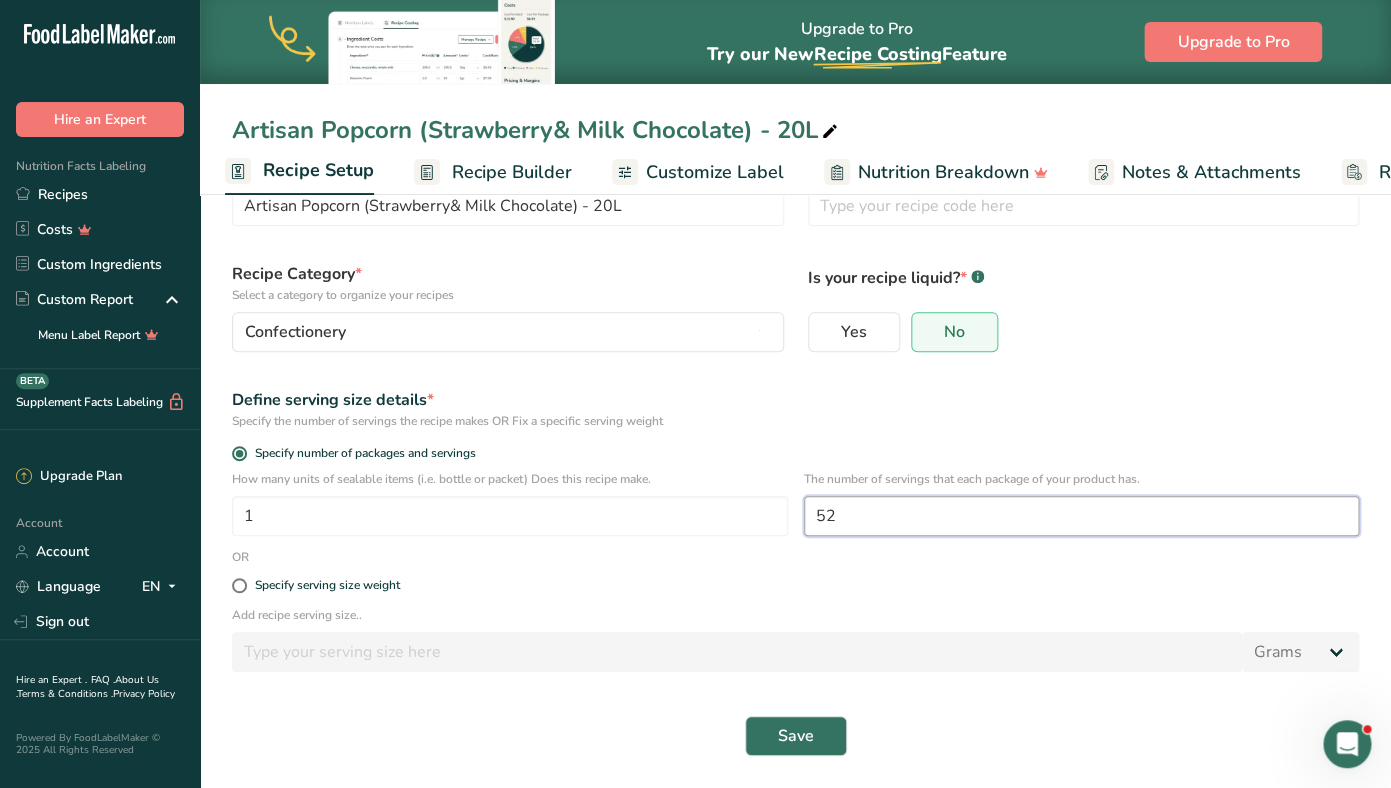 click on "52" at bounding box center (1082, 516) 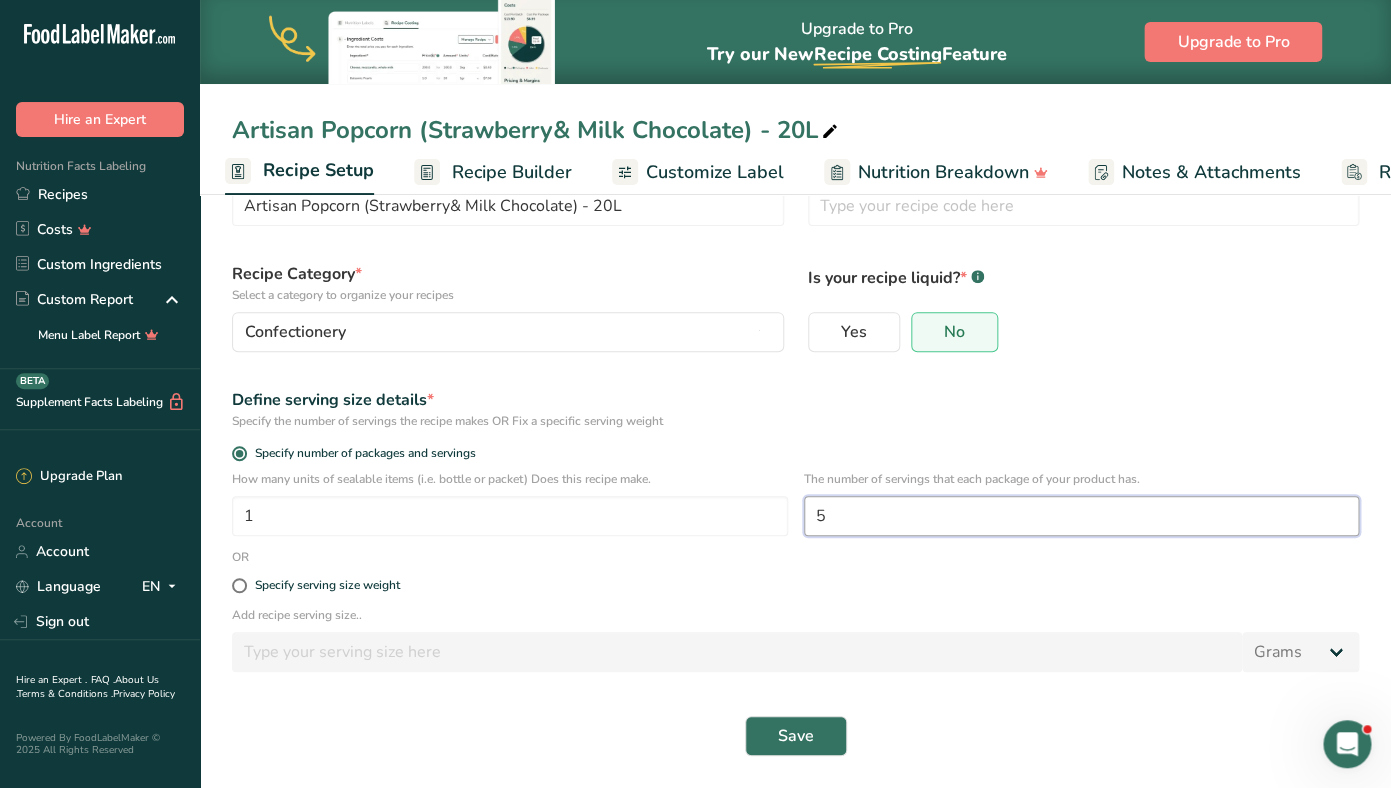 type on "52" 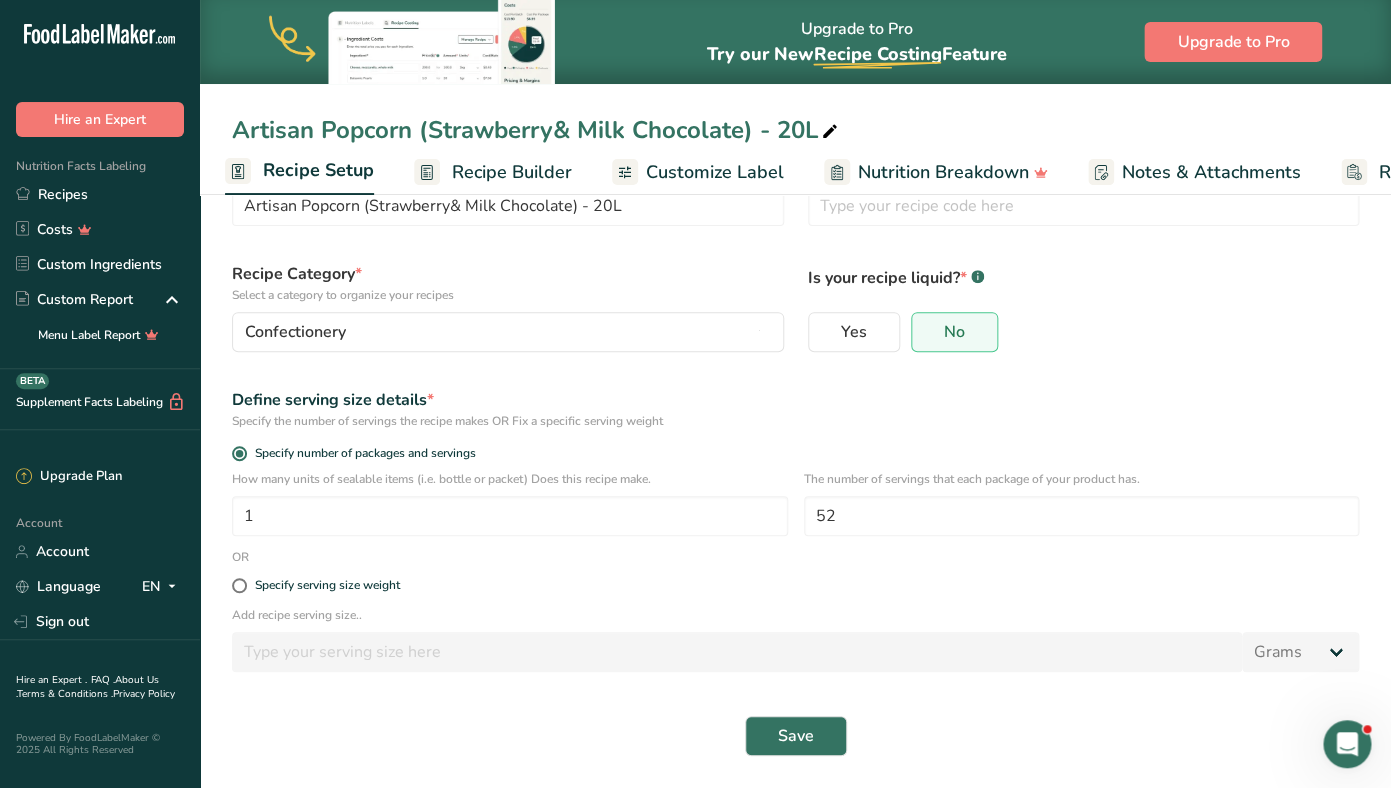 click on "Save" at bounding box center (795, 736) 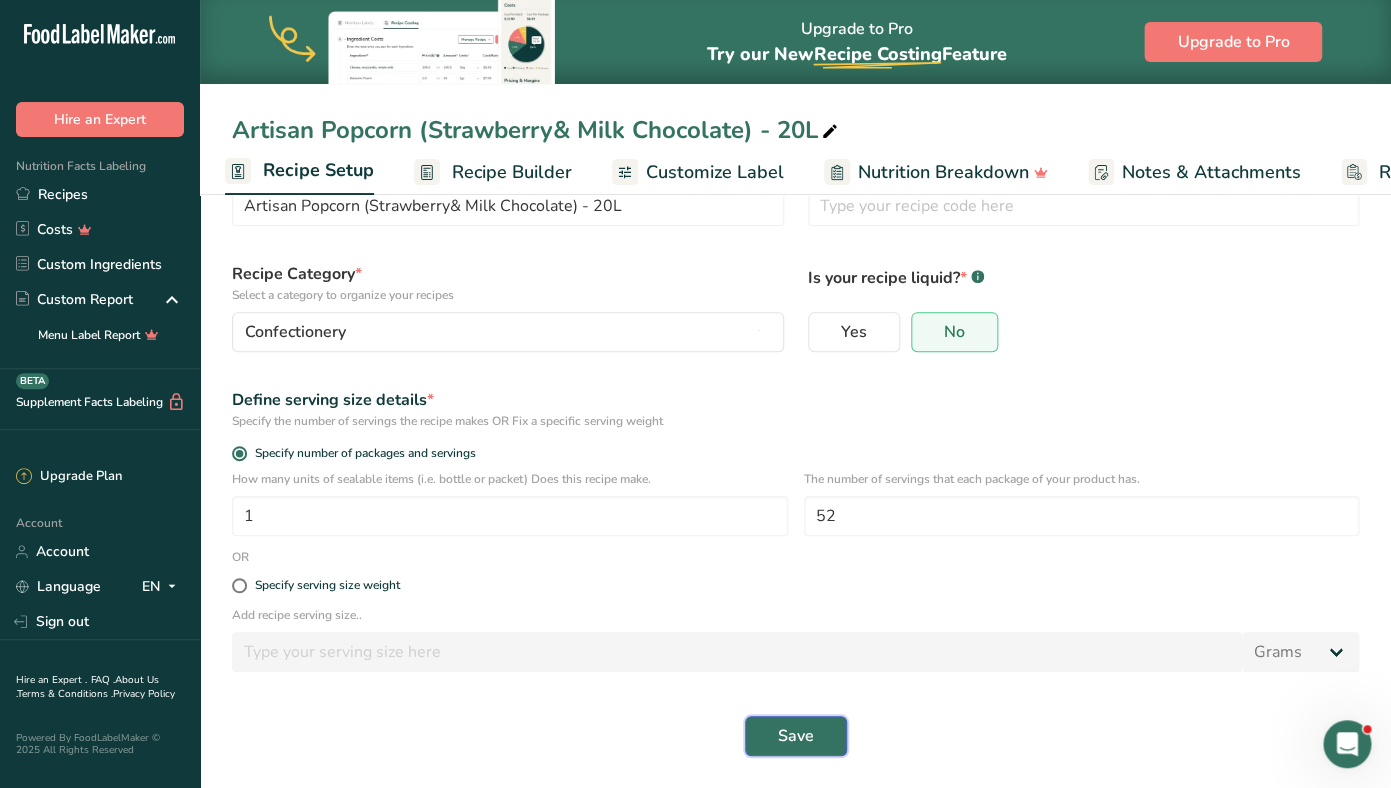 click on "Save" at bounding box center [796, 736] 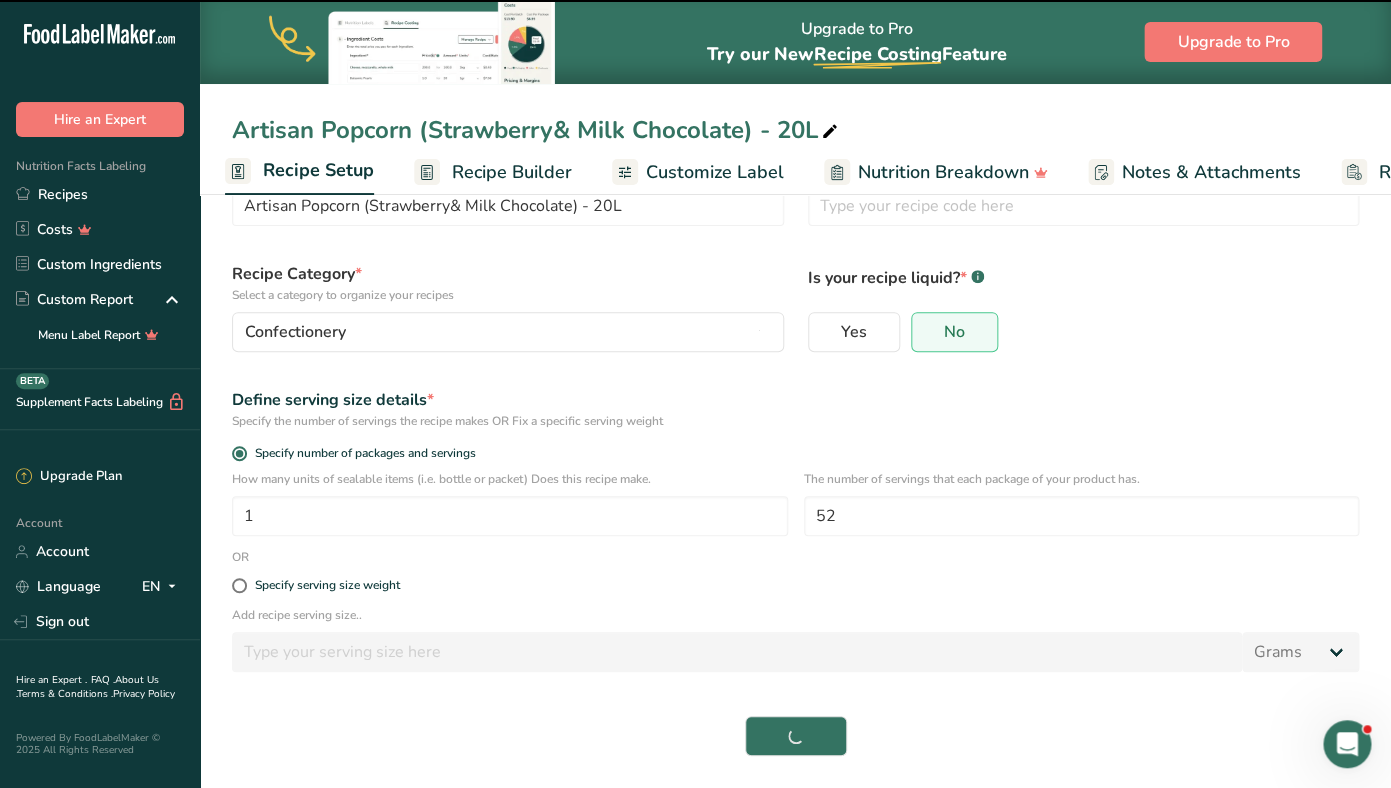 click on "Save" at bounding box center (795, 736) 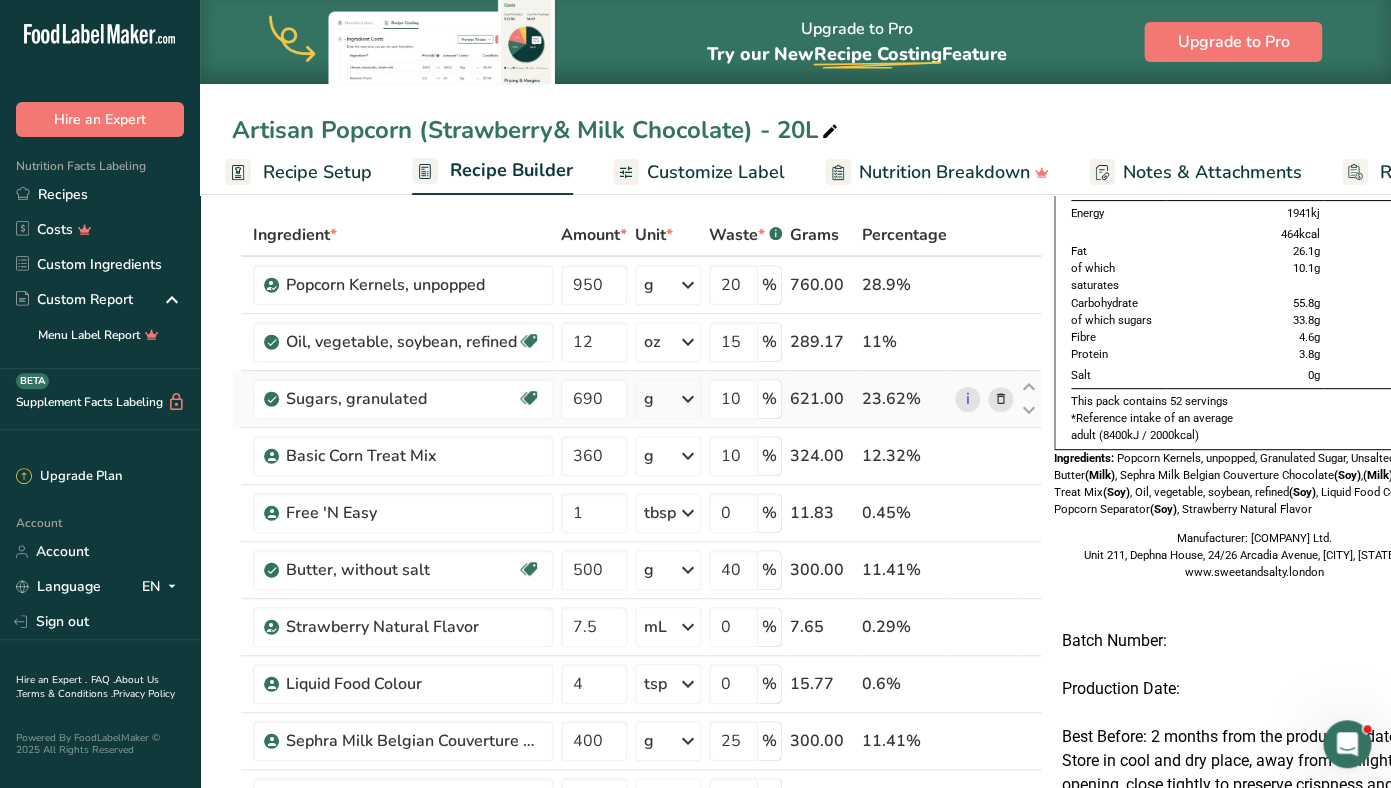 scroll, scrollTop: 0, scrollLeft: 42, axis: horizontal 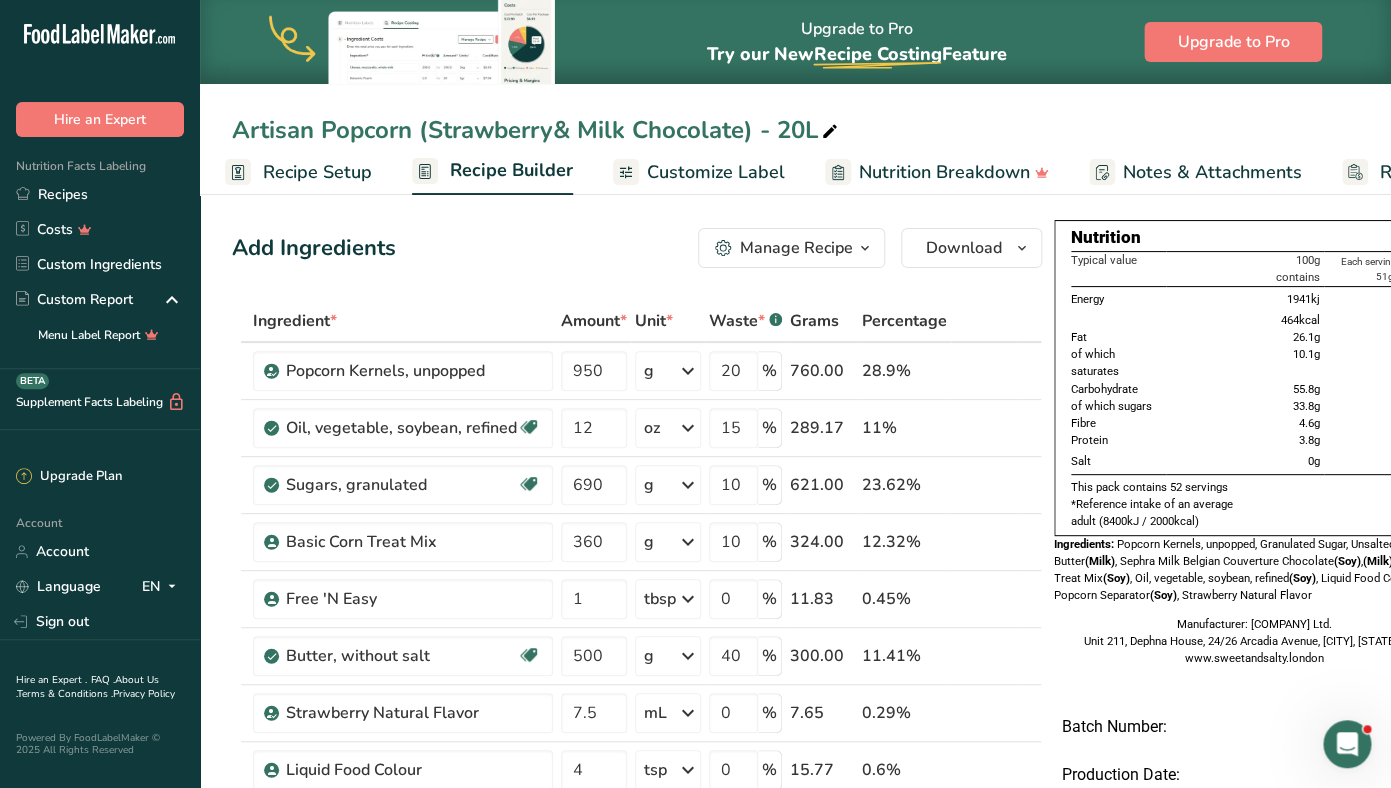click on "Recipe Setup" at bounding box center (317, 172) 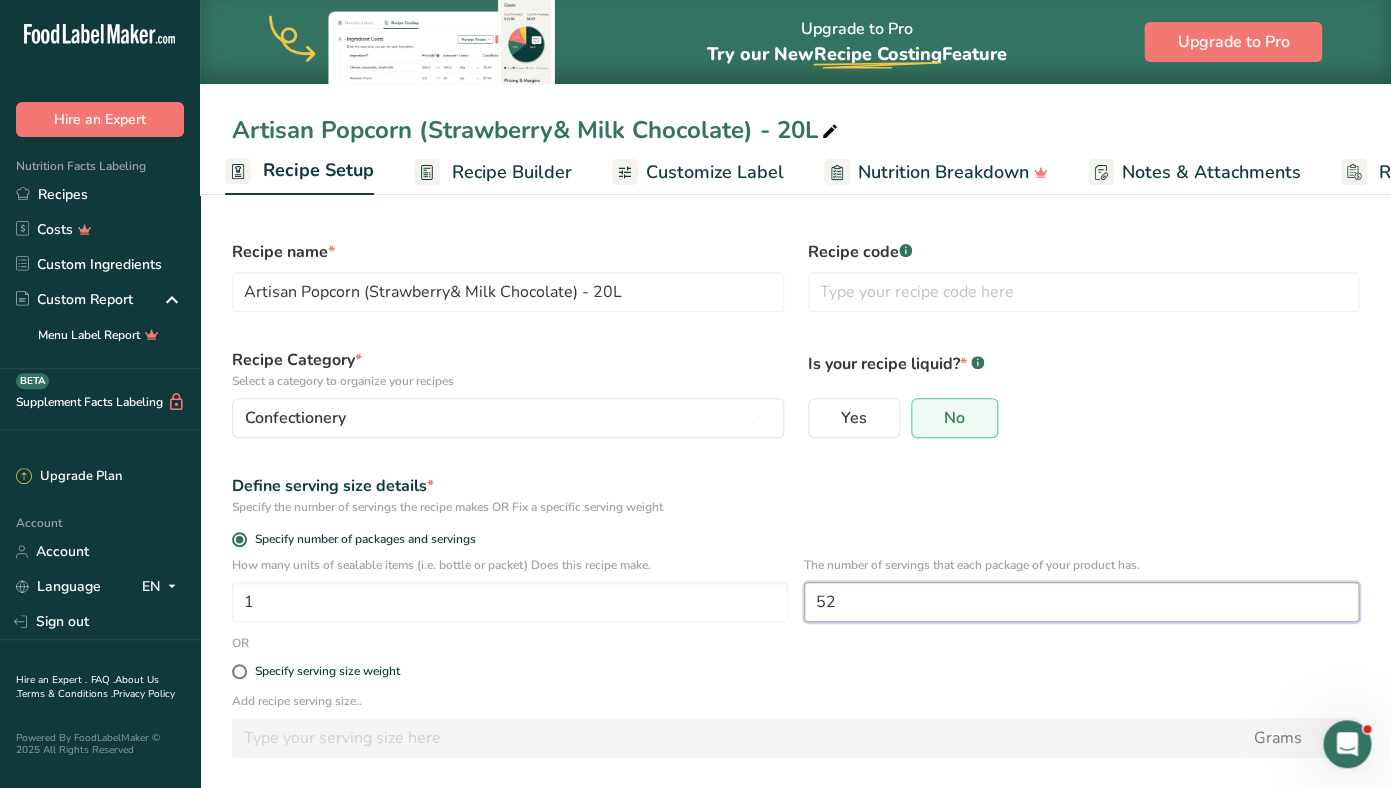 click on "52" at bounding box center (1082, 602) 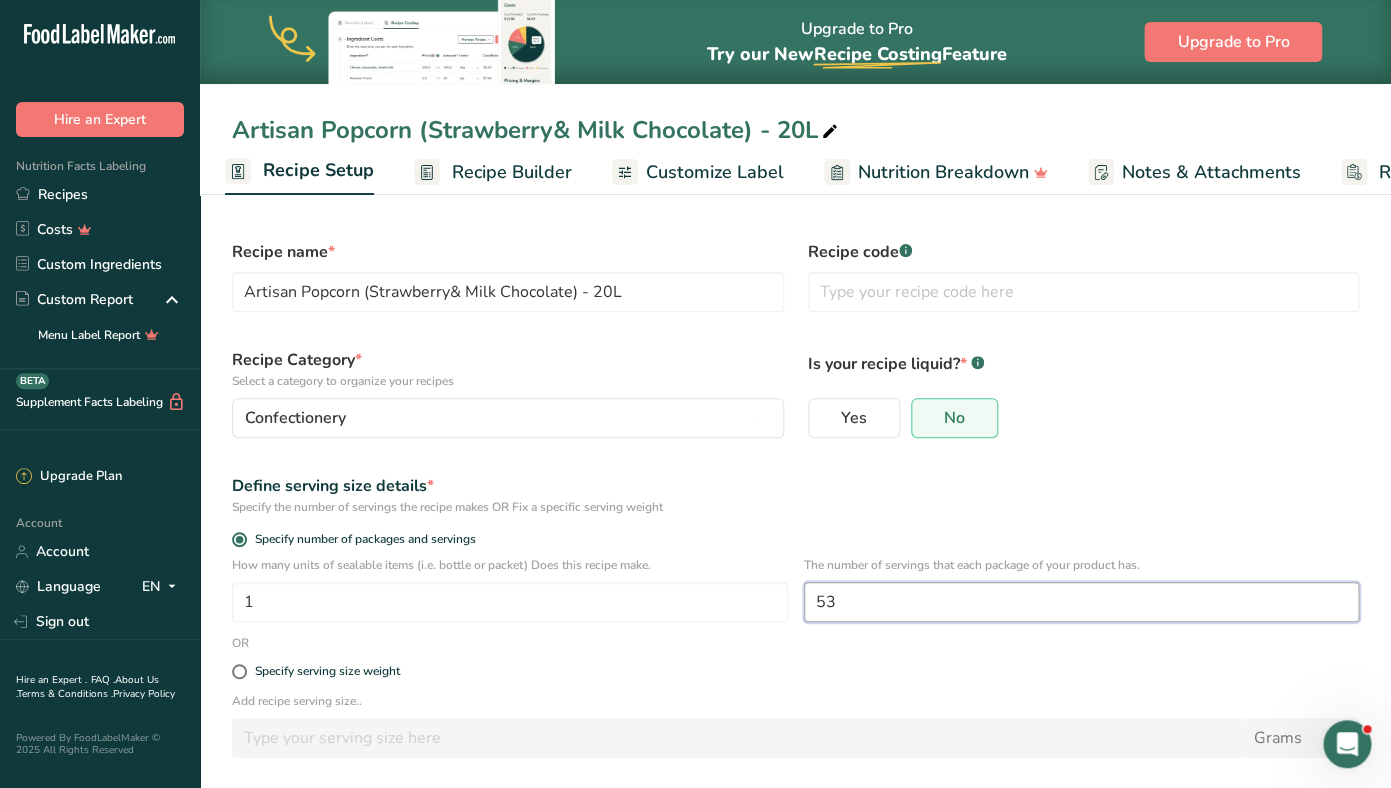 scroll, scrollTop: 86, scrollLeft: 0, axis: vertical 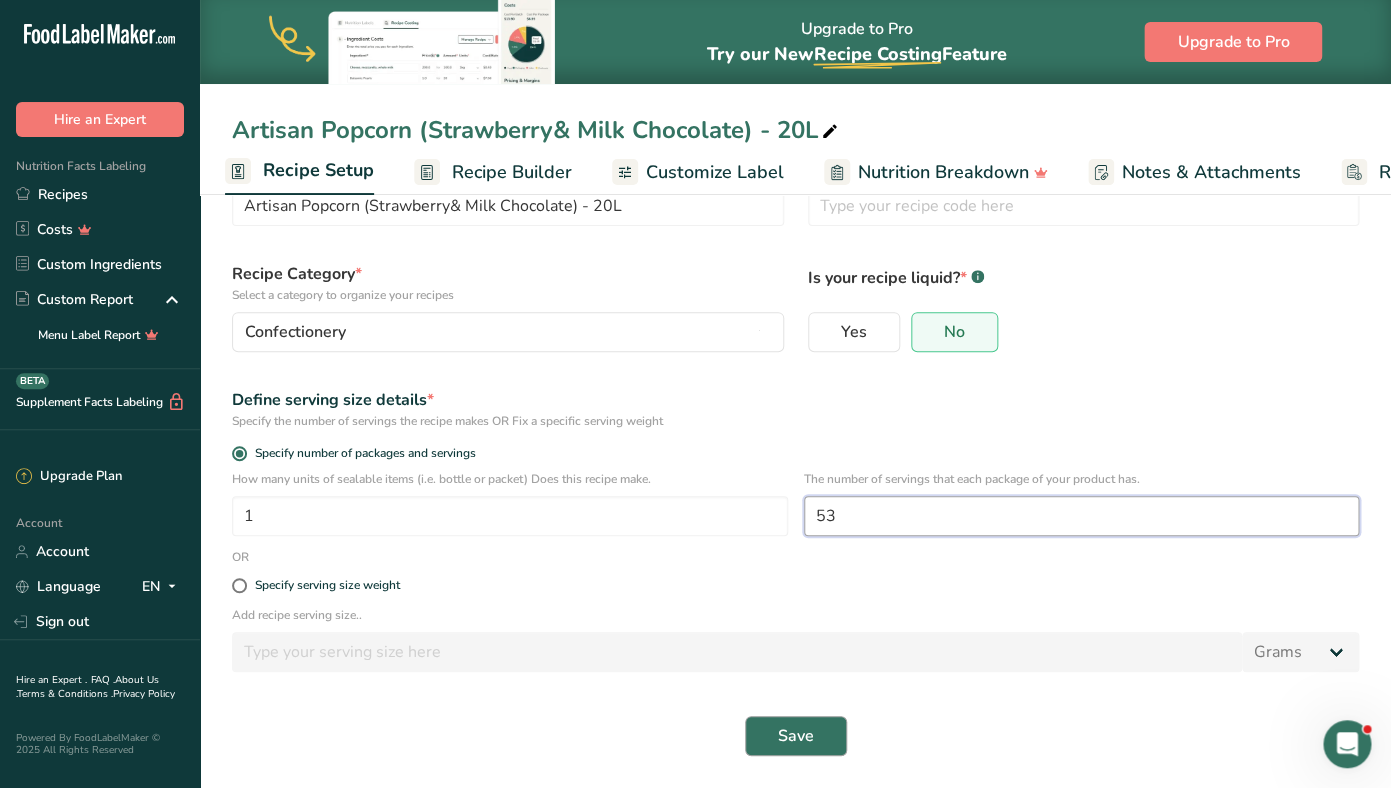 type on "53" 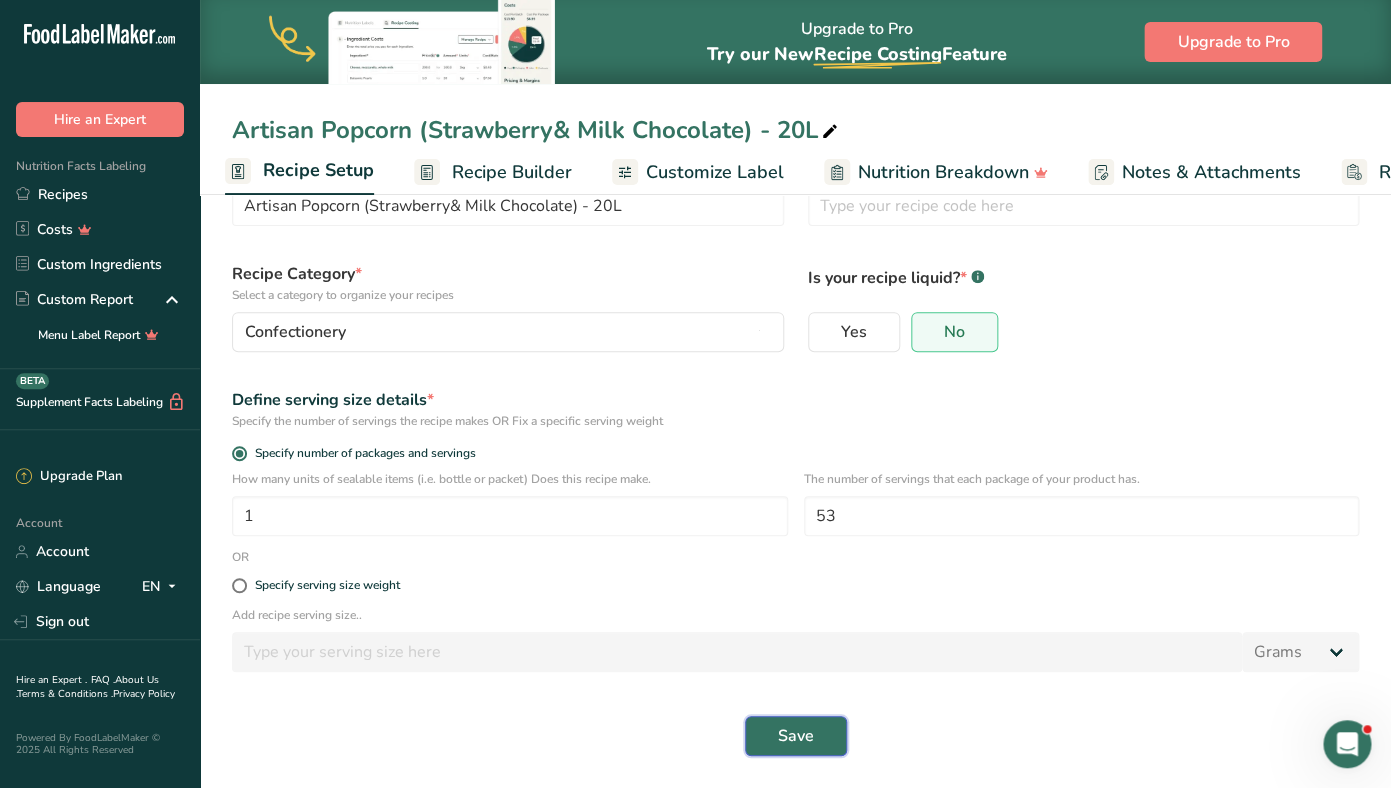 click on "Save" at bounding box center (796, 736) 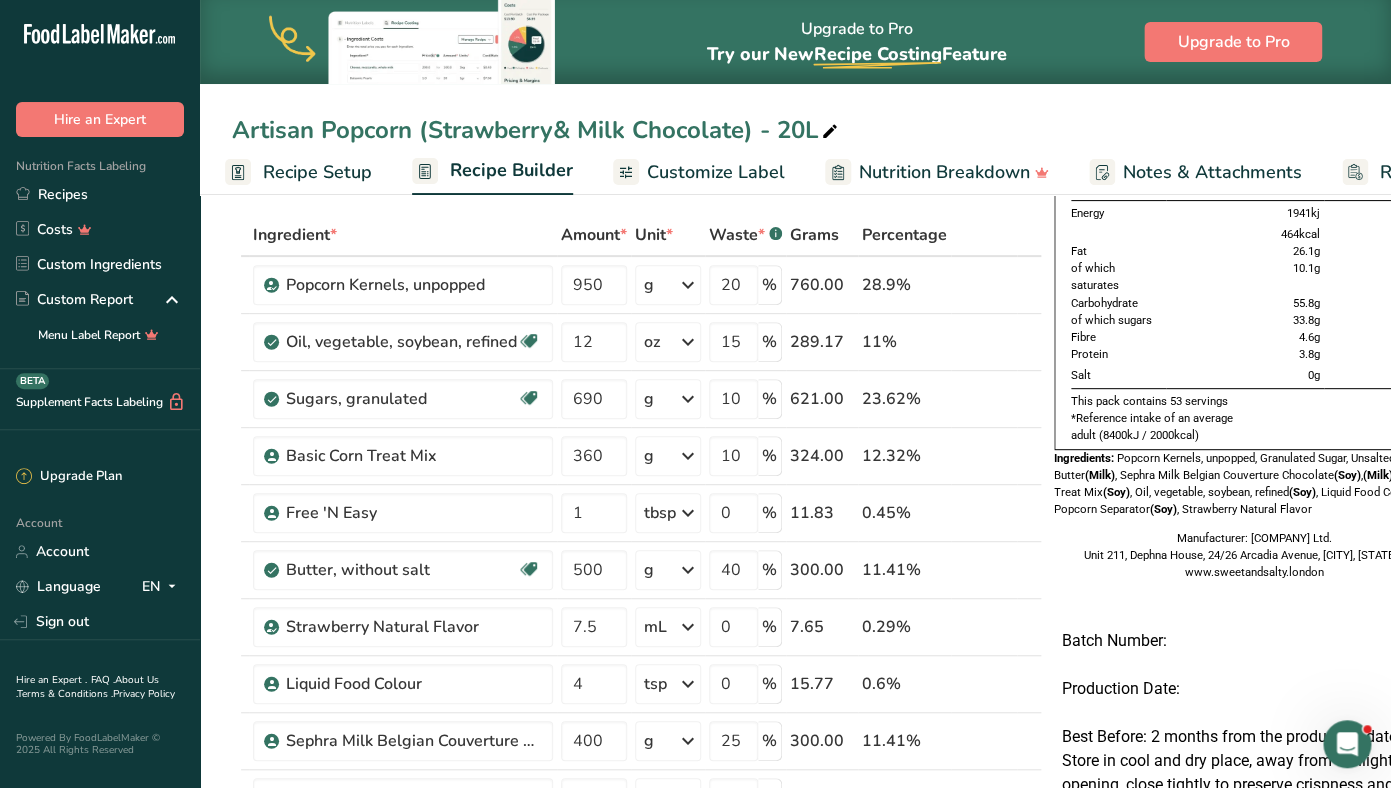 click on "Customize Label" at bounding box center [716, 172] 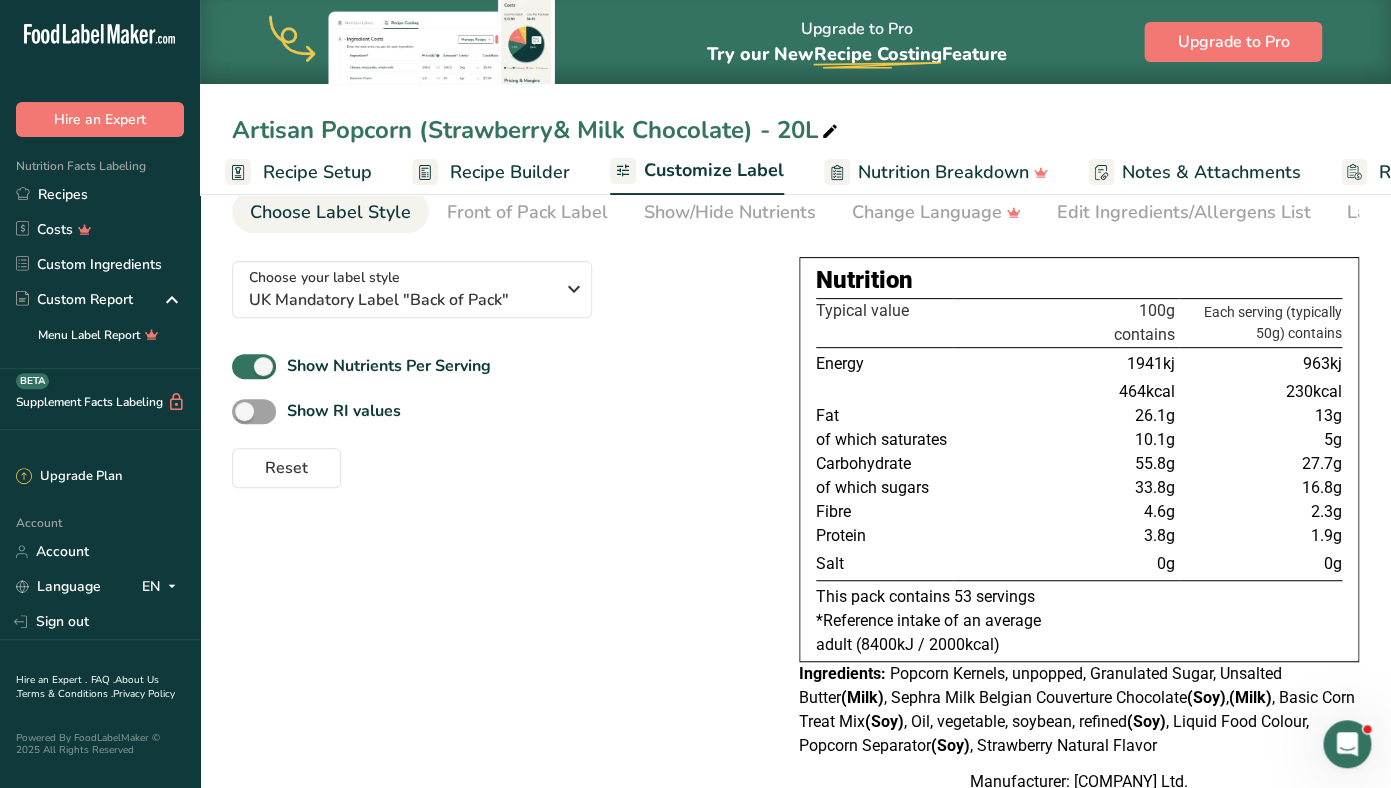 scroll, scrollTop: 0, scrollLeft: 169, axis: horizontal 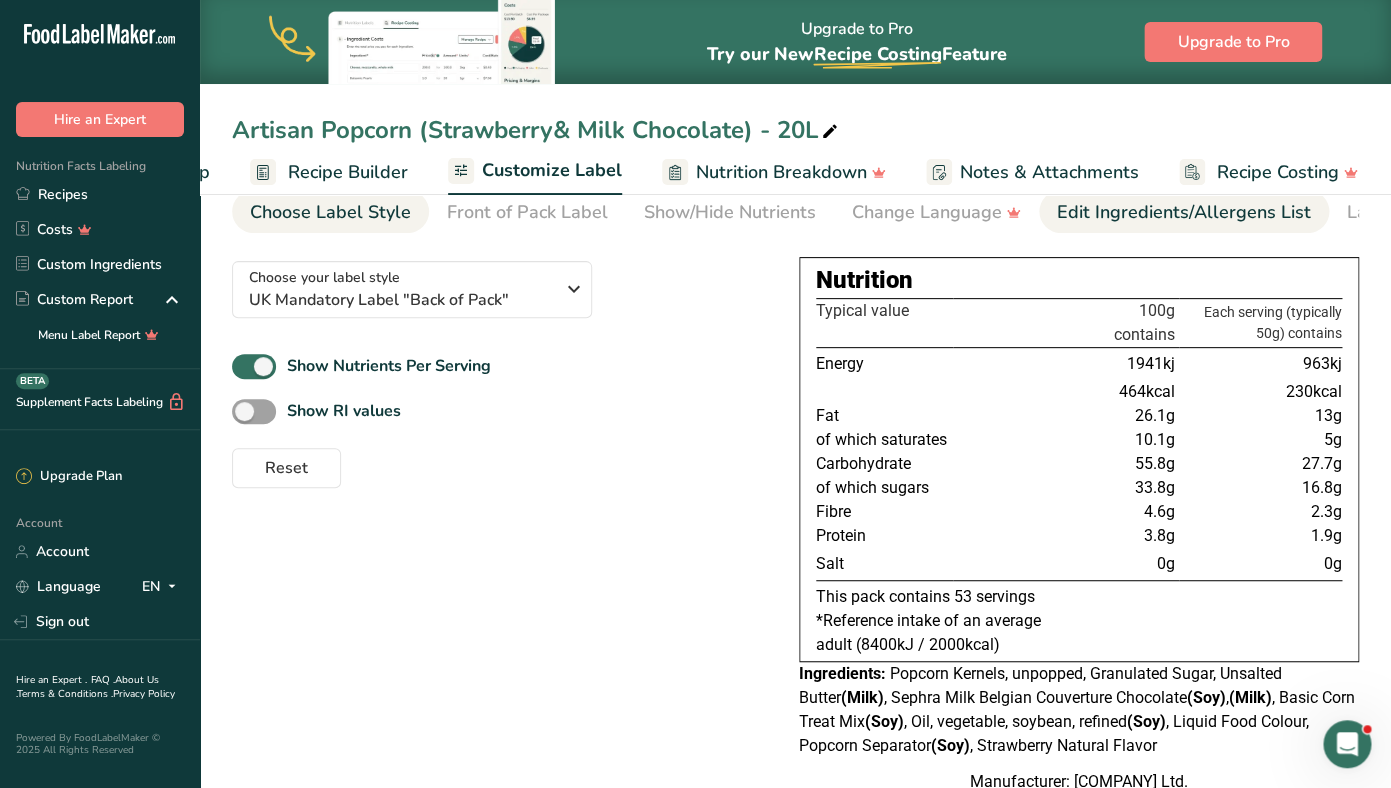 click on "Edit Ingredients/Allergens List" at bounding box center [1184, 212] 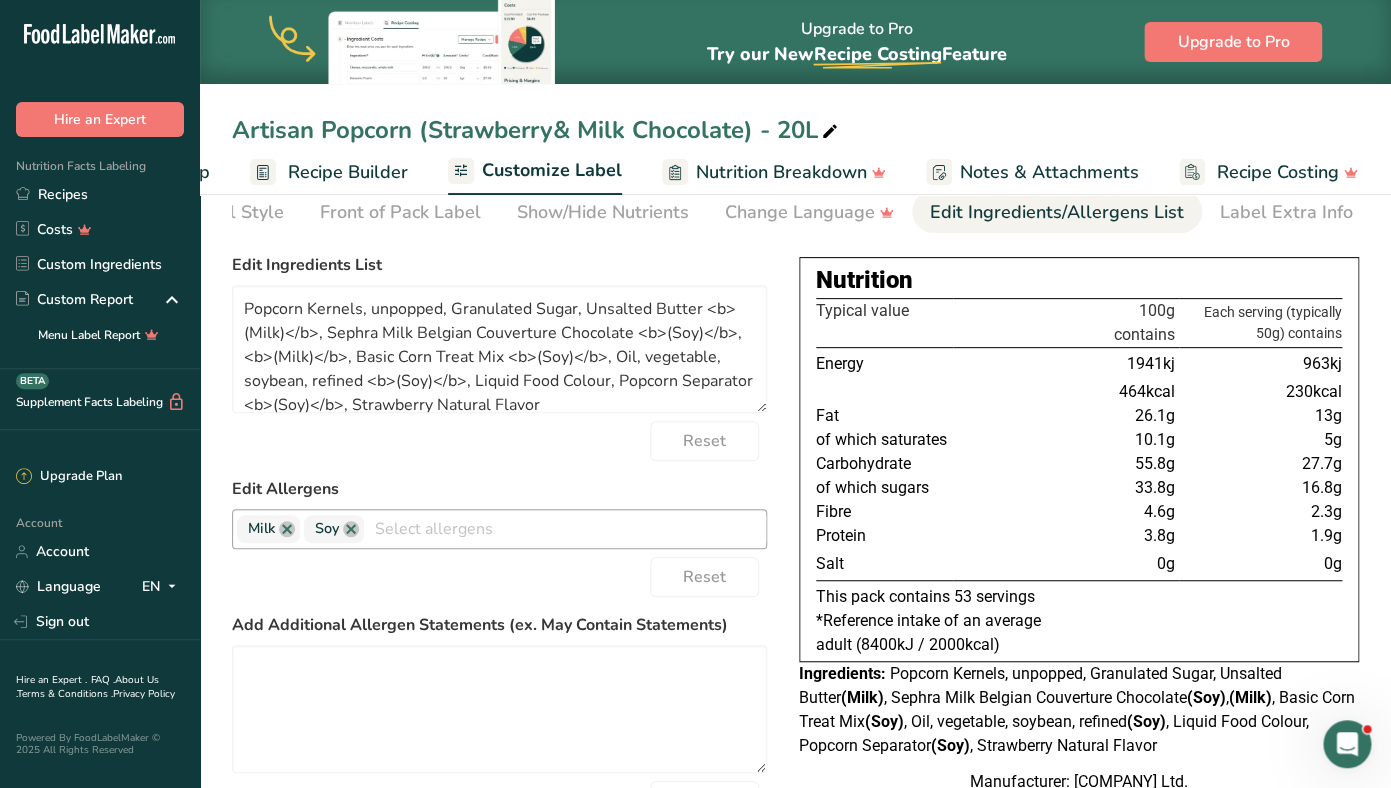 scroll, scrollTop: 0, scrollLeft: 127, axis: horizontal 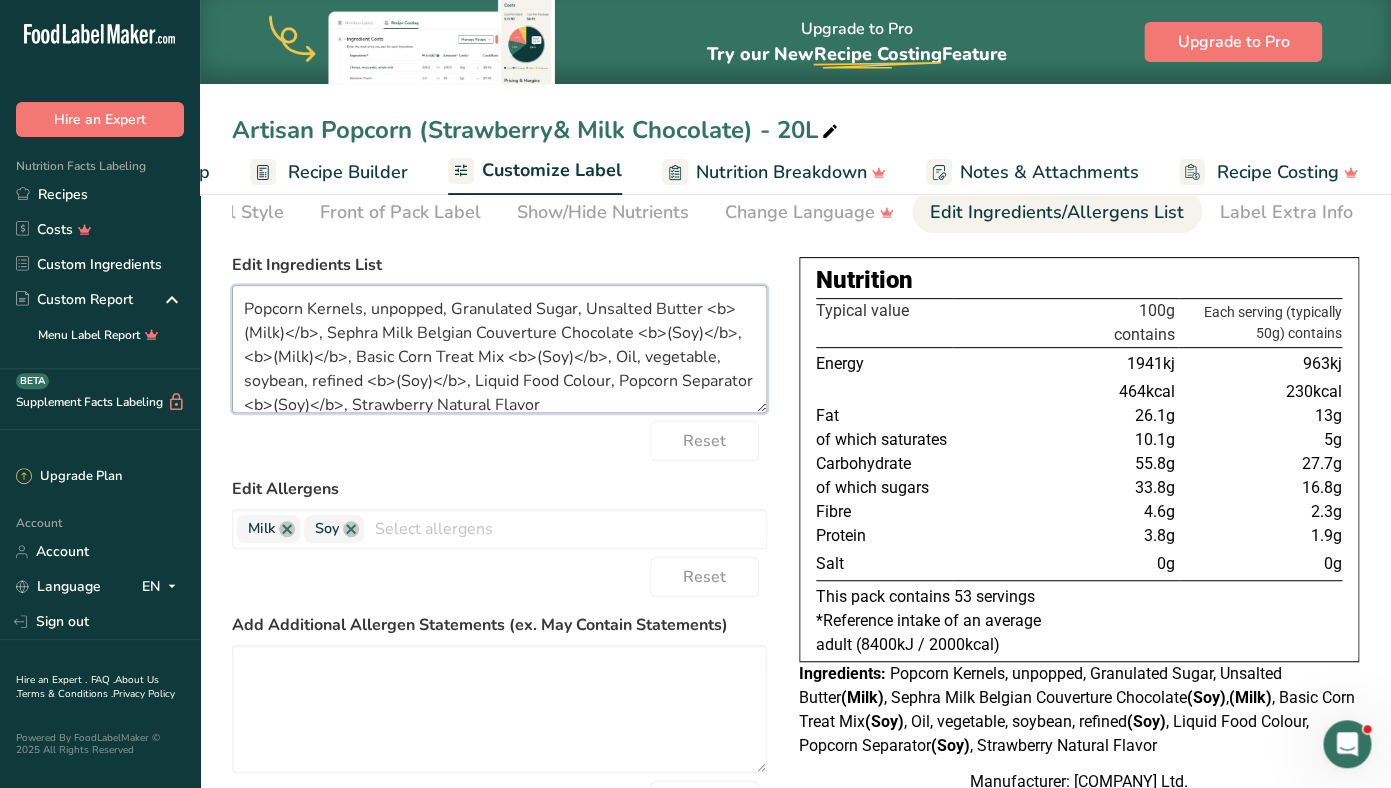 click on "Popcorn Kernels, unpopped, Granulated Sugar, Unsalted Butter <b>(Milk)</b>, Sephra Milk Belgian Couverture Chocolate <b>(Soy)</b>, <b>(Milk)</b>, Basic Corn Treat Mix <b>(Soy)</b>, Oil, vegetable, soybean, refined <b>(Soy)</b>, Liquid Food Colour, Popcorn Separator <b>(Soy)</b>, Strawberry Natural Flavor" at bounding box center [499, 349] 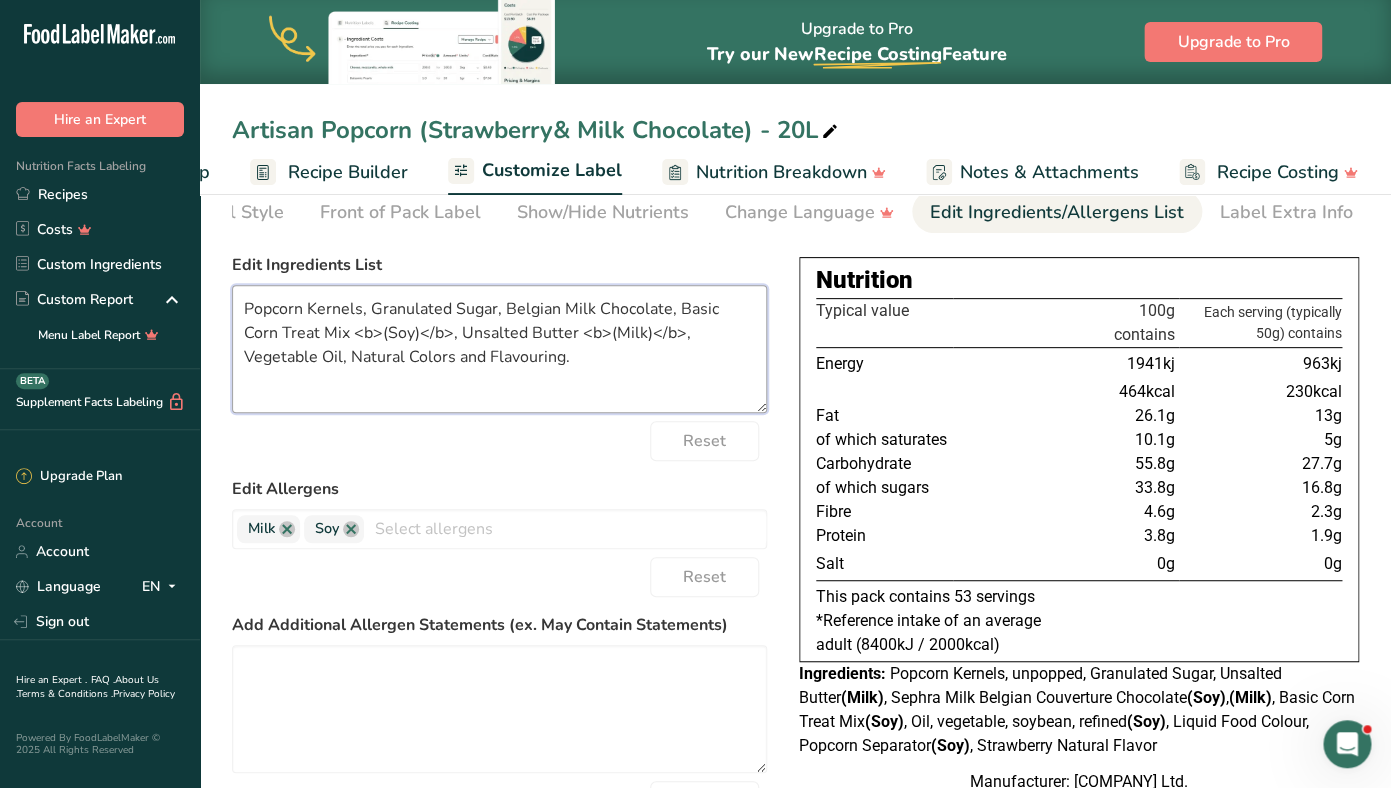 scroll, scrollTop: 0, scrollLeft: 0, axis: both 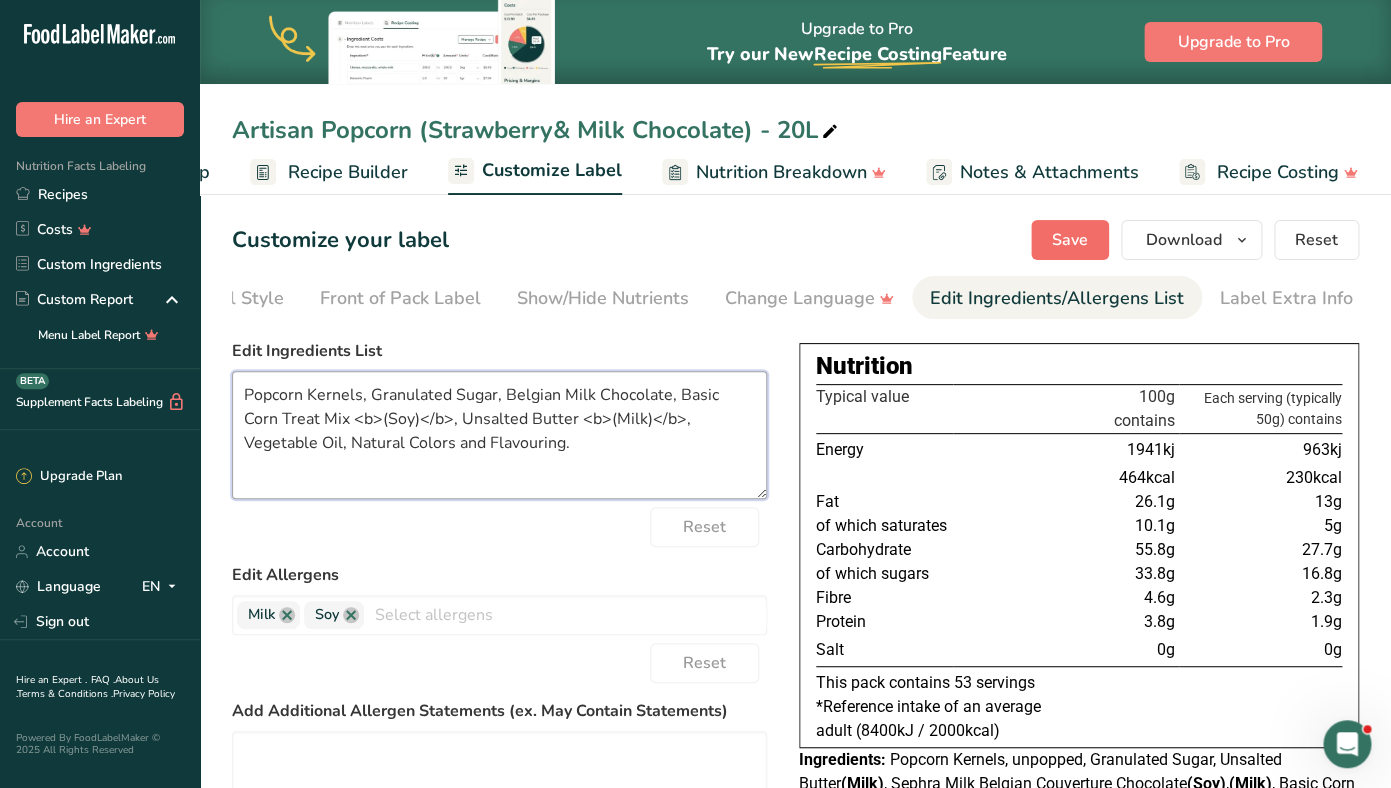 type on "Popcorn Kernels, Granulated Sugar, Belgian Milk Chocolate, Basic Corn Treat Mix <b>(Soy)</b>, Unsalted Butter <b>(Milk)</b>, Vegetable Oil, Natural Colors and Flavouring." 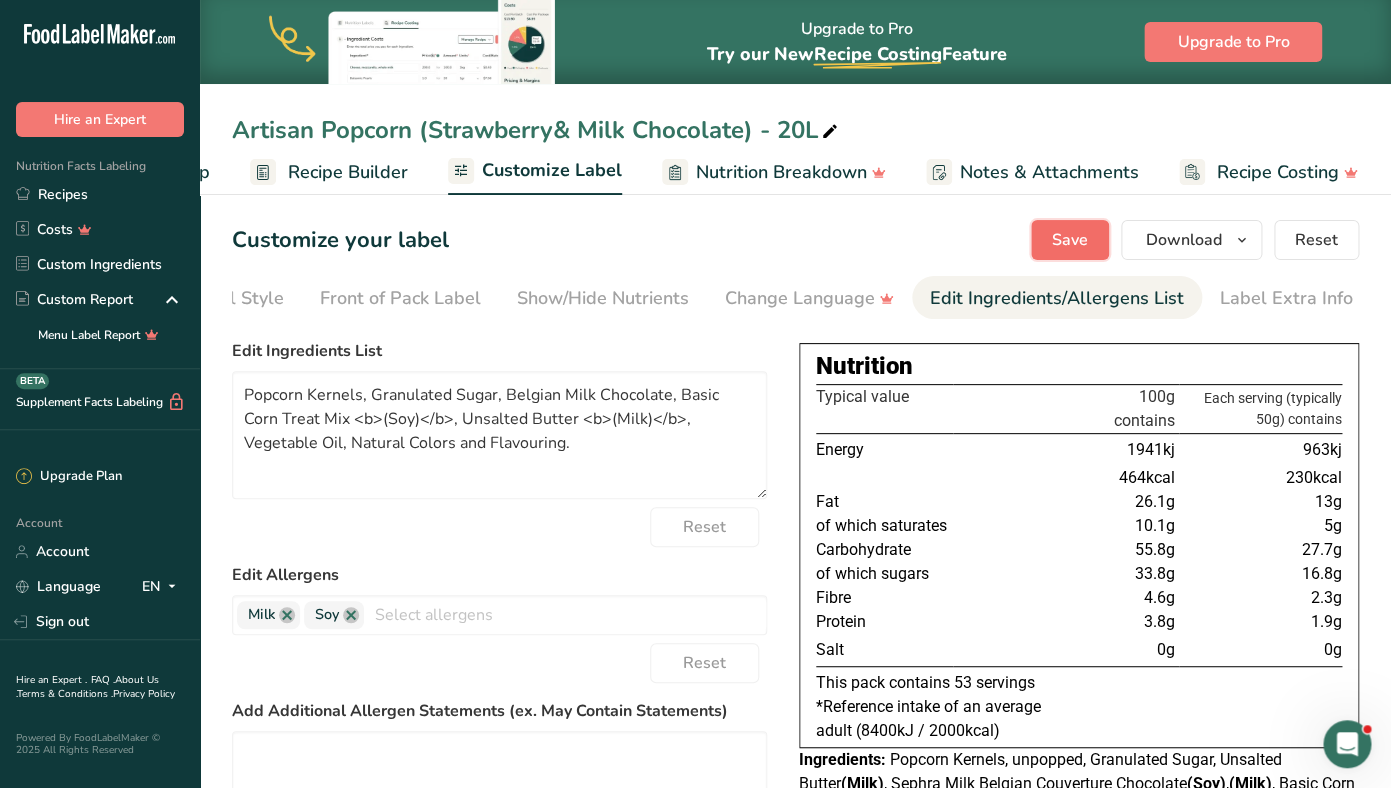 click on "Save" at bounding box center [1070, 240] 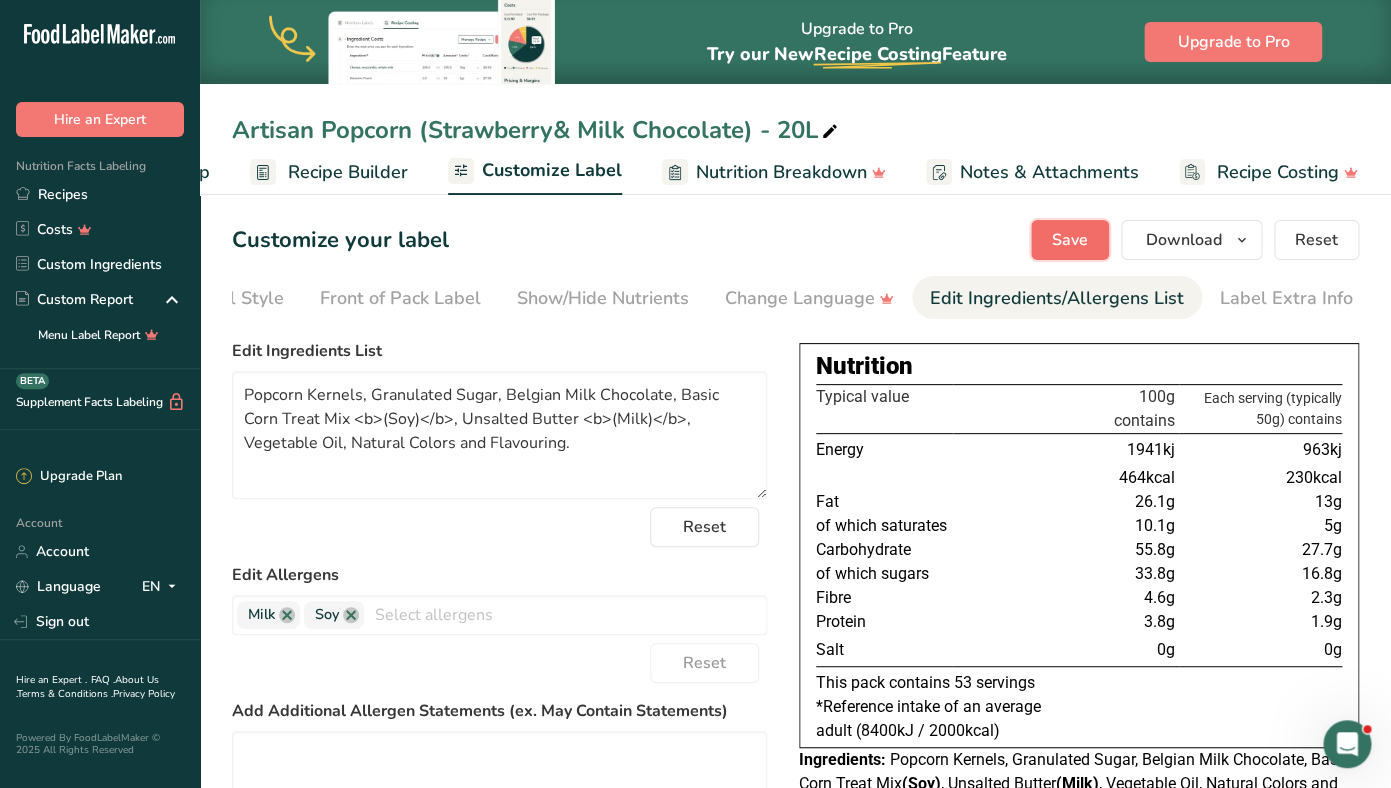click on "Save" at bounding box center [1070, 240] 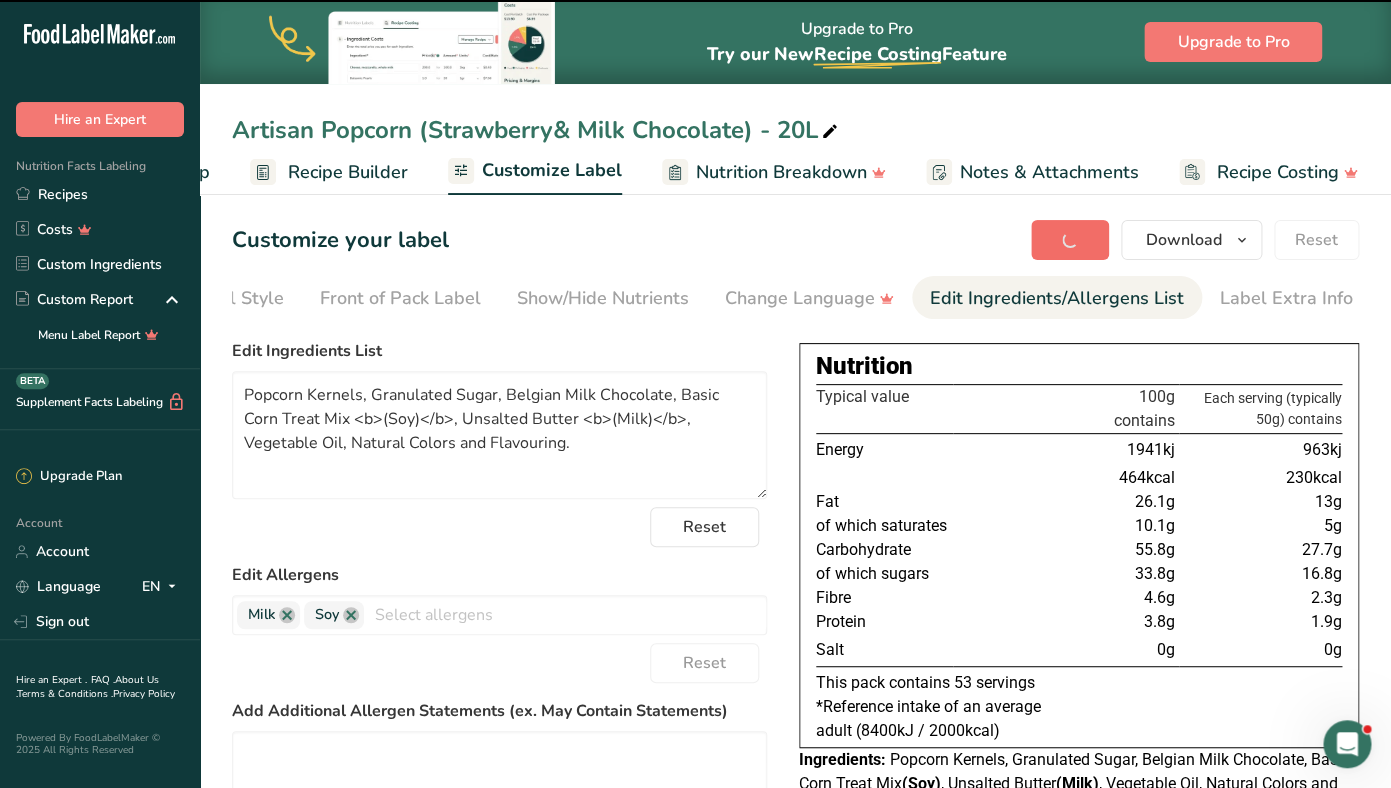 click on "Save
Download
Choose what to show on your downloaded label
Recipe Name to appear above label
Nutrition Facts Panel
Ingredient Statement List
Allergen Declaration/ Allergy Statement
Business Address
Label Notes
Recipe Tags
Recipe Card QR Code
Front of Pack Label
Download
PNG
PNG
BMP
SVG
PDF
Reset" at bounding box center [1195, 240] 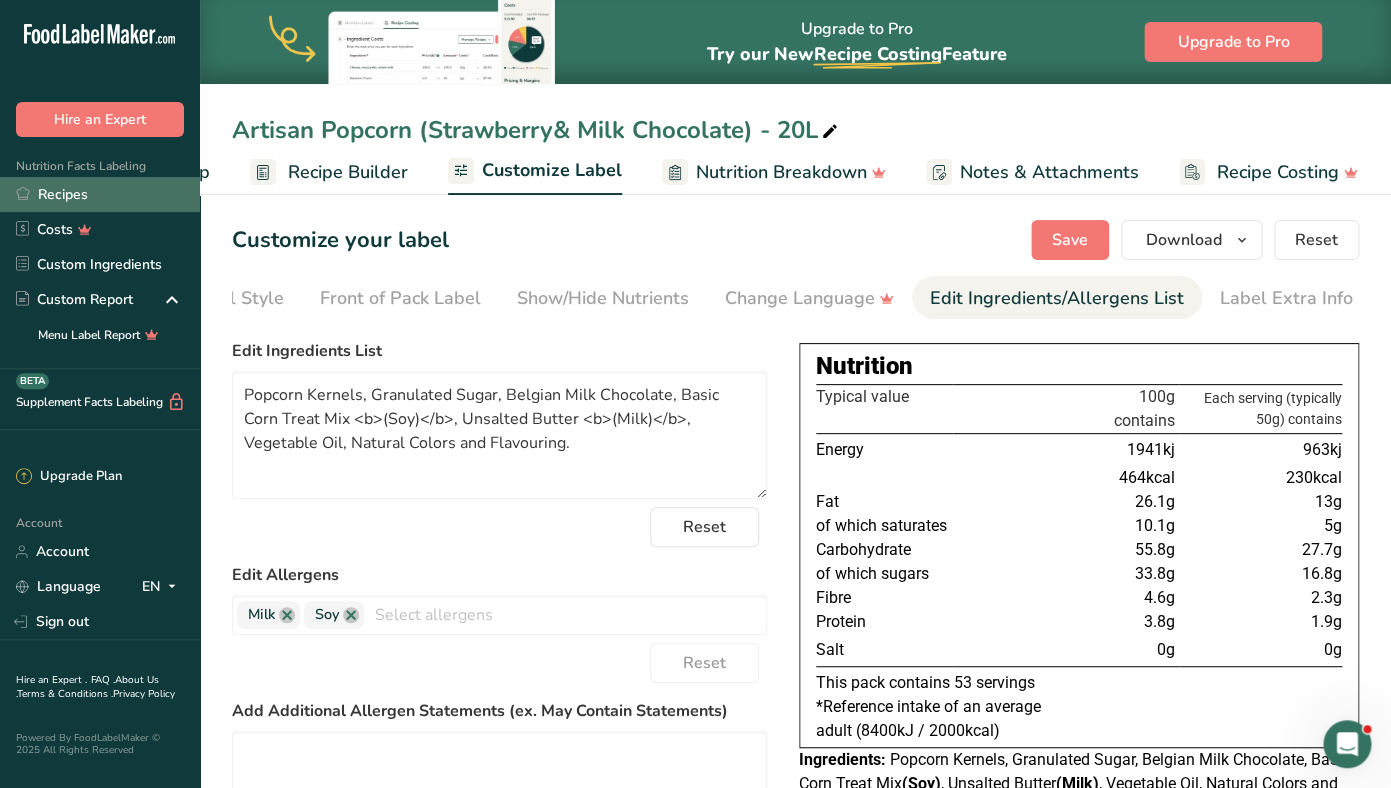 click on "Recipes" at bounding box center [100, 194] 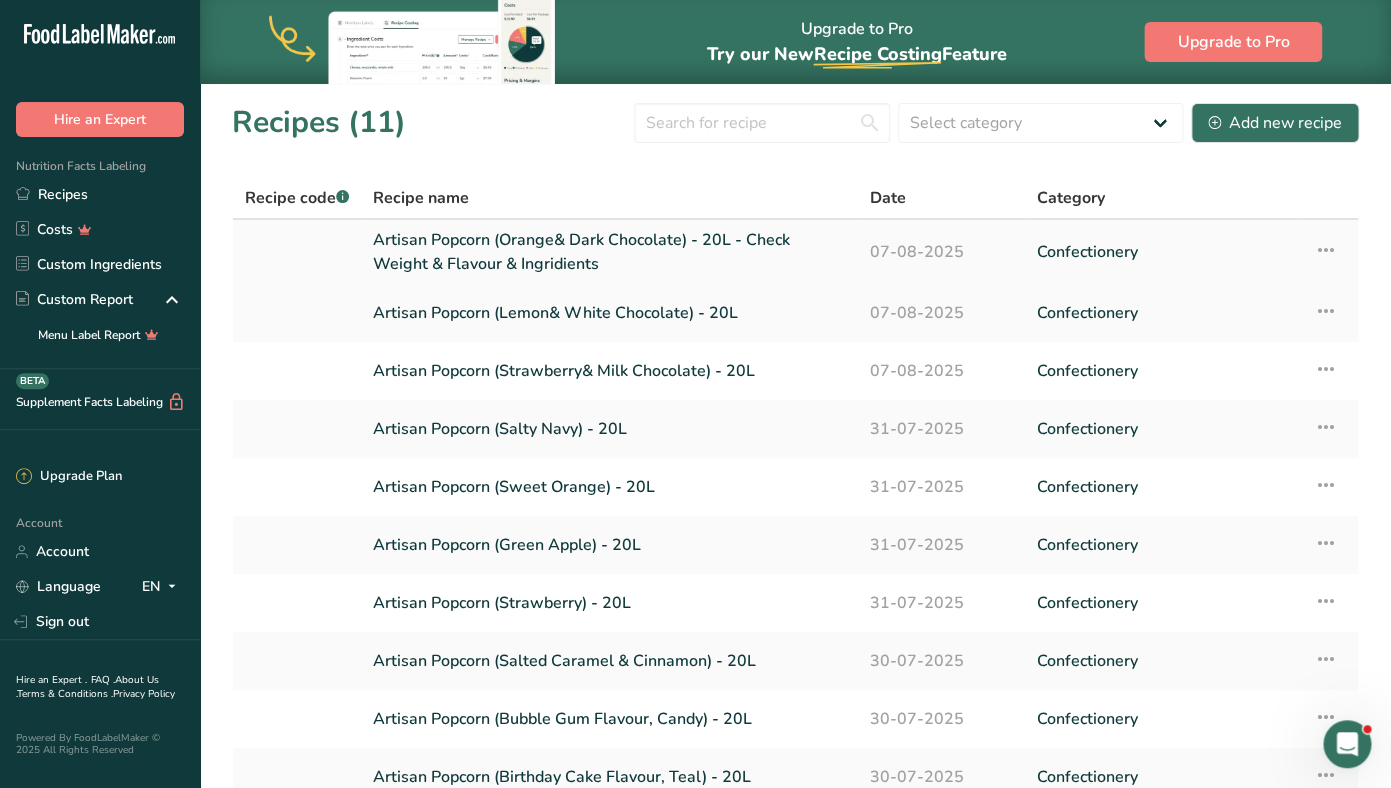 click on "Artisan Popcorn (Orange& Dark Chocolate) - 20L - Check Weight & Flavour & Ingridients" at bounding box center (609, 252) 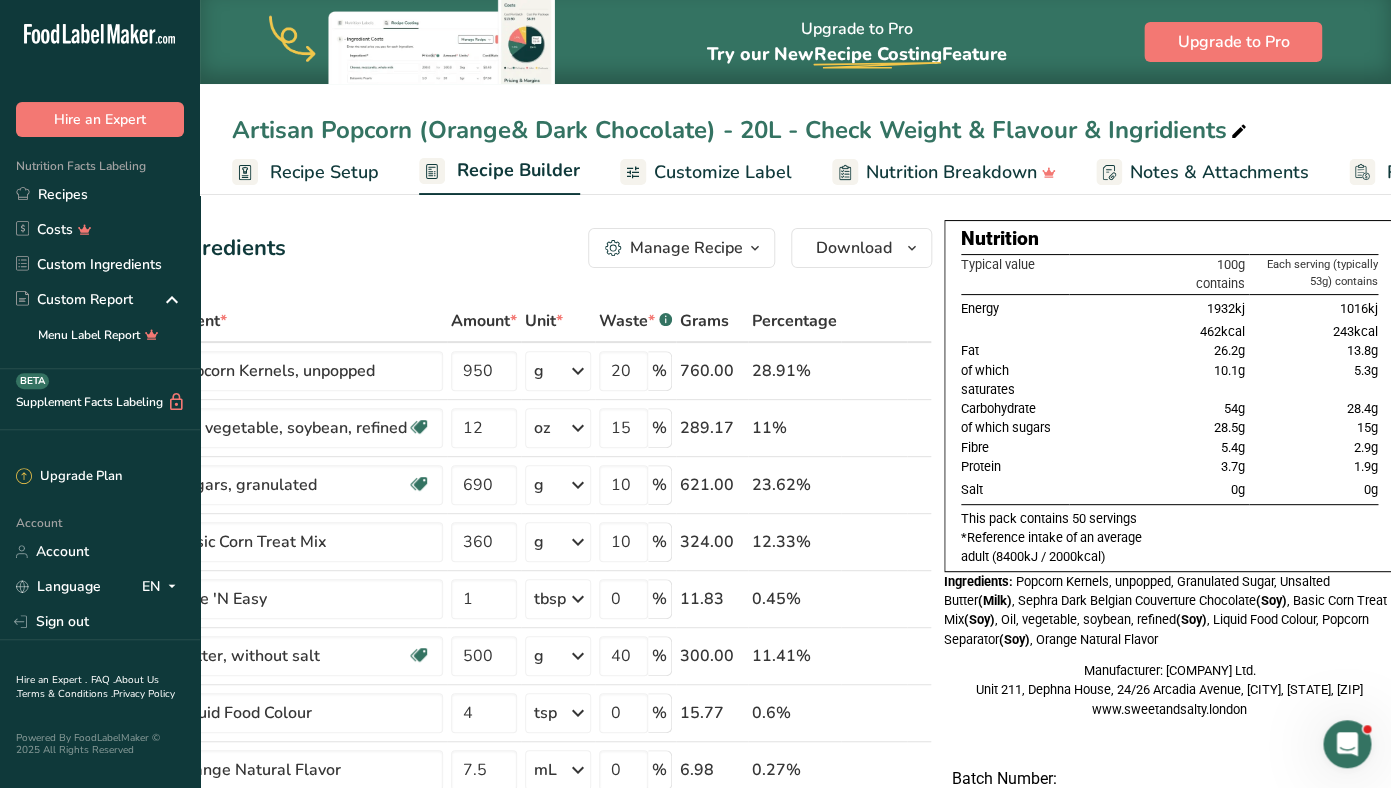 scroll, scrollTop: 0, scrollLeft: 0, axis: both 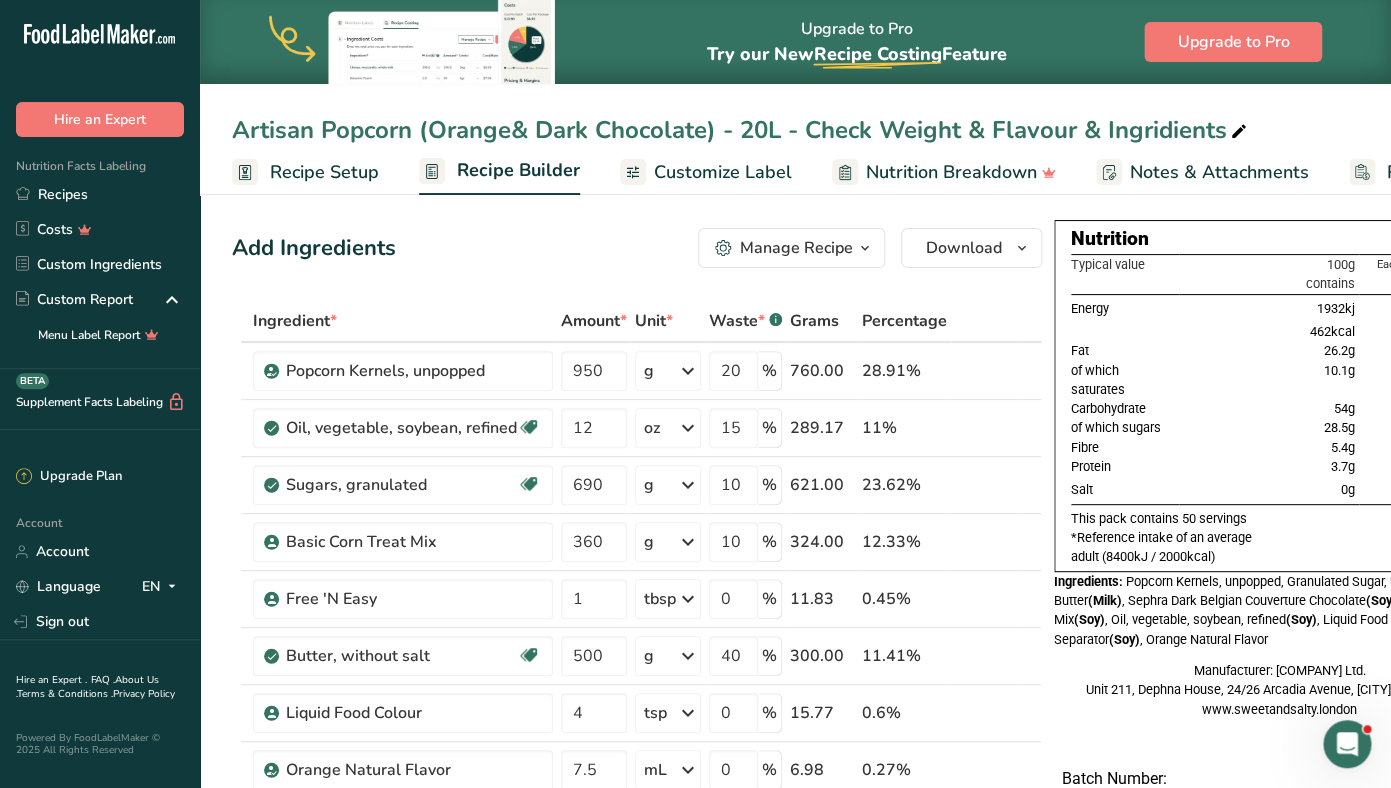 click on "Recipe Setup" at bounding box center (305, 172) 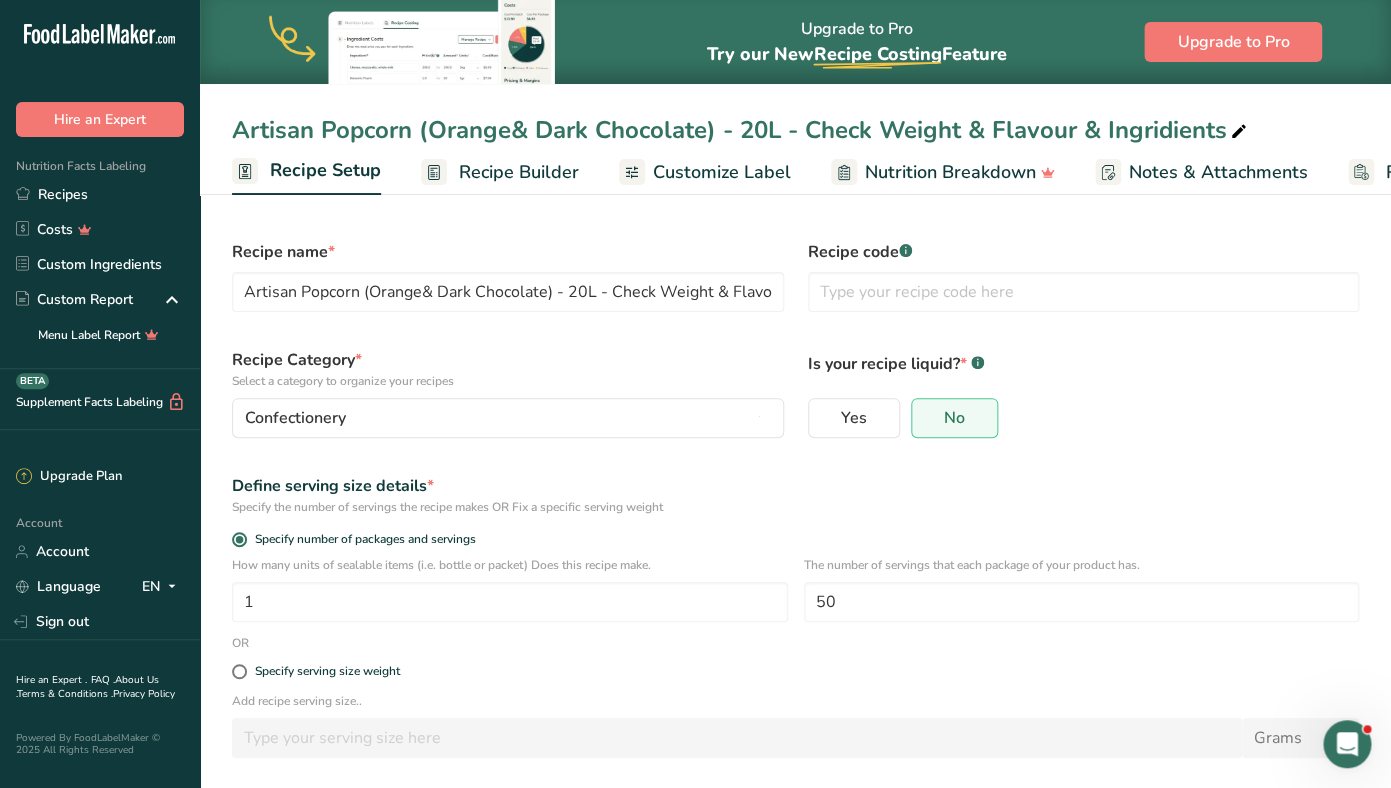 scroll, scrollTop: 0, scrollLeft: 7, axis: horizontal 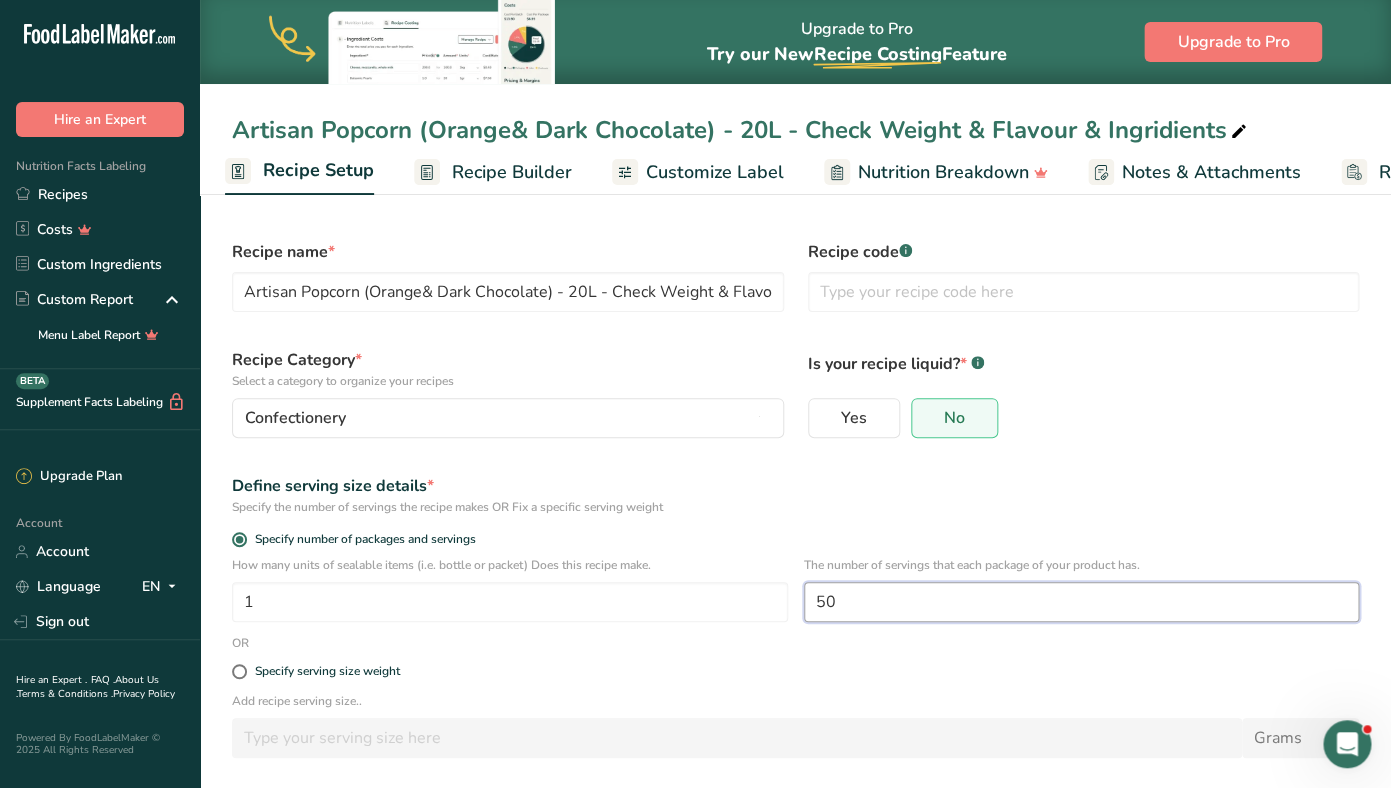 click on "50" at bounding box center (1082, 602) 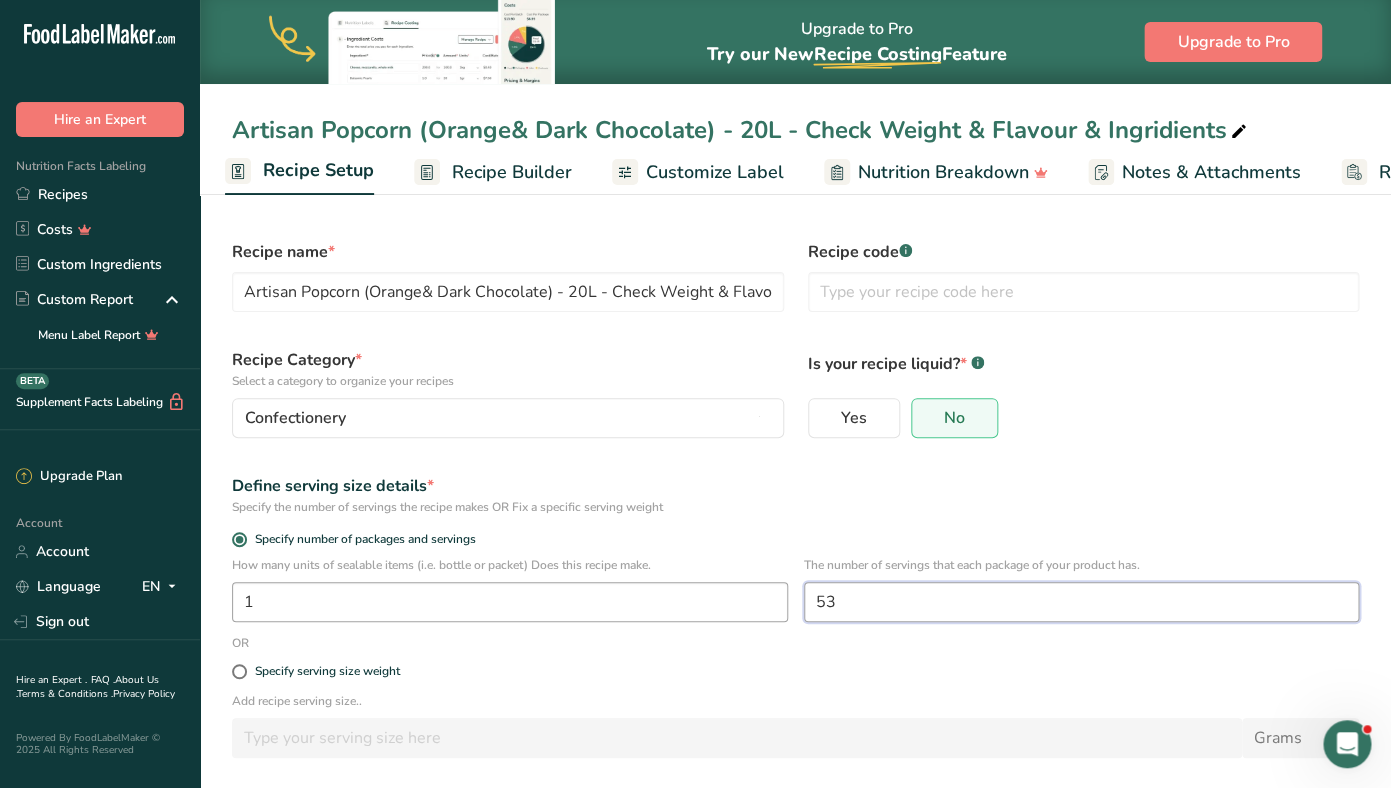 scroll, scrollTop: 86, scrollLeft: 0, axis: vertical 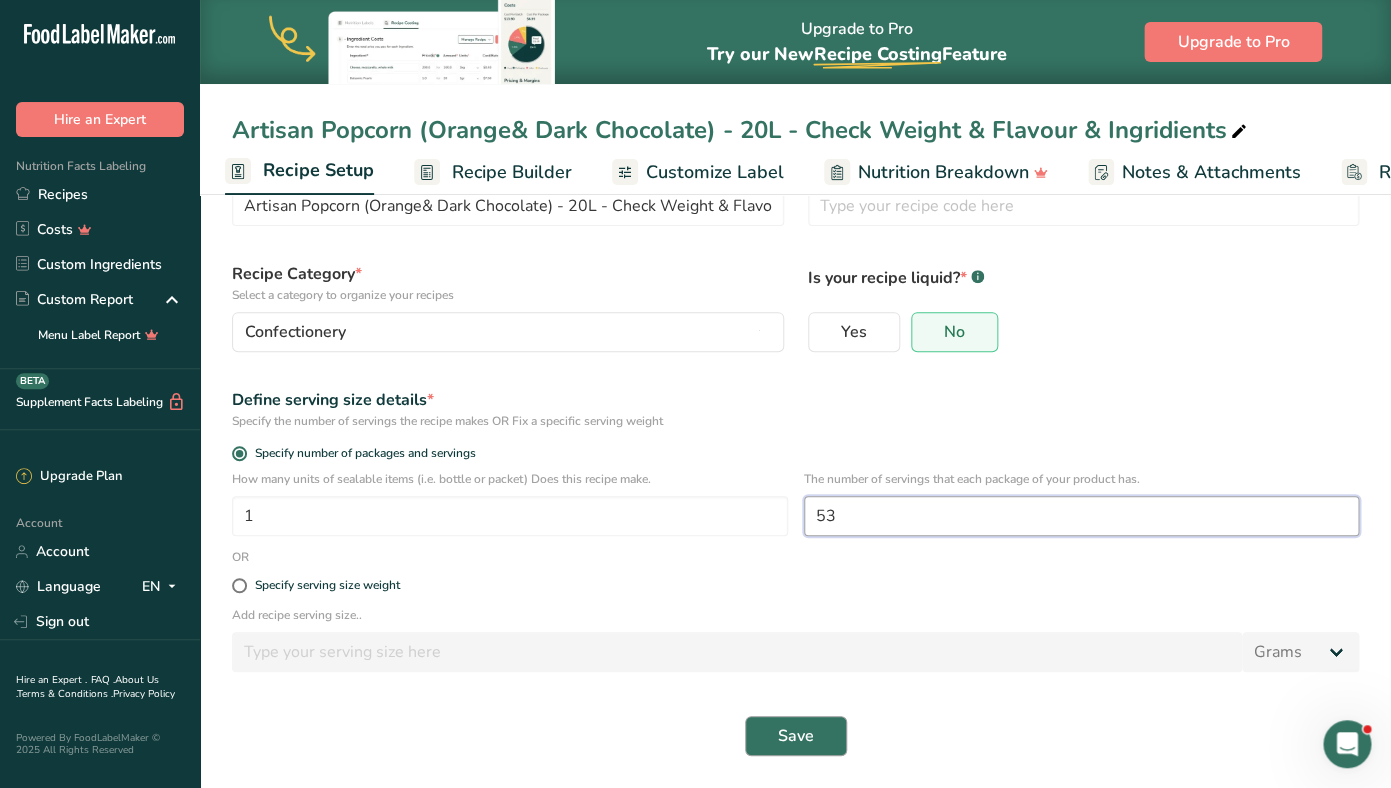 type on "53" 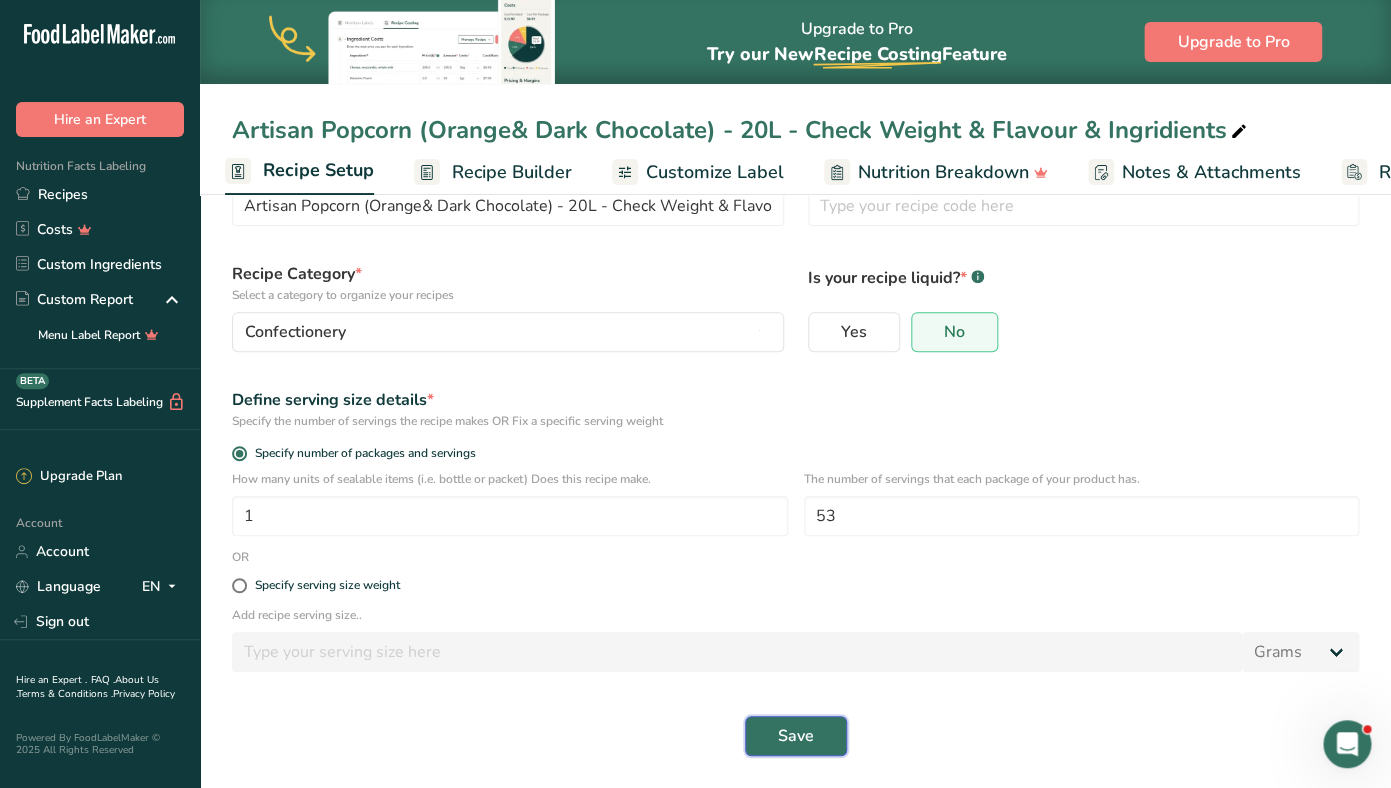 click on "Save" at bounding box center [796, 736] 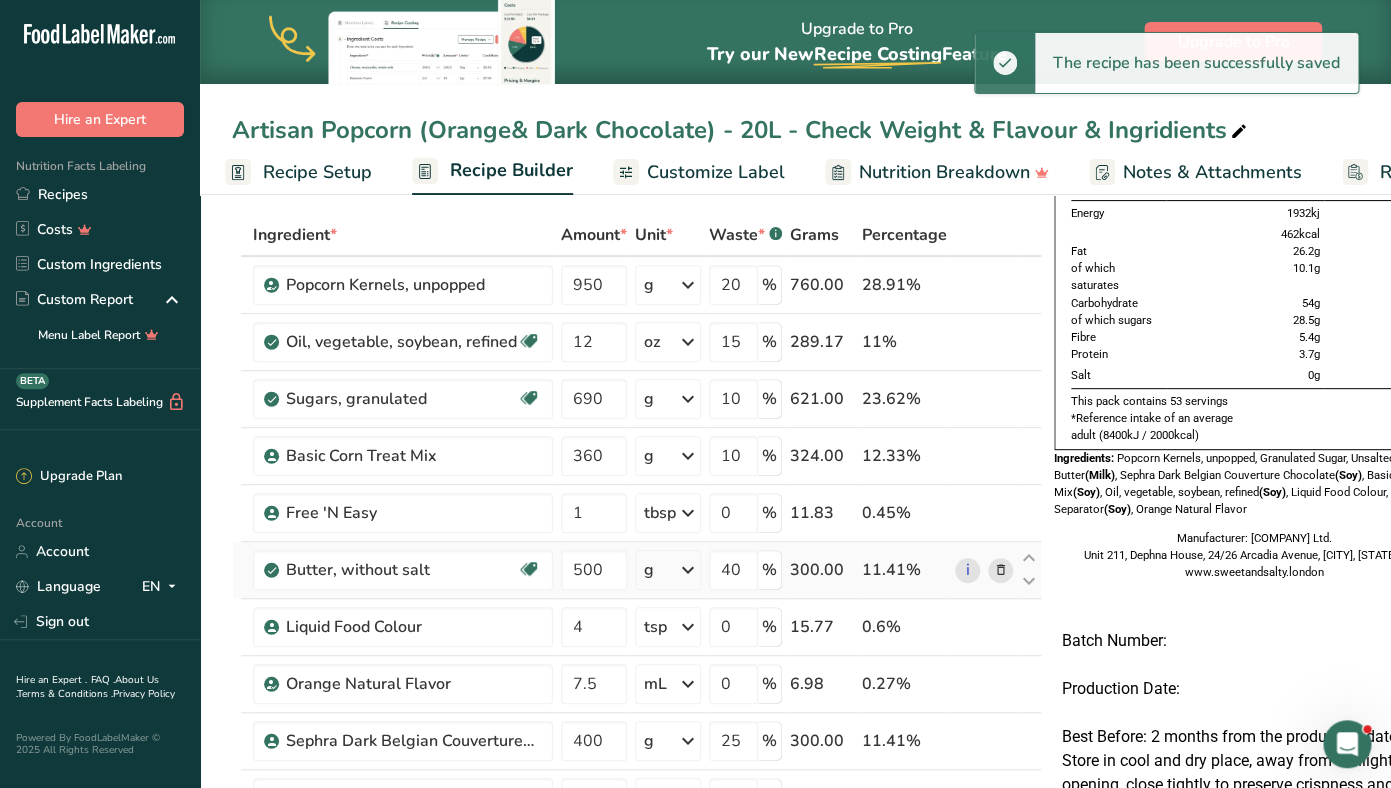 scroll, scrollTop: 0, scrollLeft: 59, axis: horizontal 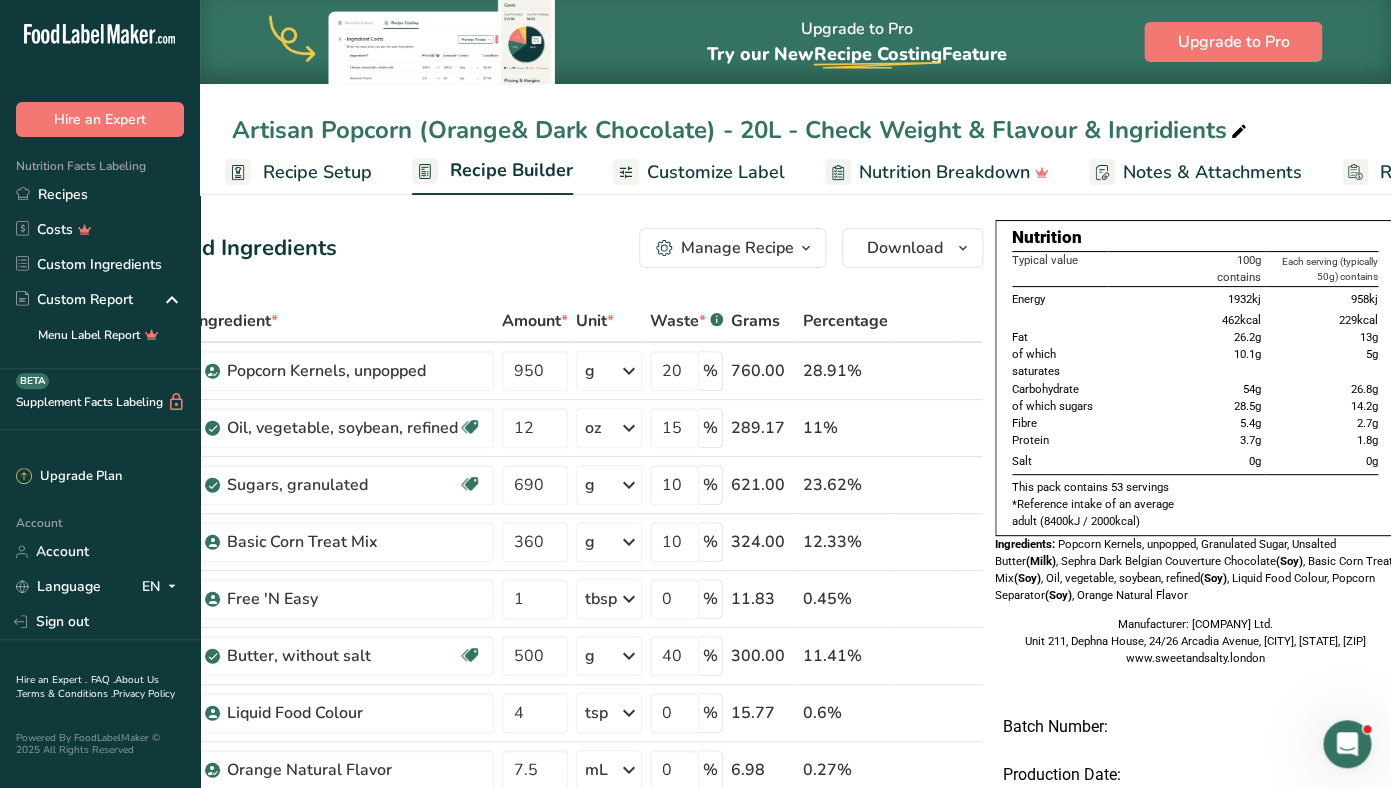 click on "Customize Label" at bounding box center (716, 172) 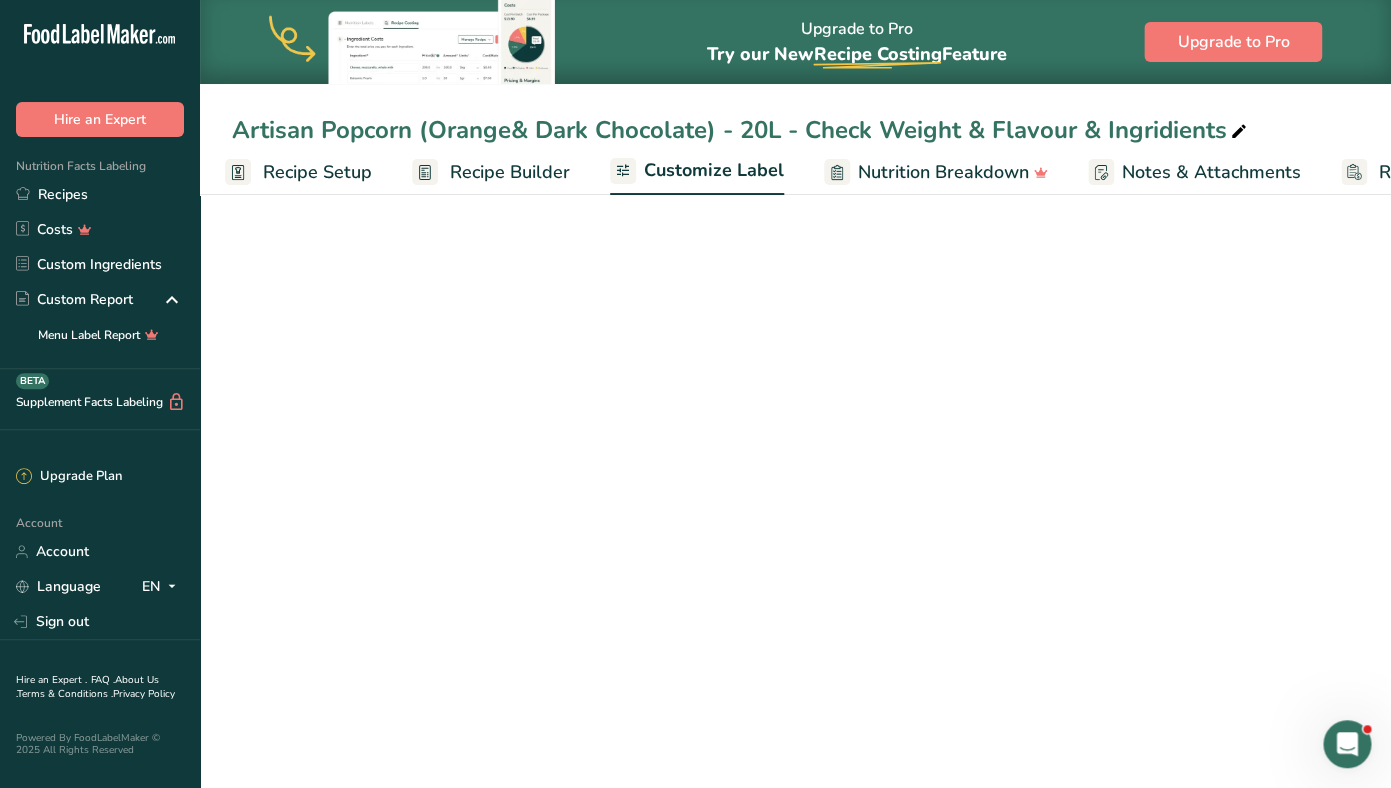 scroll, scrollTop: 0, scrollLeft: 169, axis: horizontal 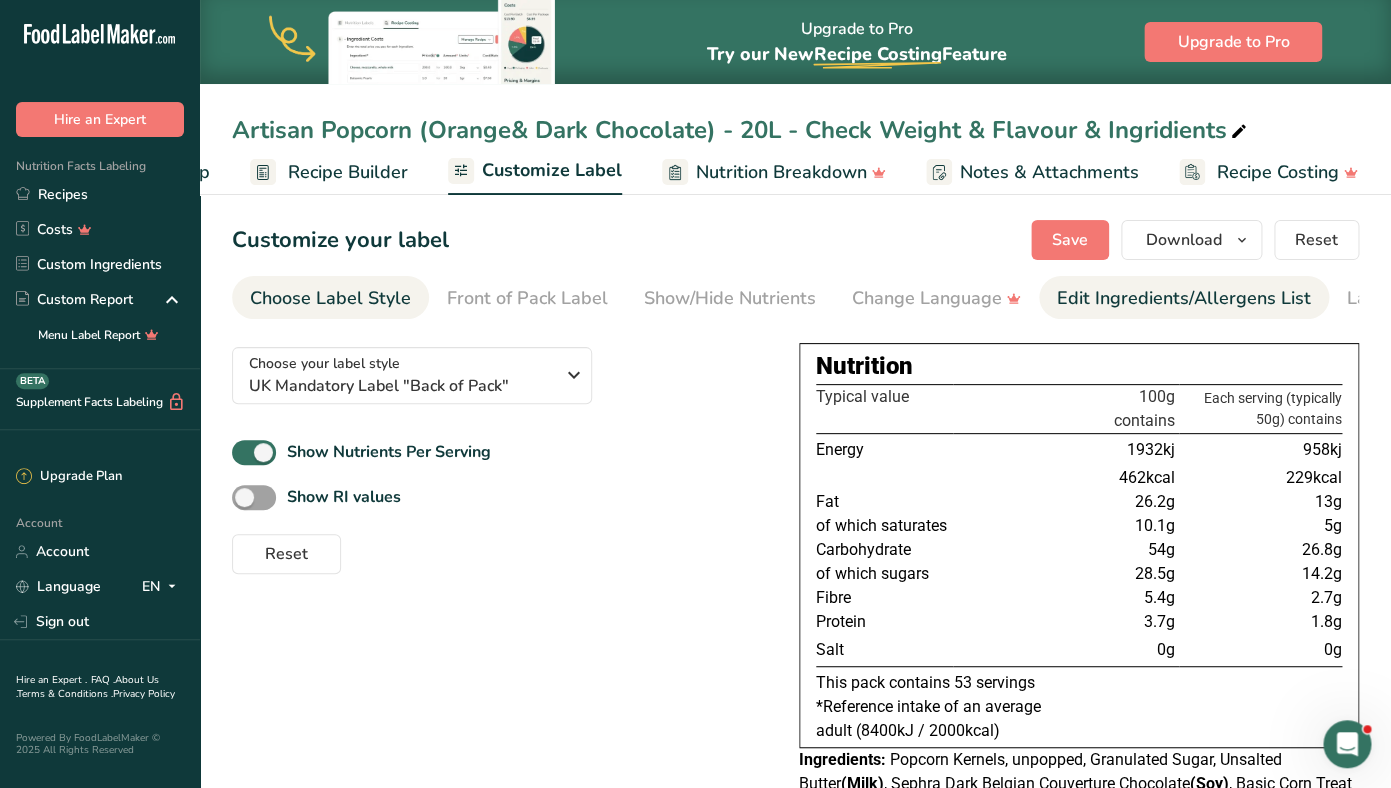 click on "Edit Ingredients/Allergens List" at bounding box center [1184, 298] 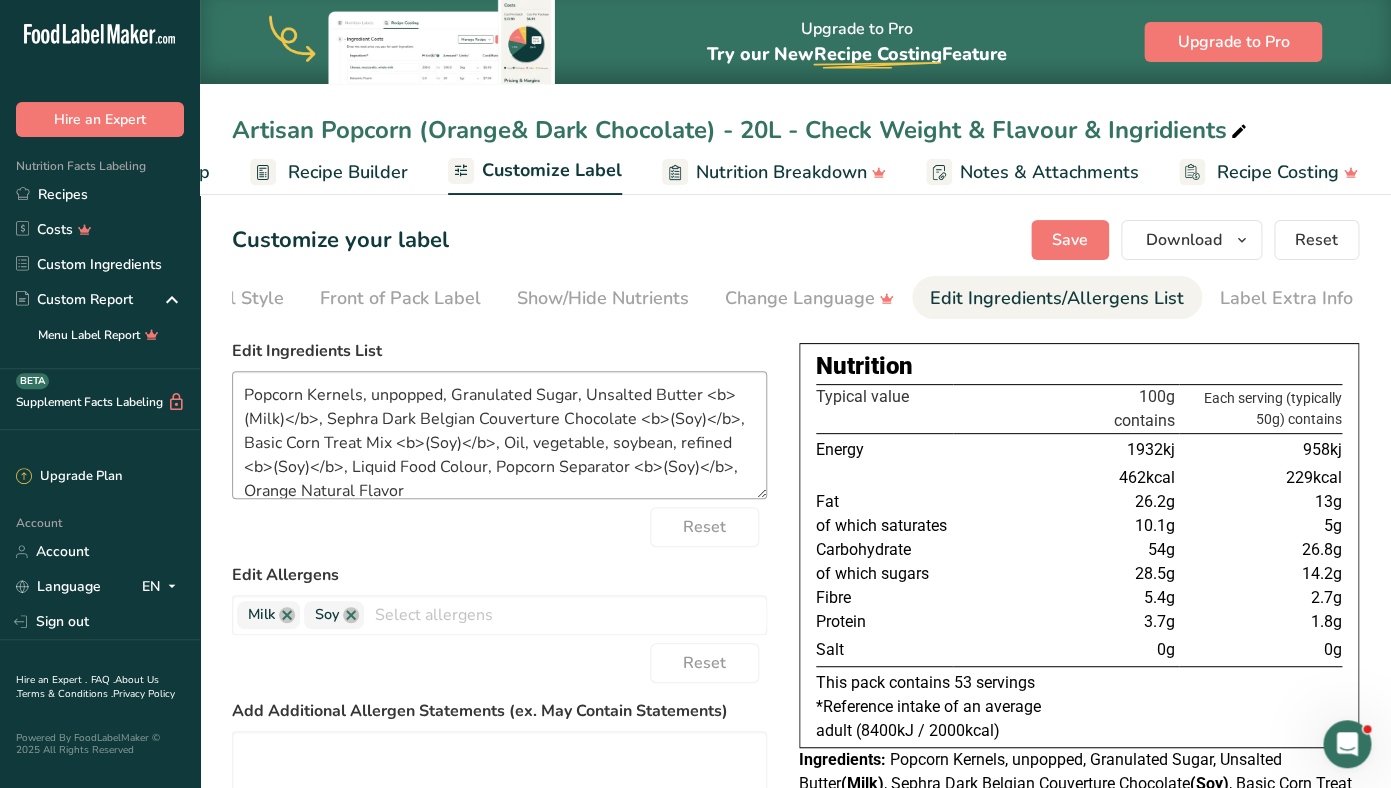 scroll, scrollTop: 0, scrollLeft: 127, axis: horizontal 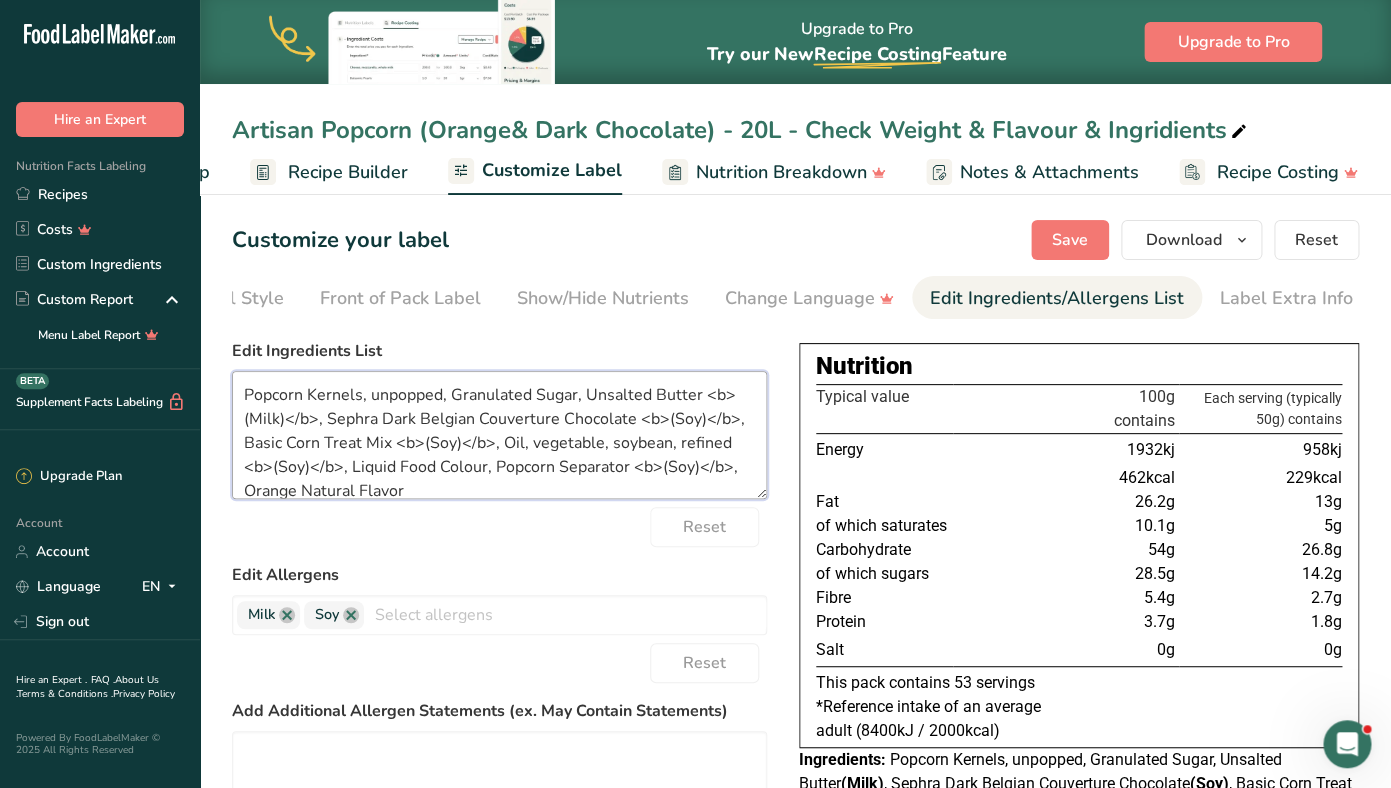 drag, startPoint x: 333, startPoint y: 452, endPoint x: 218, endPoint y: 367, distance: 143.0035 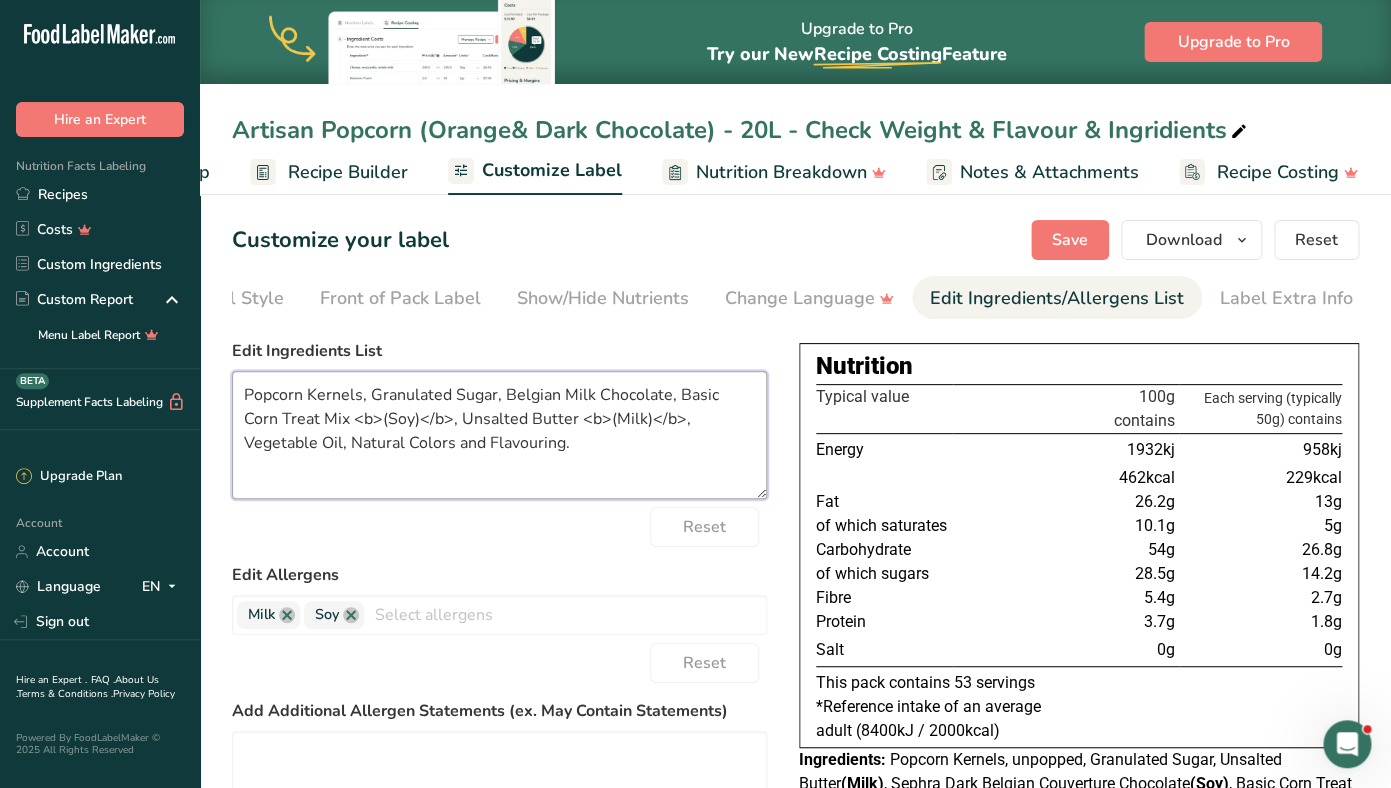 click on "Popcorn Kernels, Granulated Sugar, Belgian Milk Chocolate, Basic Corn Treat Mix <b>(Soy)</b>, Unsalted Butter <b>(Milk)</b>, Vegetable Oil, Natural Colors and Flavouring." at bounding box center [499, 435] 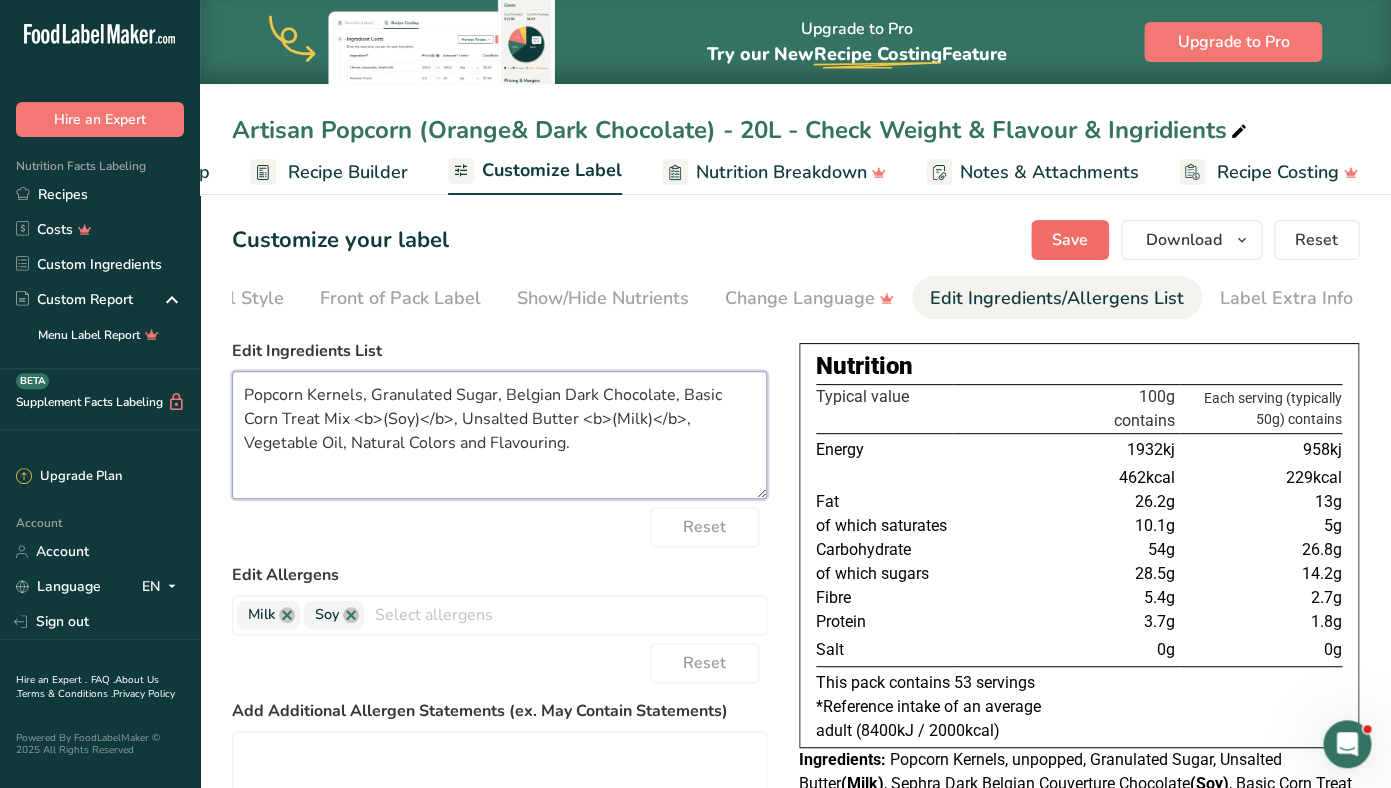 type on "Popcorn Kernels, Granulated Sugar, Belgian Dark Chocolate, Basic Corn Treat Mix <b>(Soy)</b>, Unsalted Butter <b>(Milk)</b>, Vegetable Oil, Natural Colors and Flavouring." 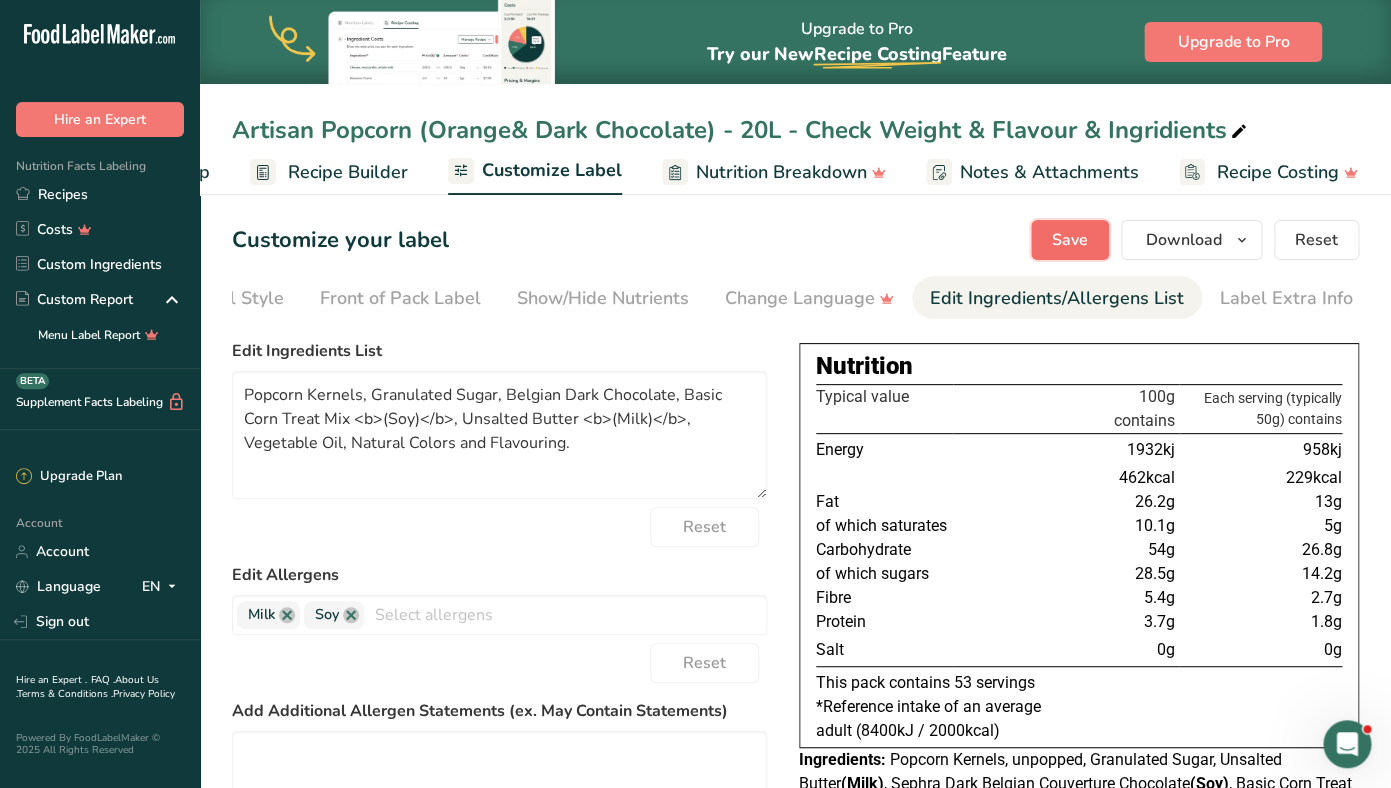 click on "Save" at bounding box center [1070, 240] 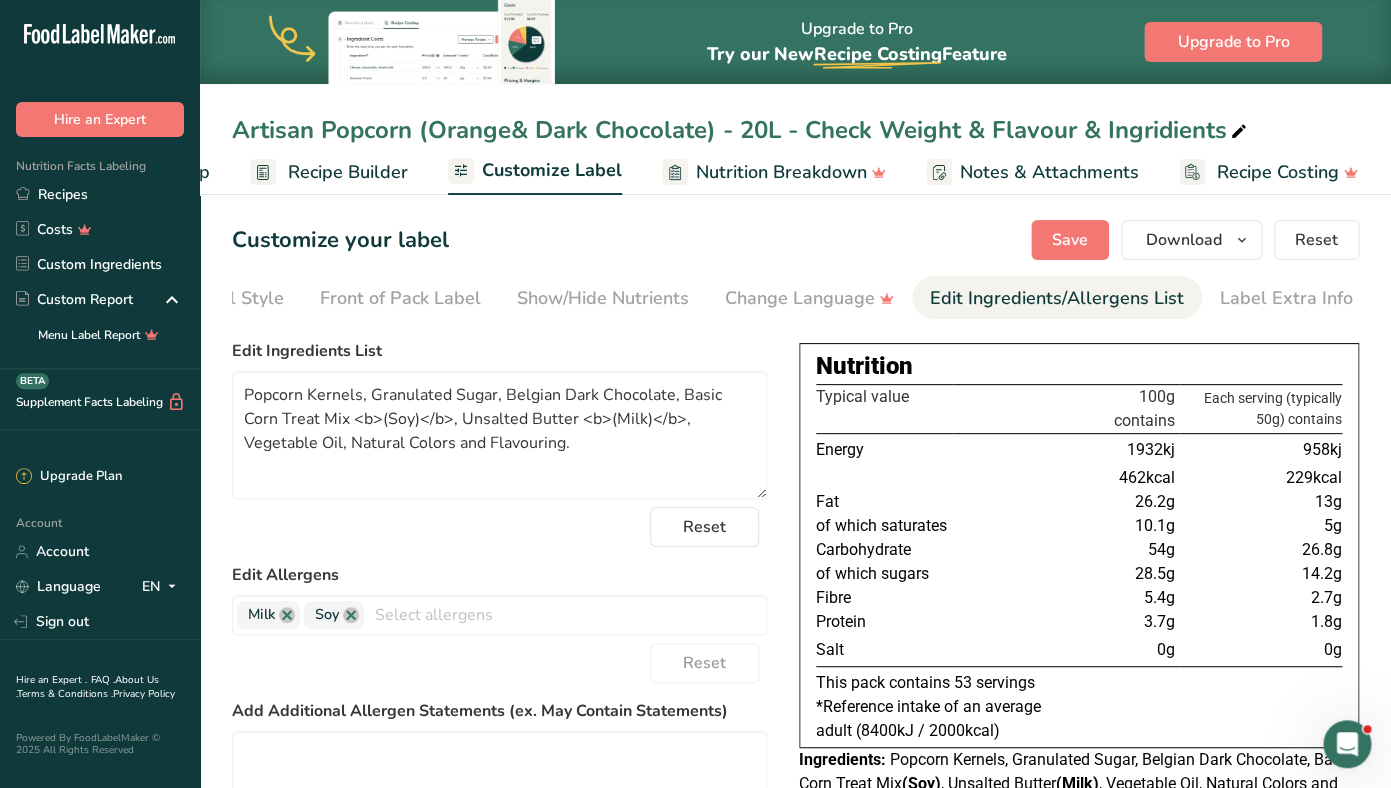 click on "Artisan Popcorn (Orange& Dark Chocolate) - 20L - Check Weight & Flavour & Ingridients" at bounding box center (741, 130) 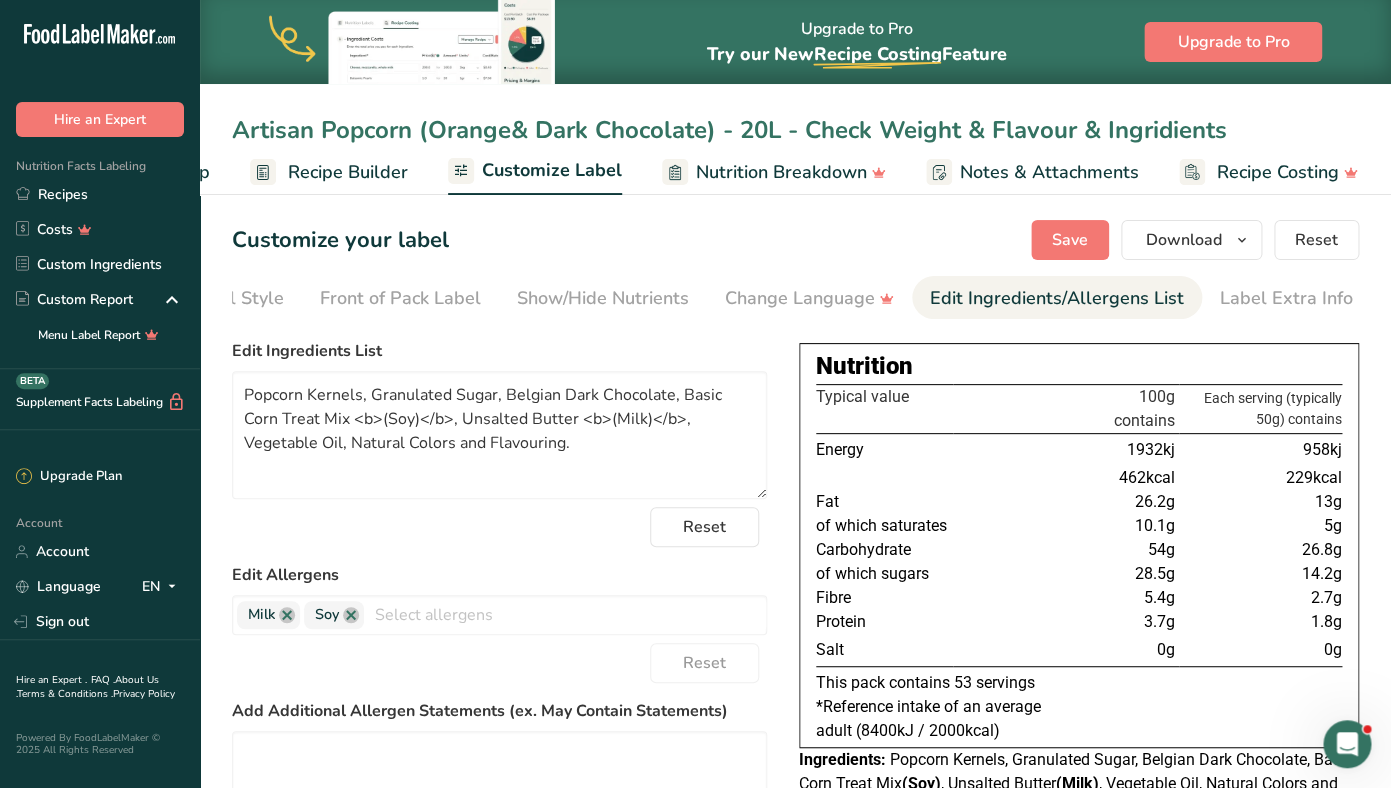 drag, startPoint x: 1233, startPoint y: 128, endPoint x: 780, endPoint y: 131, distance: 453.00995 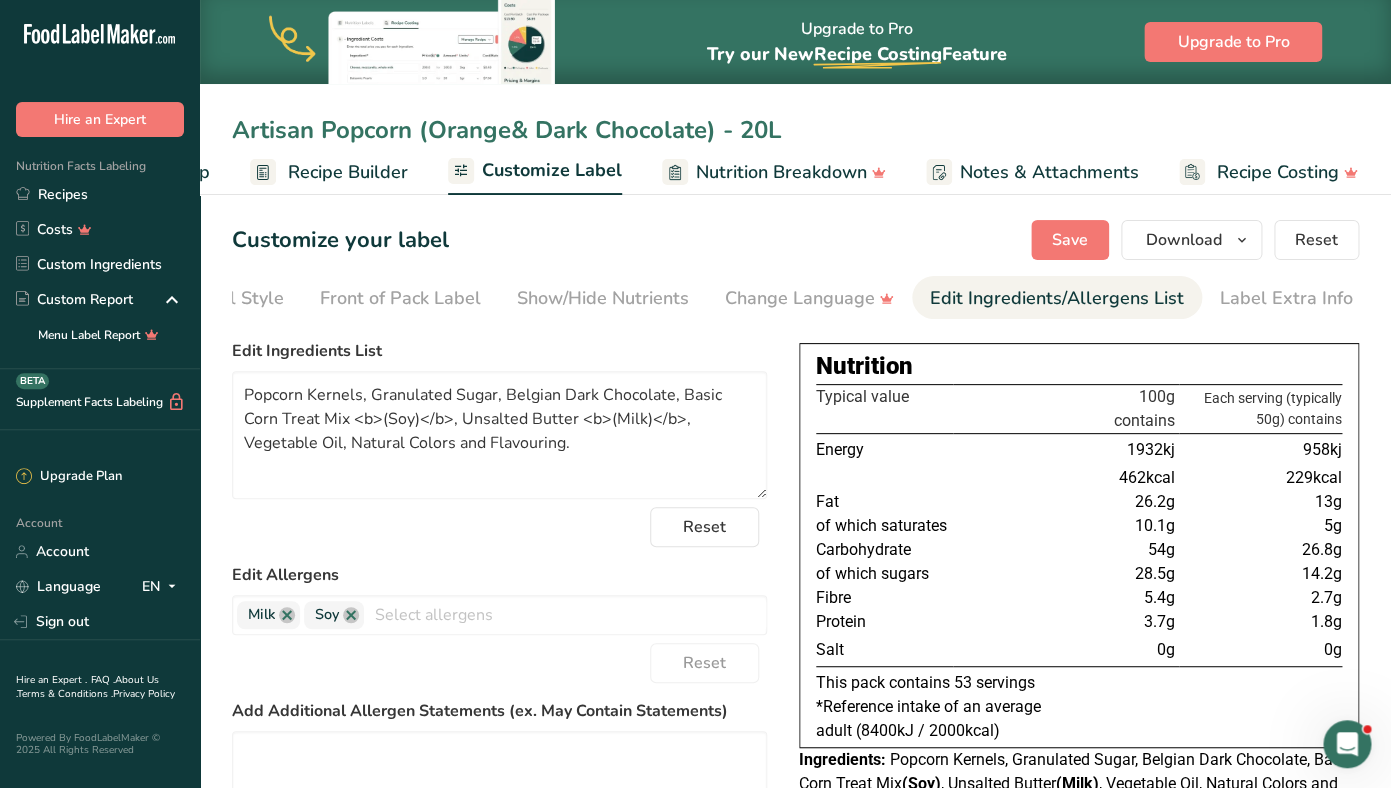 type on "Artisan Popcorn (Orange& Dark Chocolate) - 20L" 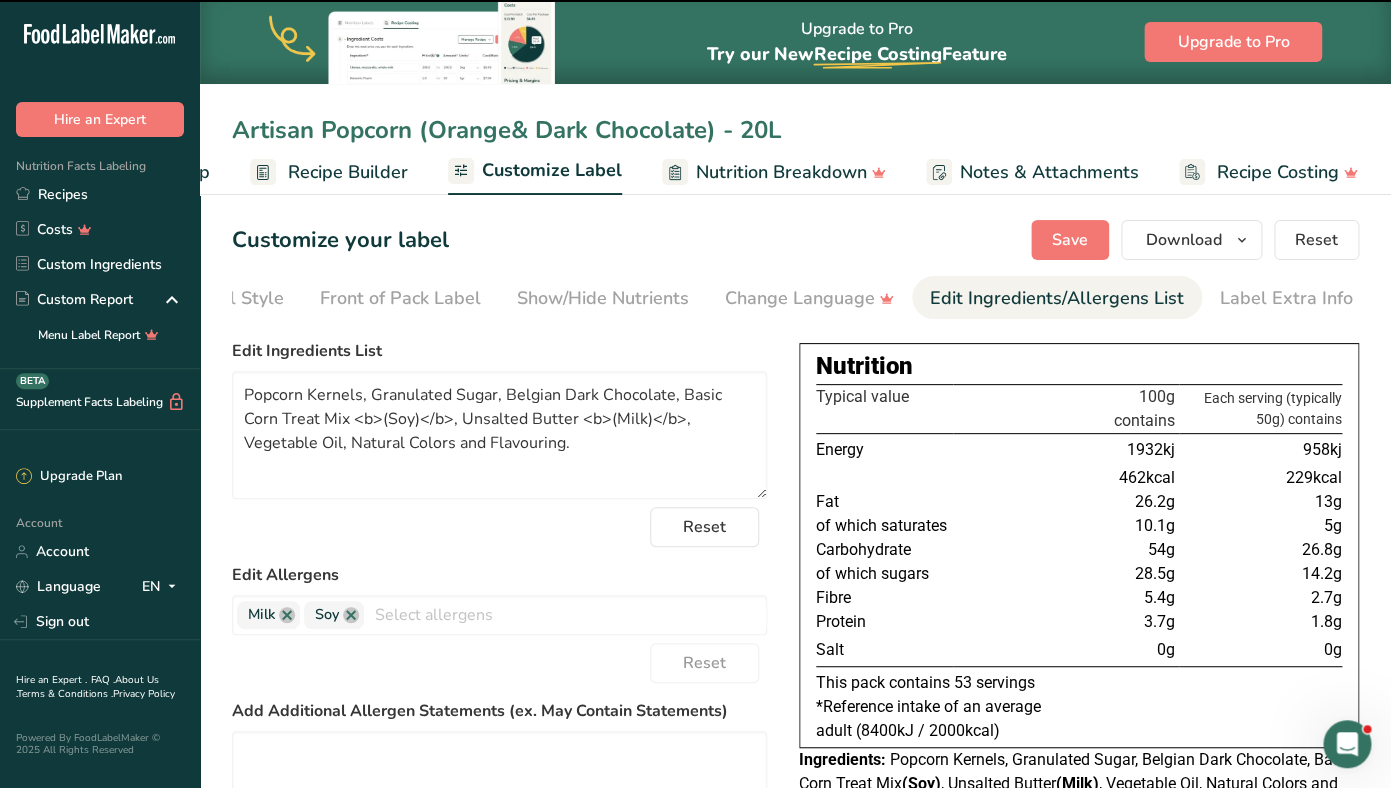 click on "Customize your label
Save
Download
Choose what to show on your downloaded label
Recipe Name to appear above label
Nutrition Facts Panel
Ingredient Statement List
Allergen Declaration/ Allergy Statement
Business Address
Label Notes
Recipe Tags
Recipe Card QR Code
Front of Pack Label
Download
PNG
PNG
BMP
SVG
PDF
Reset
Choose Label Style
Front of Pack Label
Show/Hide Nutrients
Change Language
Manual Label Override
Edit Ingredients/Allergens List
Label Extra Info" at bounding box center [795, 682] 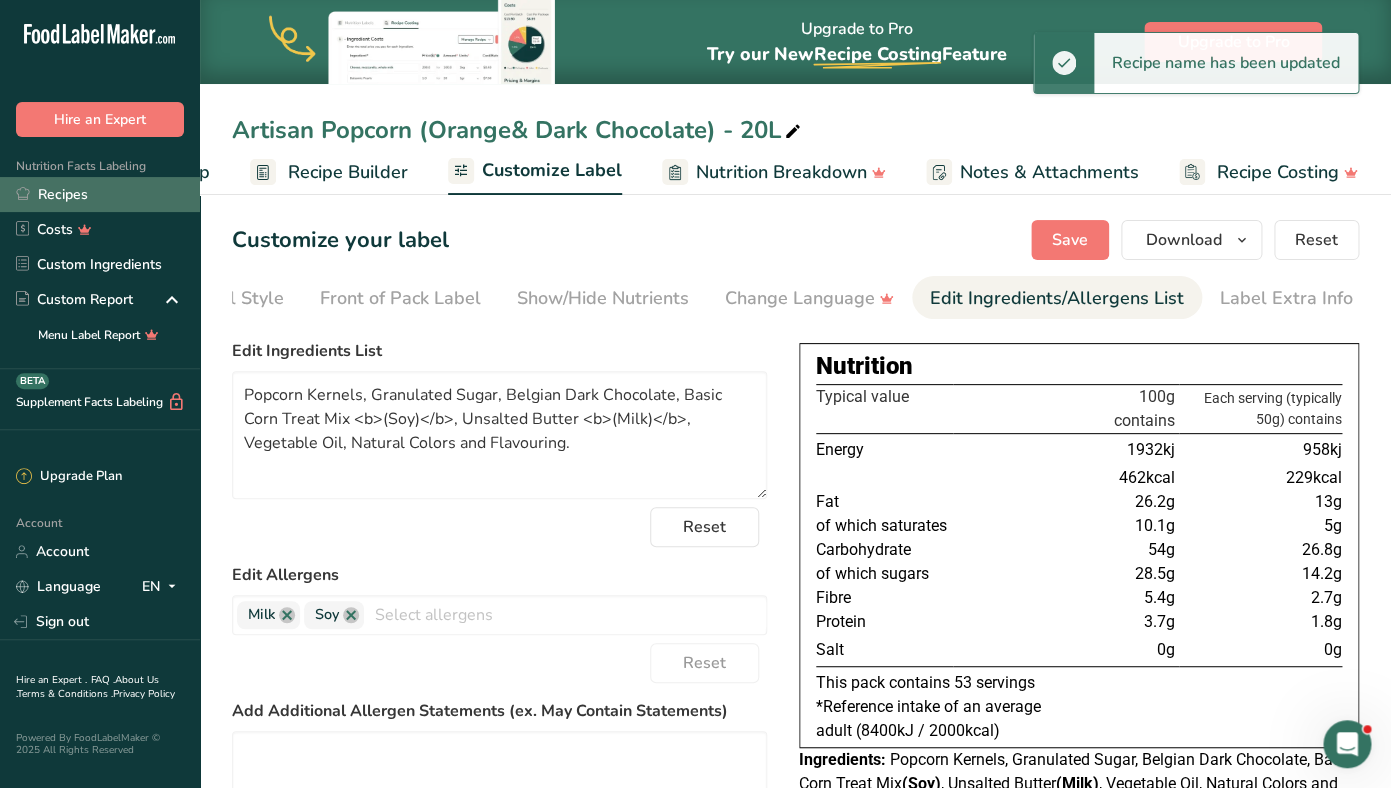 click on "Recipes" at bounding box center [100, 194] 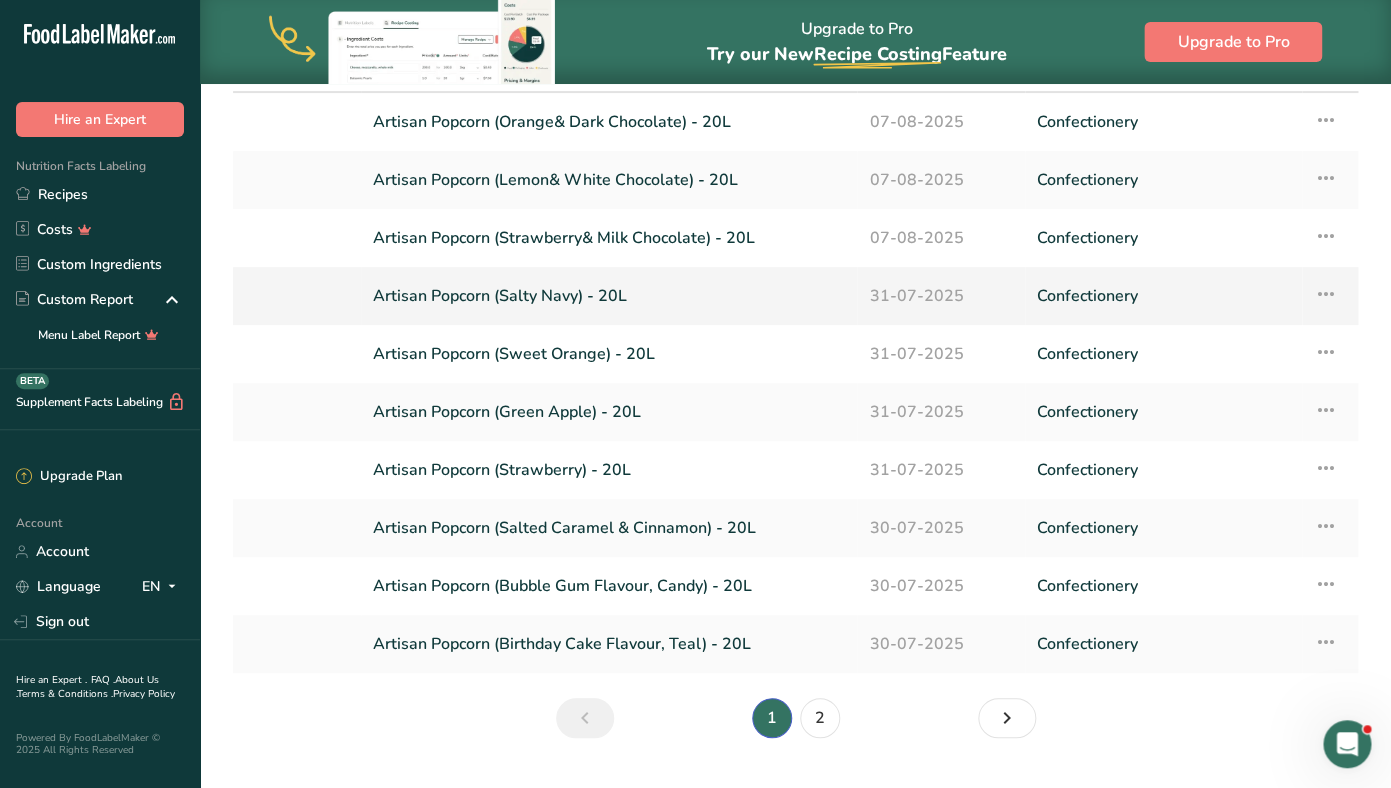 scroll, scrollTop: 173, scrollLeft: 0, axis: vertical 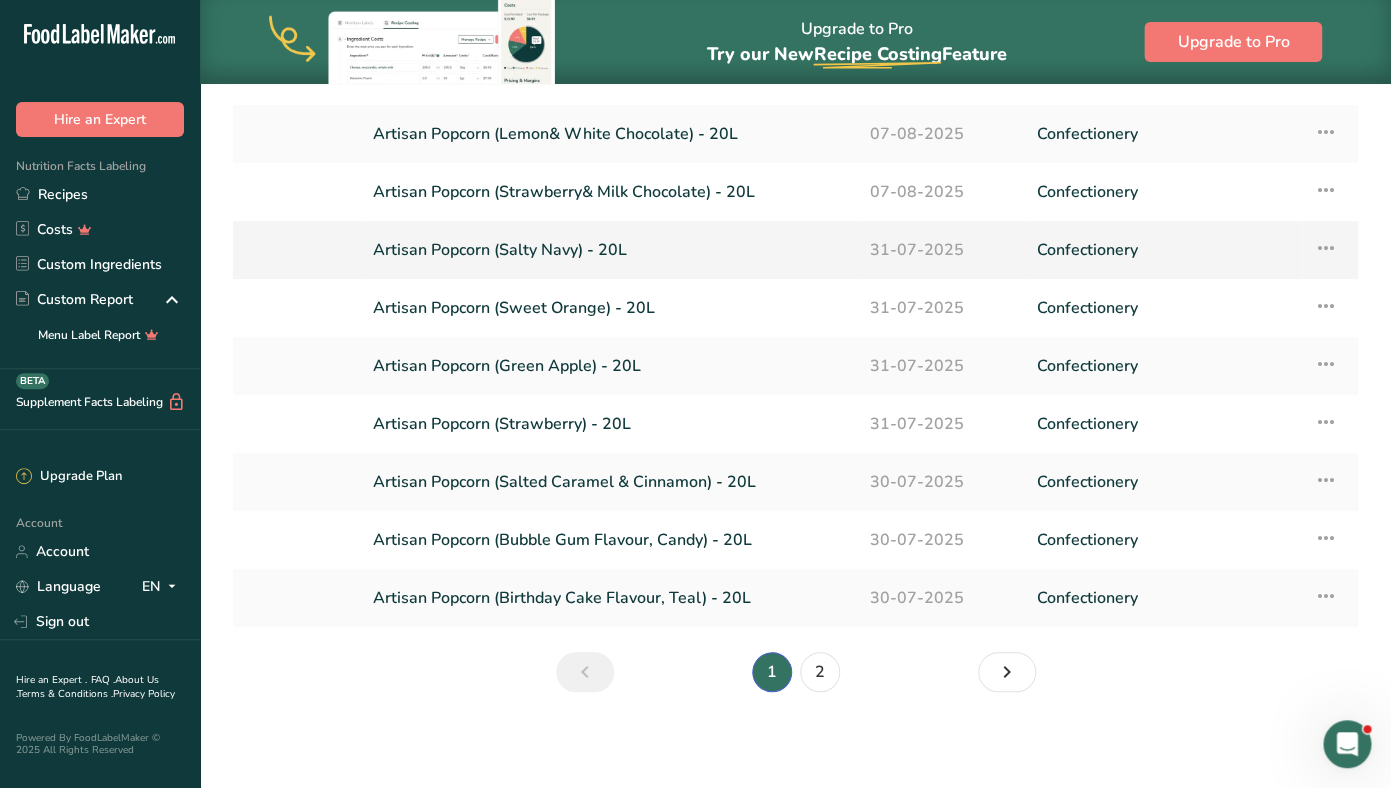 click on "Artisan Popcorn (Salty Navy) - 20L" at bounding box center [609, 250] 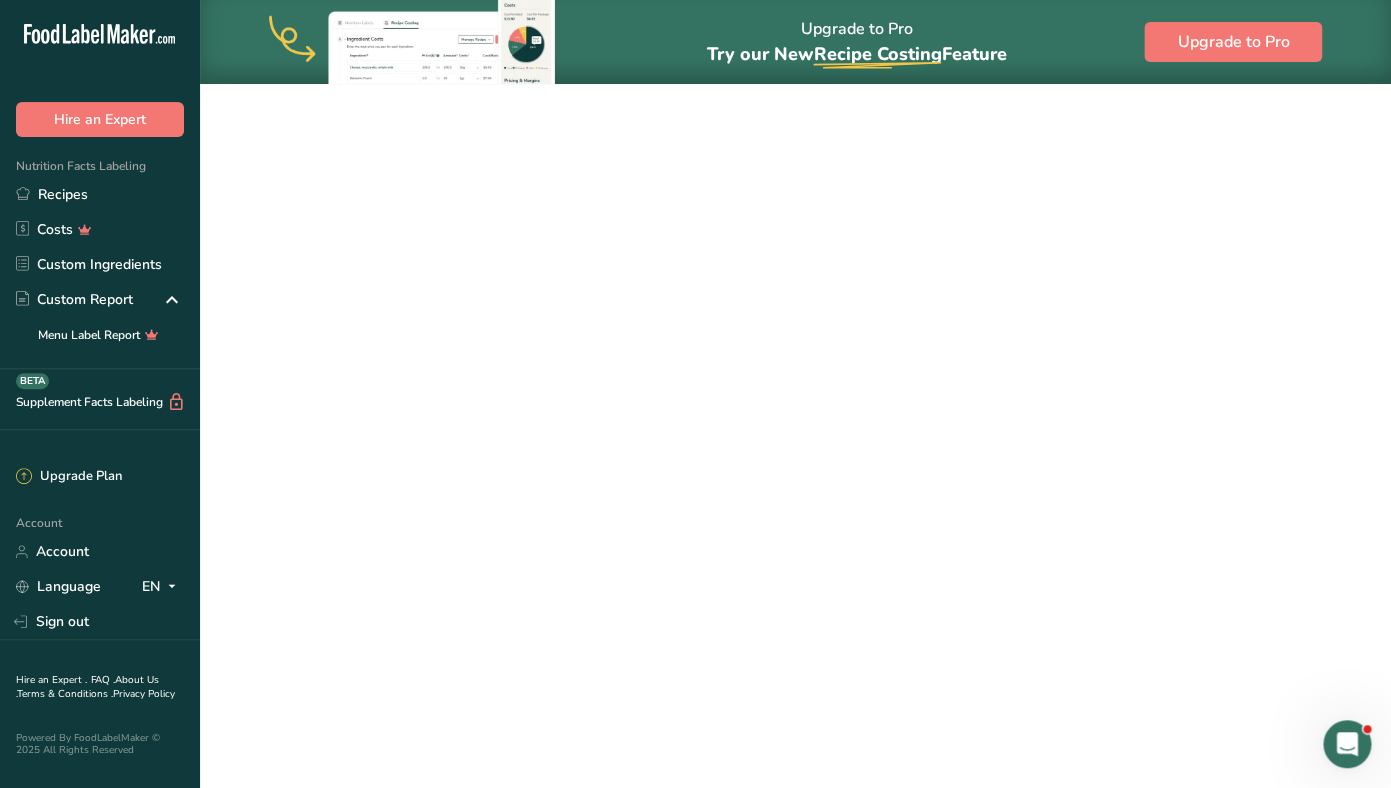 scroll, scrollTop: 0, scrollLeft: 0, axis: both 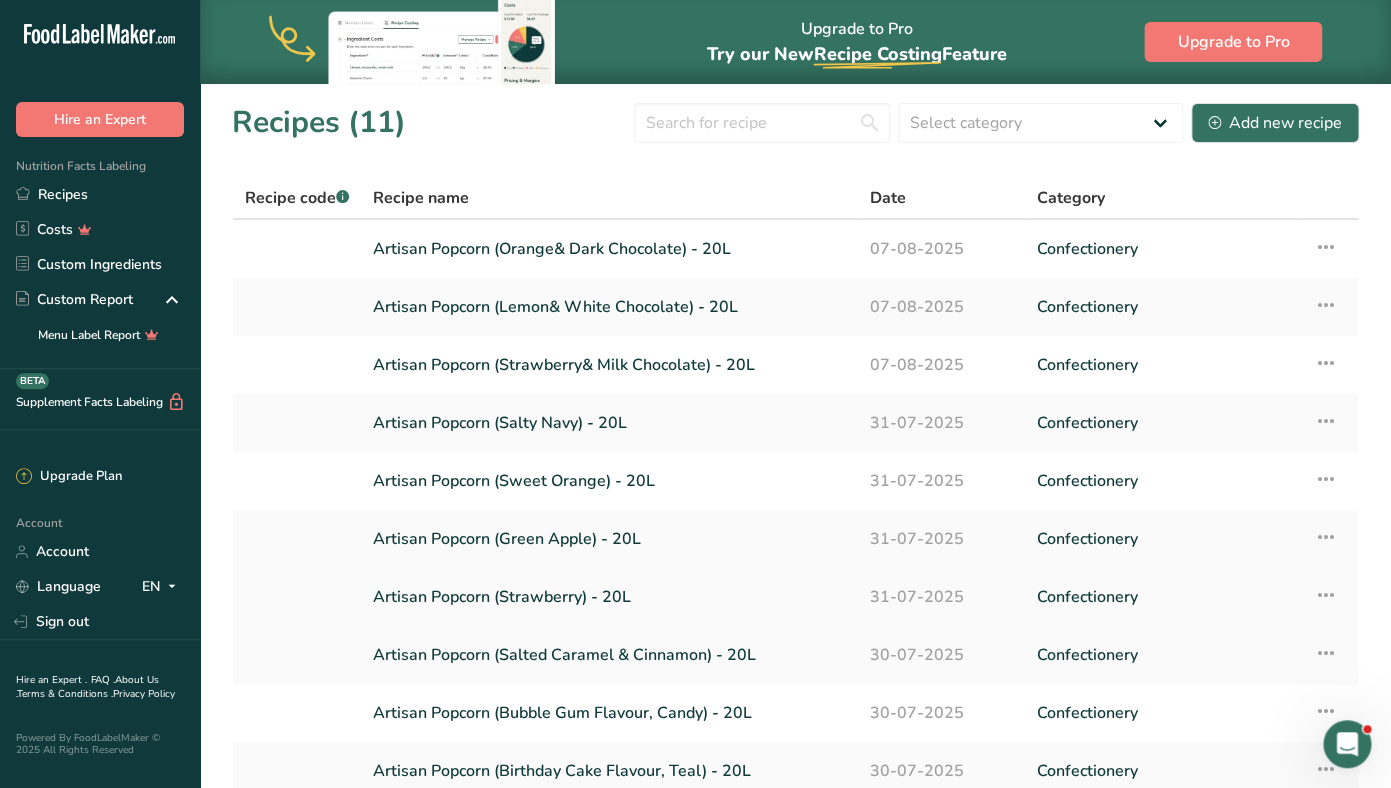 click on "Artisan Popcorn (Strawberry) - 20L" at bounding box center (609, 597) 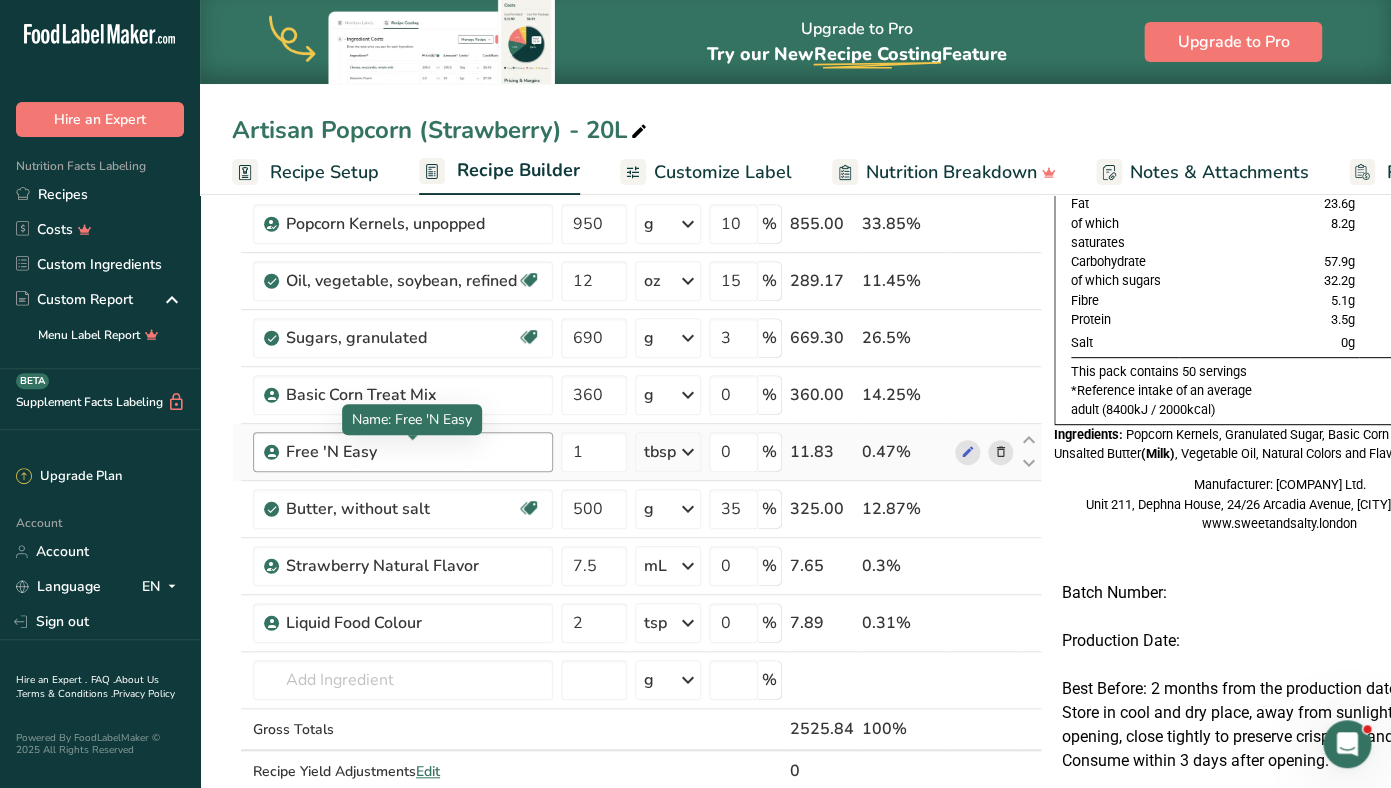 scroll, scrollTop: 206, scrollLeft: 0, axis: vertical 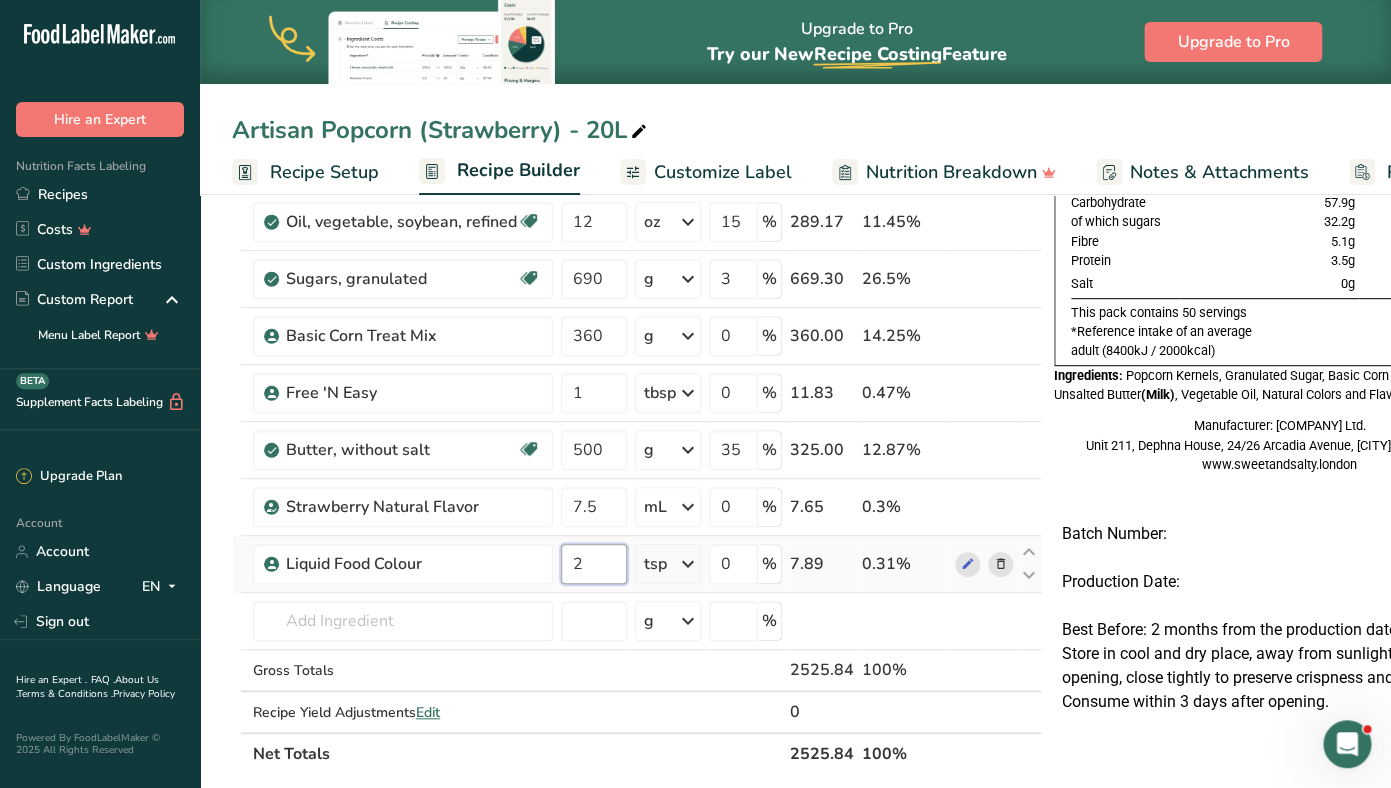 click on "2" at bounding box center (594, 564) 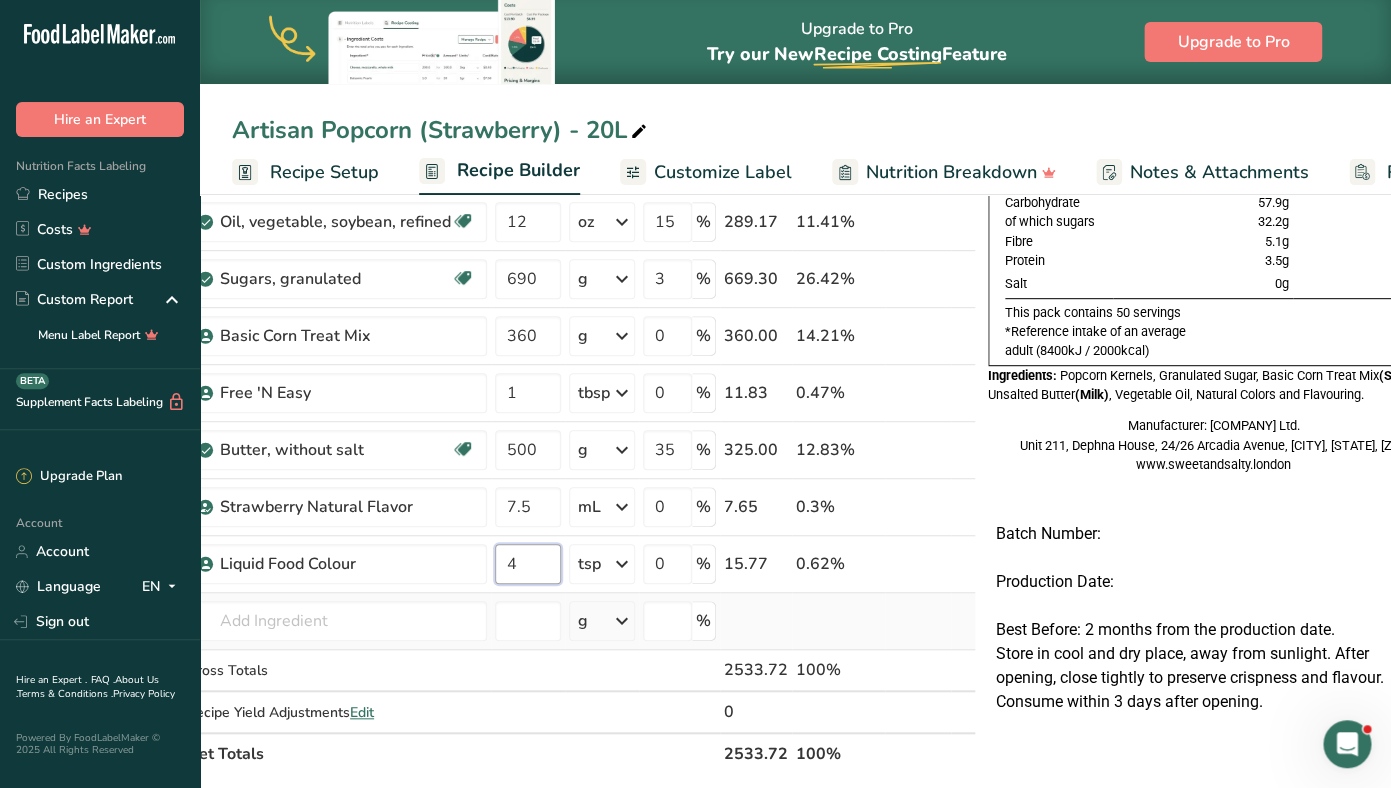 scroll, scrollTop: 0, scrollLeft: 110, axis: horizontal 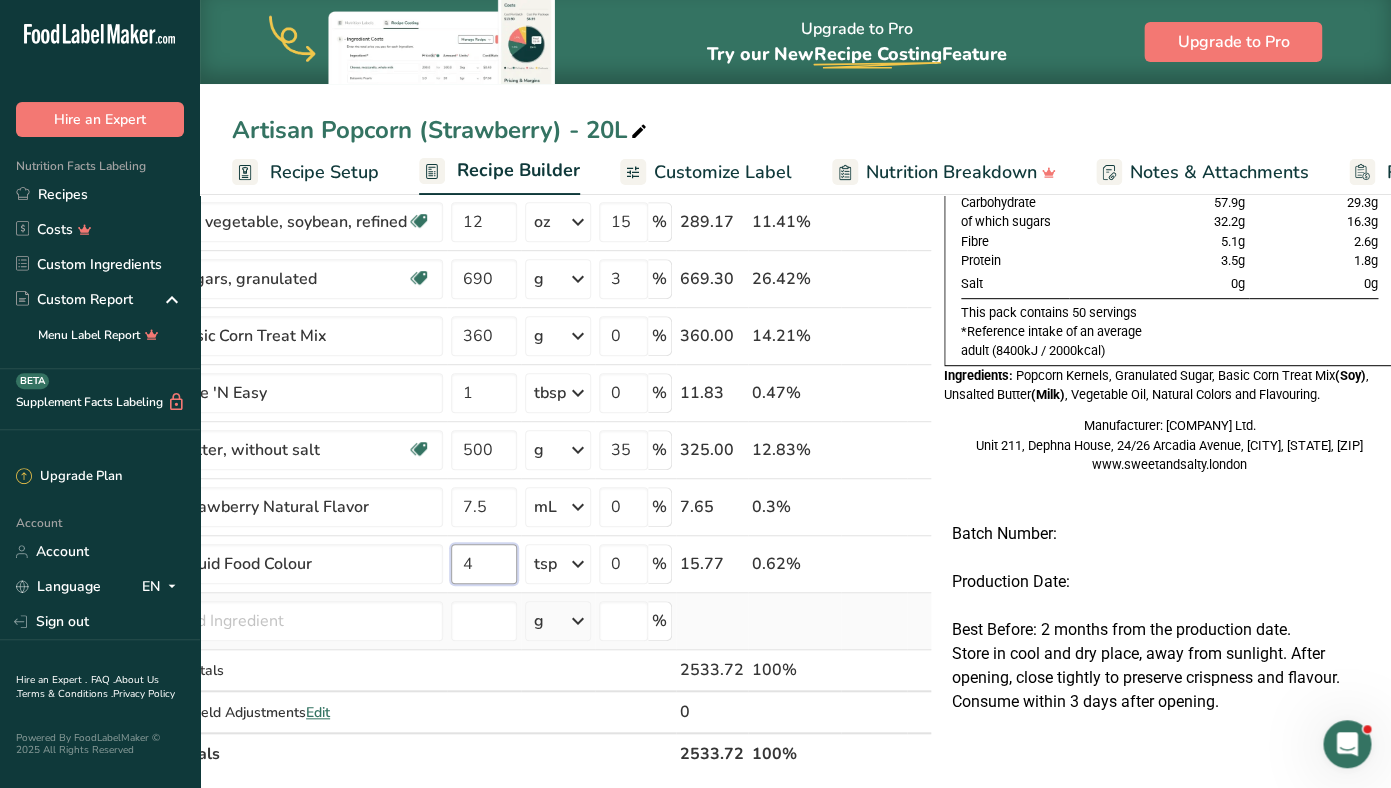 type on "4" 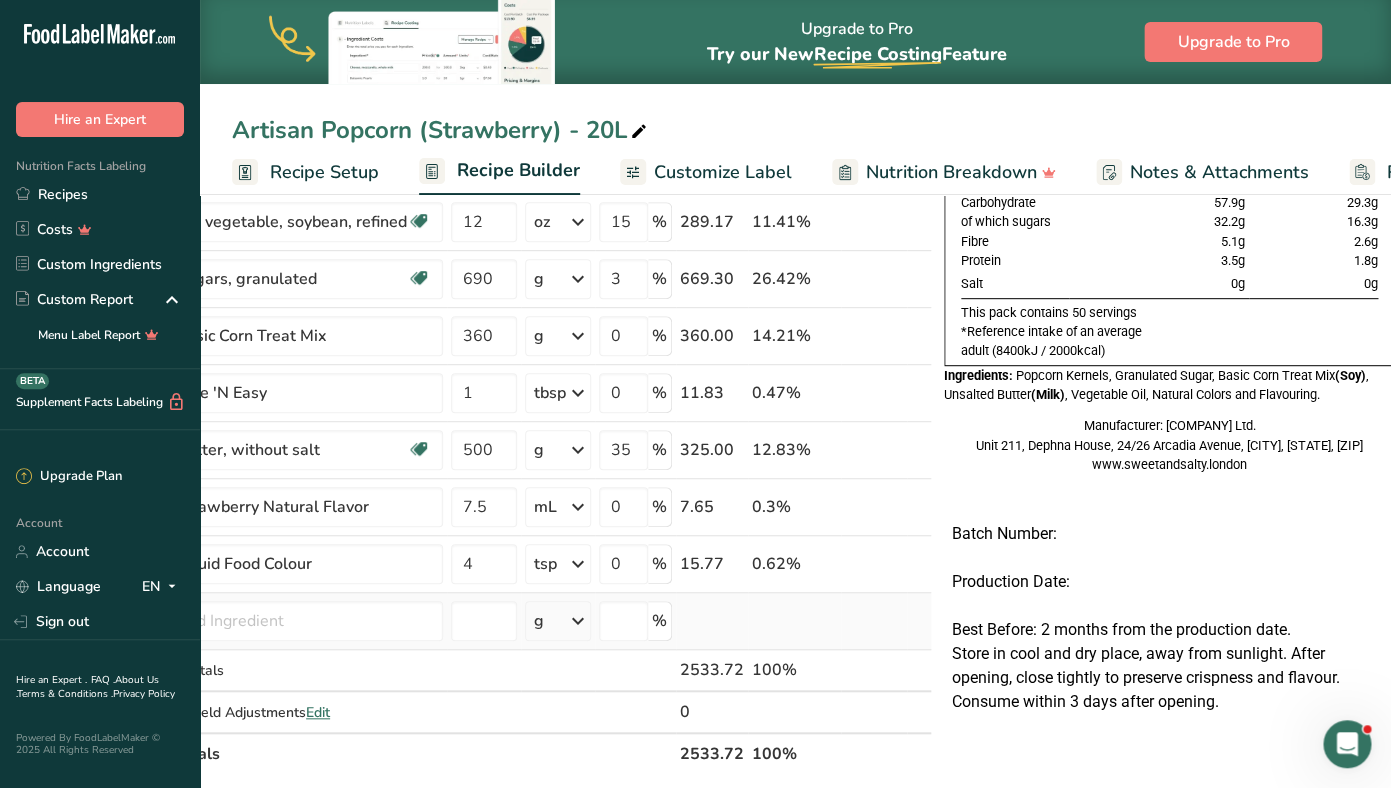 click on "Ingredient *
Amount *
Unit *
Waste *   .a-a{fill:#347362;}.b-a{fill:#fff;}          Grams
Percentage
Popcorn Kernels, unpopped
950
g
Portions
1 Tablespoon
1 Cup
Weight Units
g
kg
mg
See more
Volume Units
l
Volume units require a density conversion. If you know your ingredient's density enter it below. Otherwise, click on "RIA" our AI Regulatory bot - she will be able to help you
lb/ft3
g/cm3
Confirm
mL
lb/ft3
g/cm3
Confirm
fl oz
10" at bounding box center (527, 434) 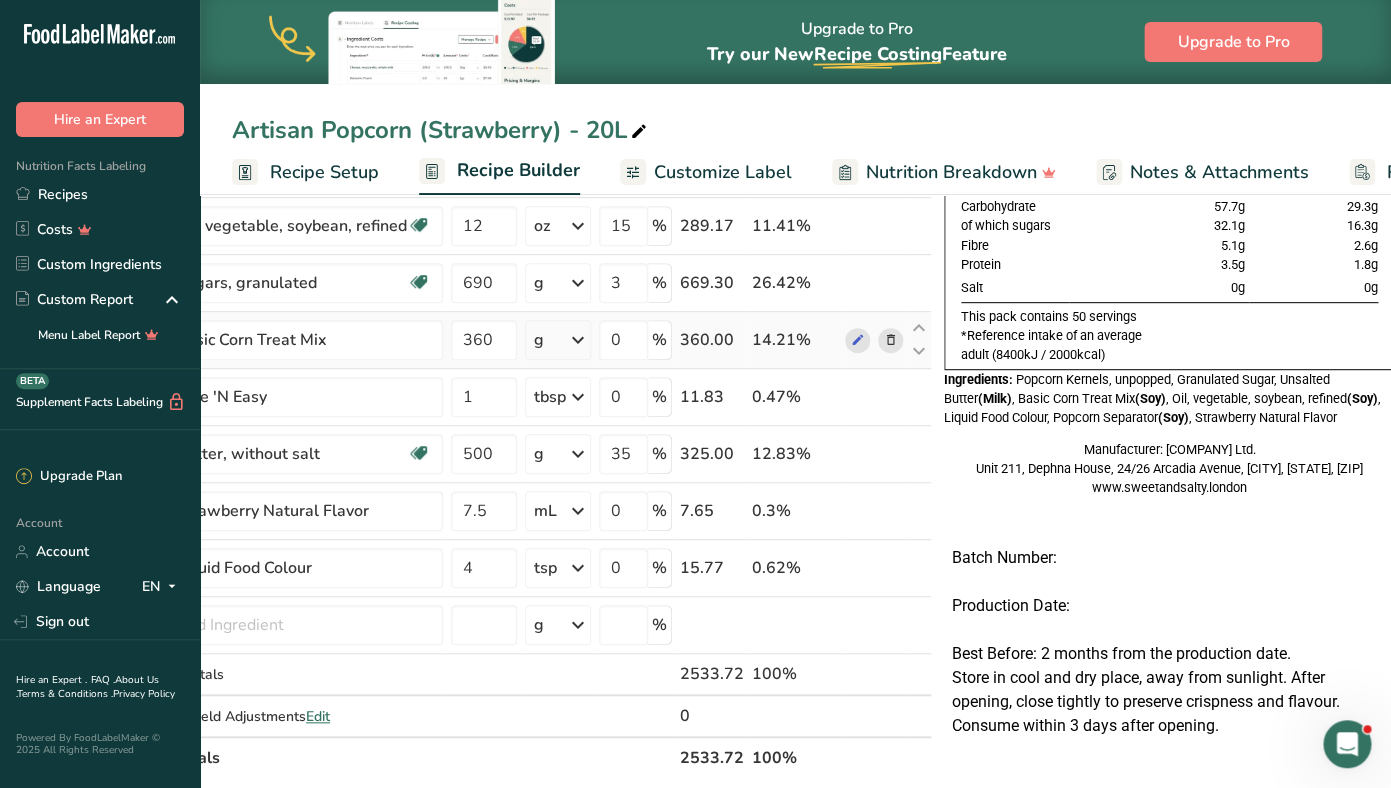 scroll, scrollTop: 0, scrollLeft: 0, axis: both 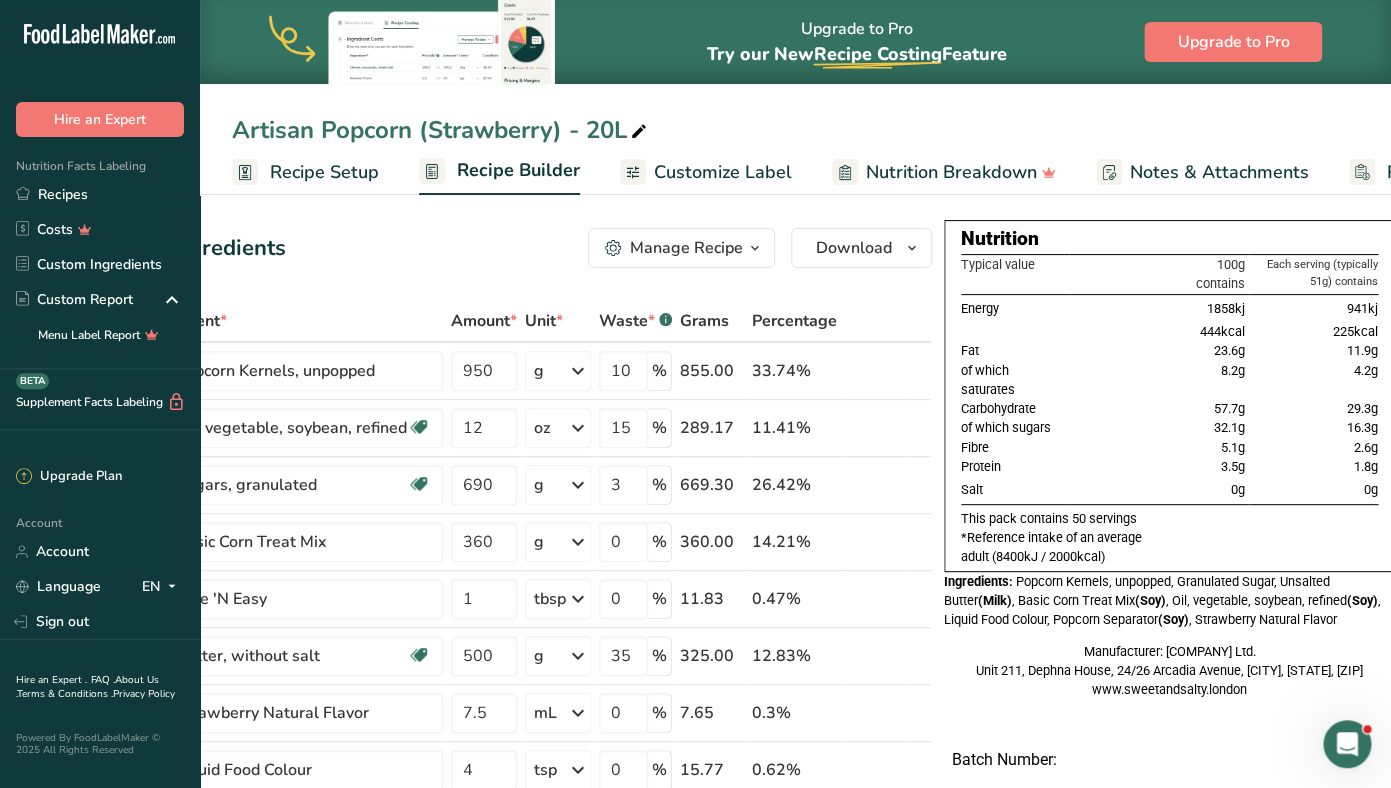 click on "Customize Label" at bounding box center (723, 172) 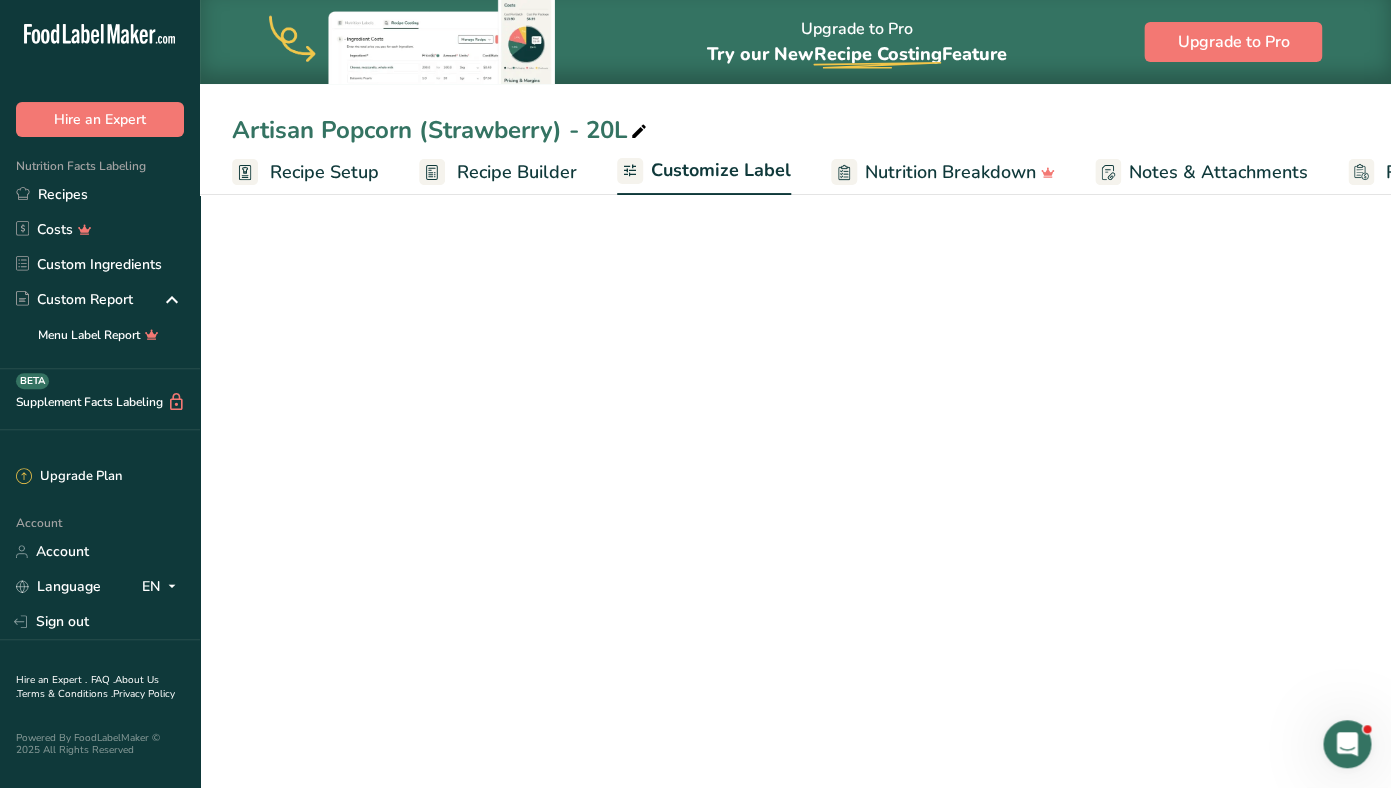 scroll, scrollTop: 0, scrollLeft: 169, axis: horizontal 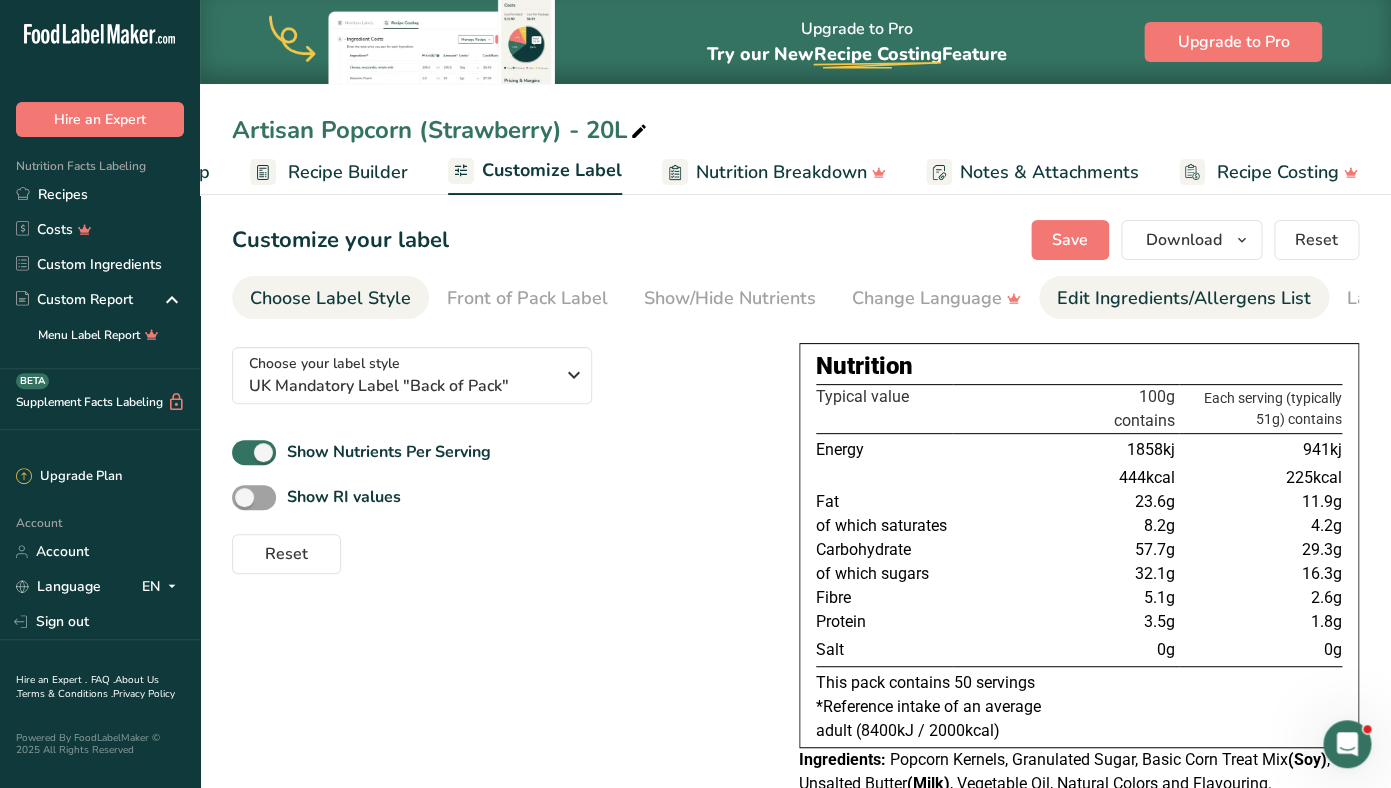 click on "Edit Ingredients/Allergens List" at bounding box center (1184, 298) 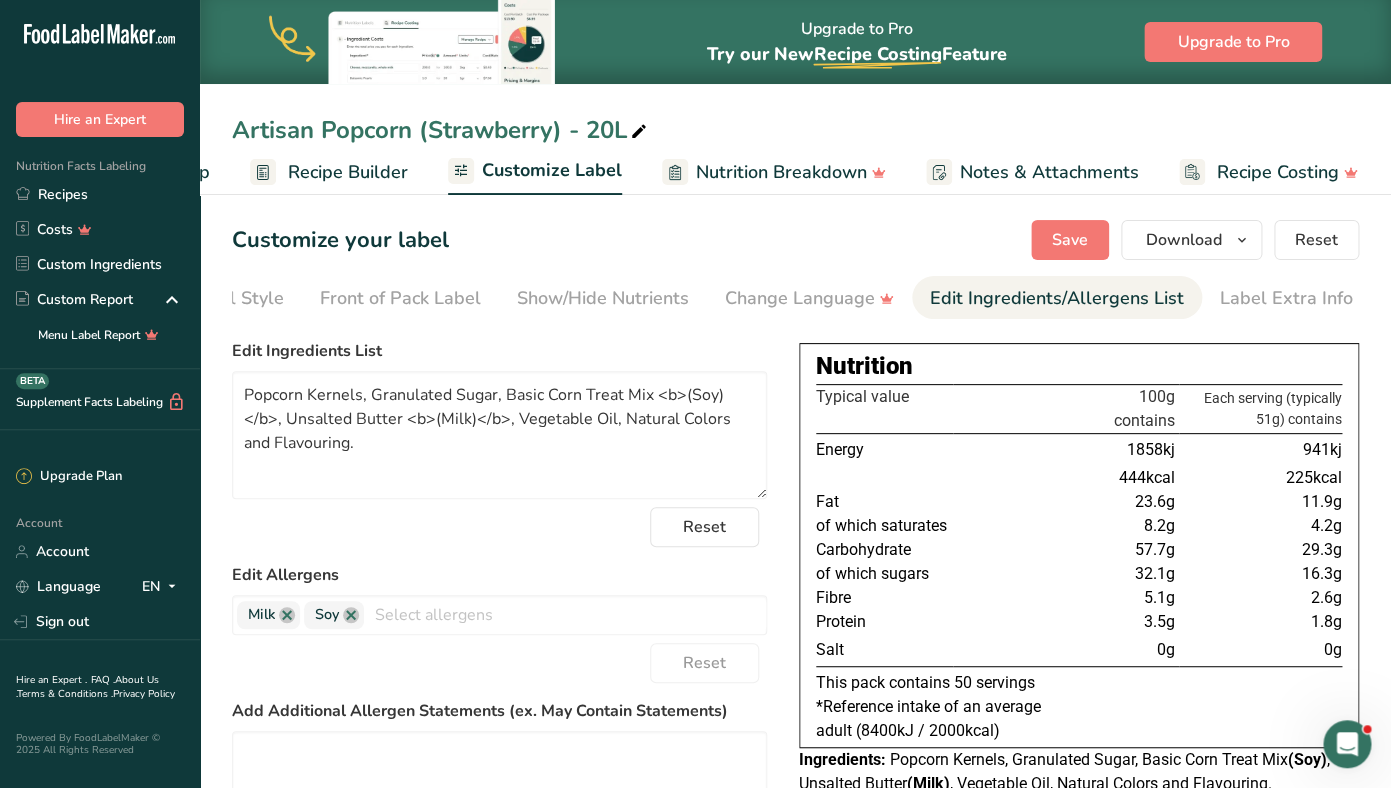 click on "Edit Ingredients/Allergens List" at bounding box center [1057, 298] 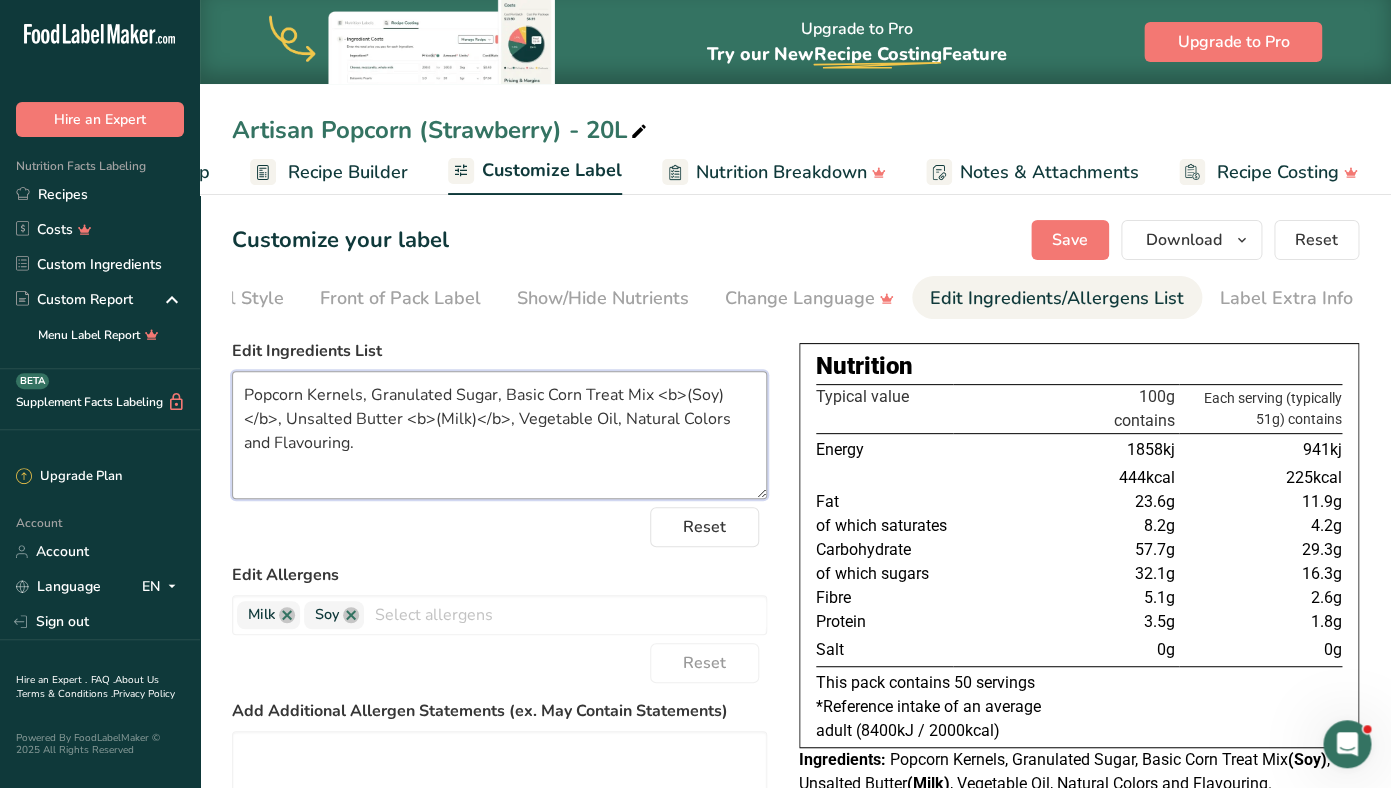 drag, startPoint x: 392, startPoint y: 455, endPoint x: 230, endPoint y: 389, distance: 174.92856 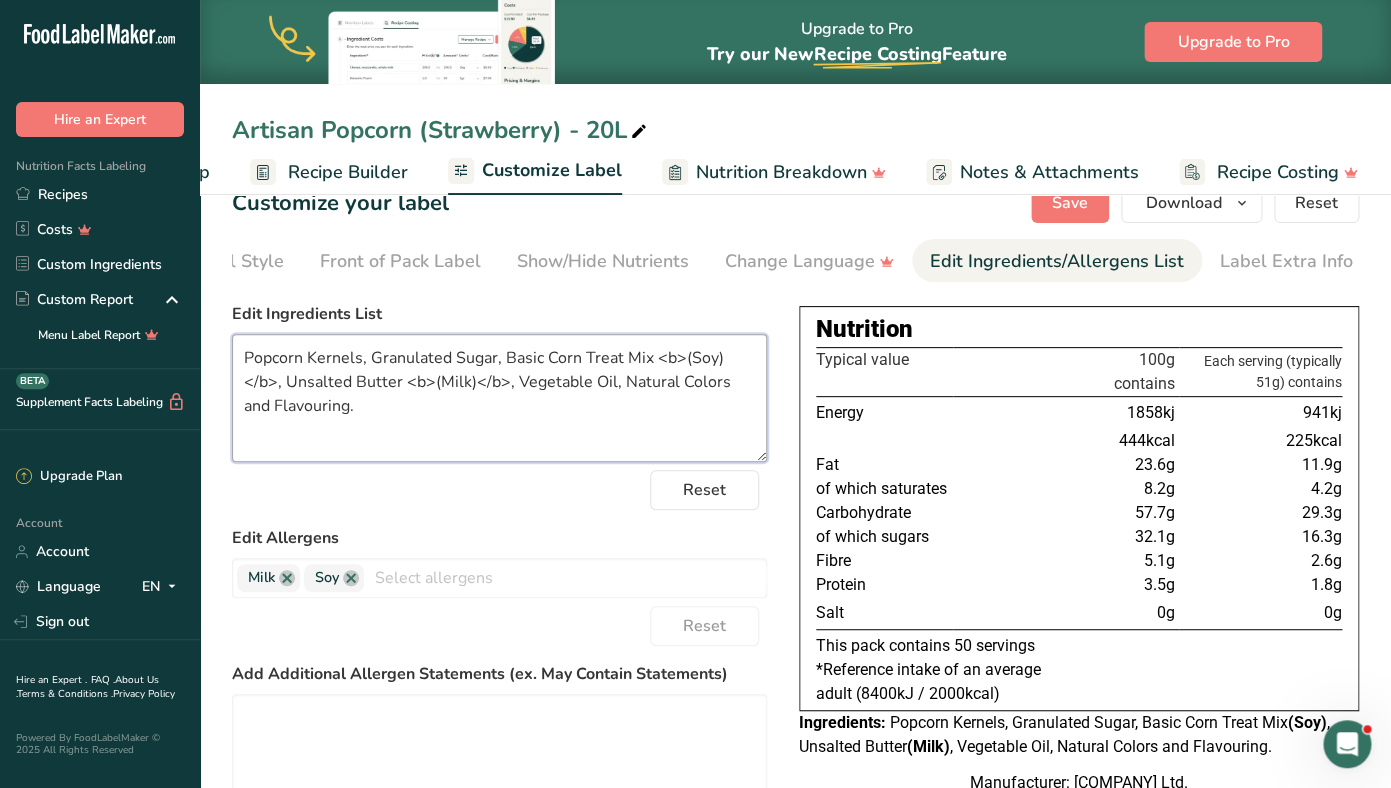 scroll, scrollTop: 0, scrollLeft: 0, axis: both 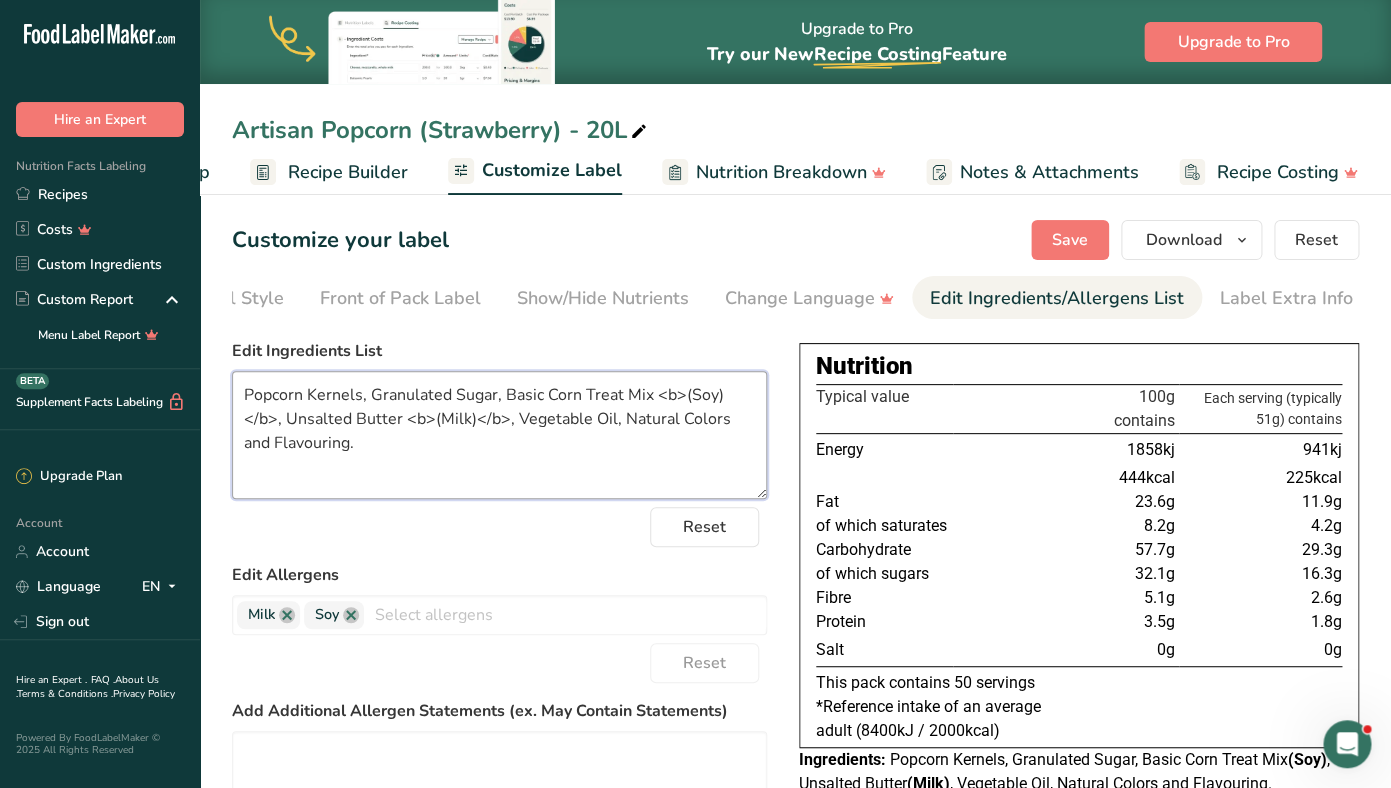 click on "Popcorn Kernels, Granulated Sugar, Basic Corn Treat Mix <b>(Soy)</b>, Unsalted Butter <b>(Milk)</b>, Vegetable Oil, Natural Colors and Flavouring." at bounding box center [499, 435] 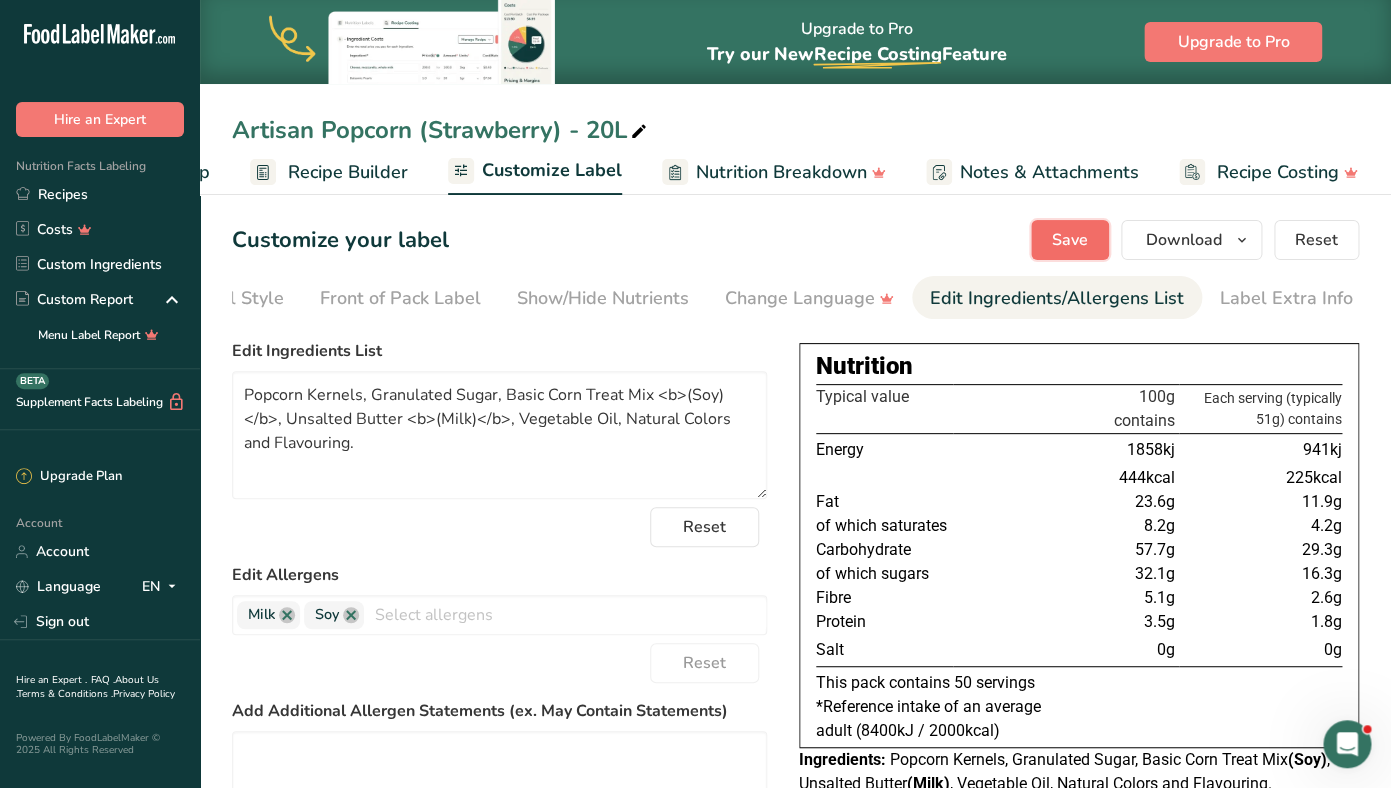 click on "Save" at bounding box center (1070, 240) 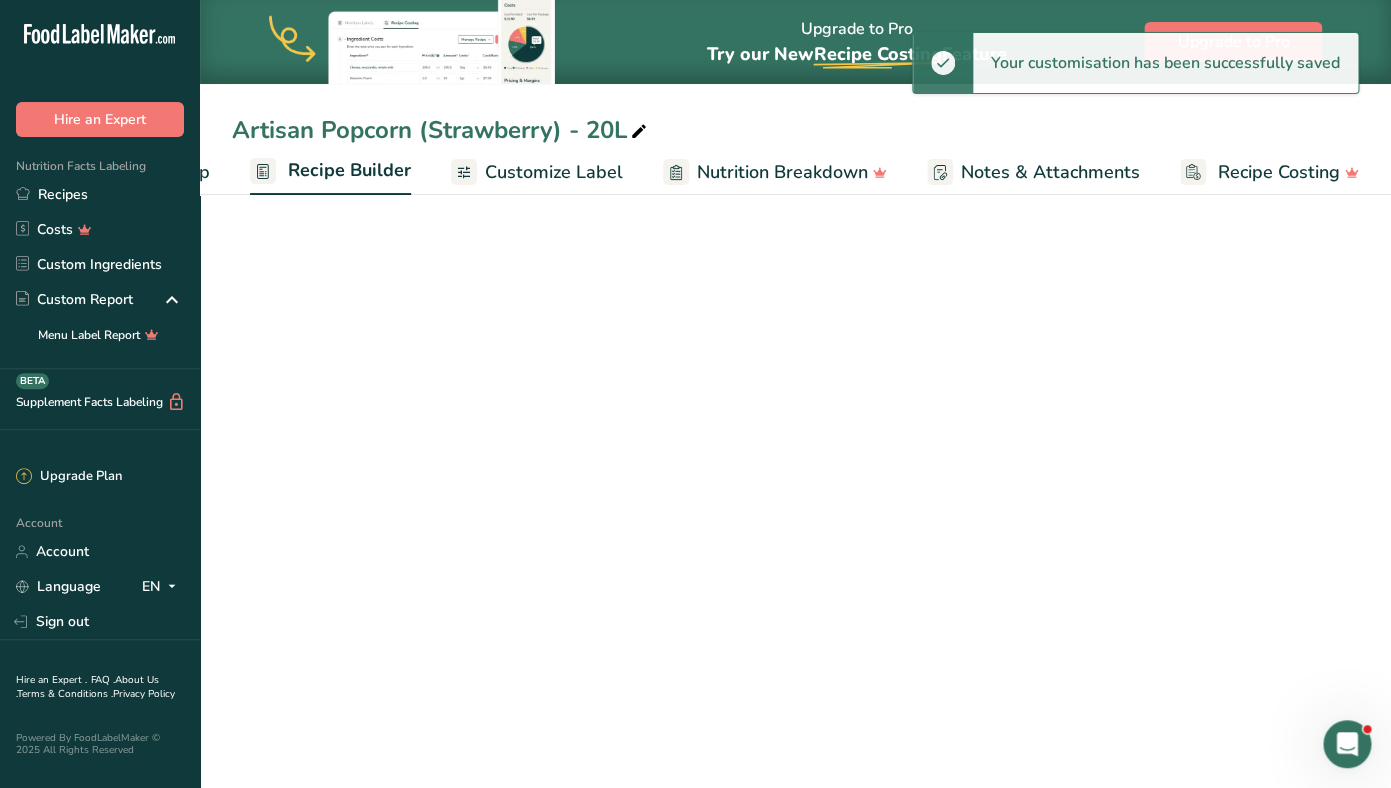 scroll, scrollTop: 0, scrollLeft: 168, axis: horizontal 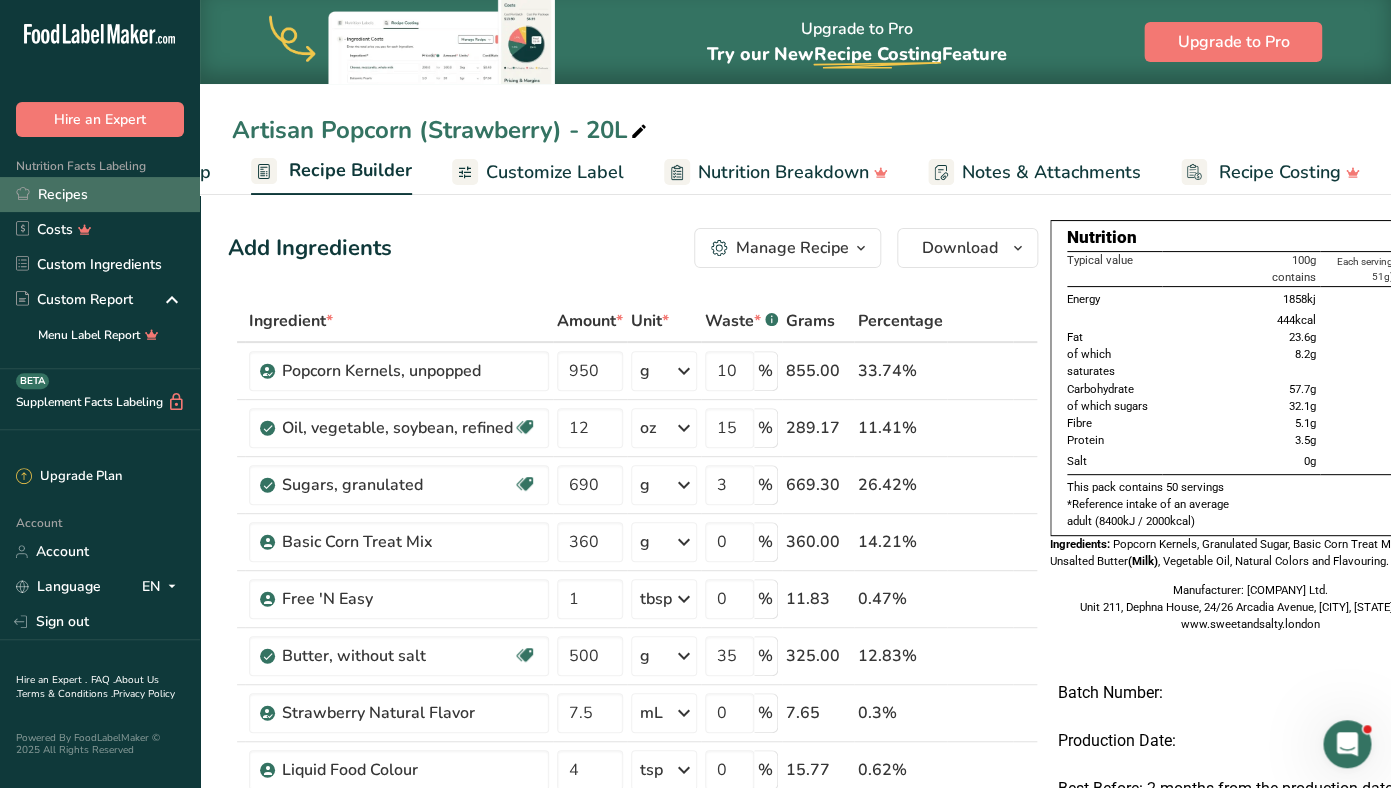 click on "Recipes" at bounding box center [100, 194] 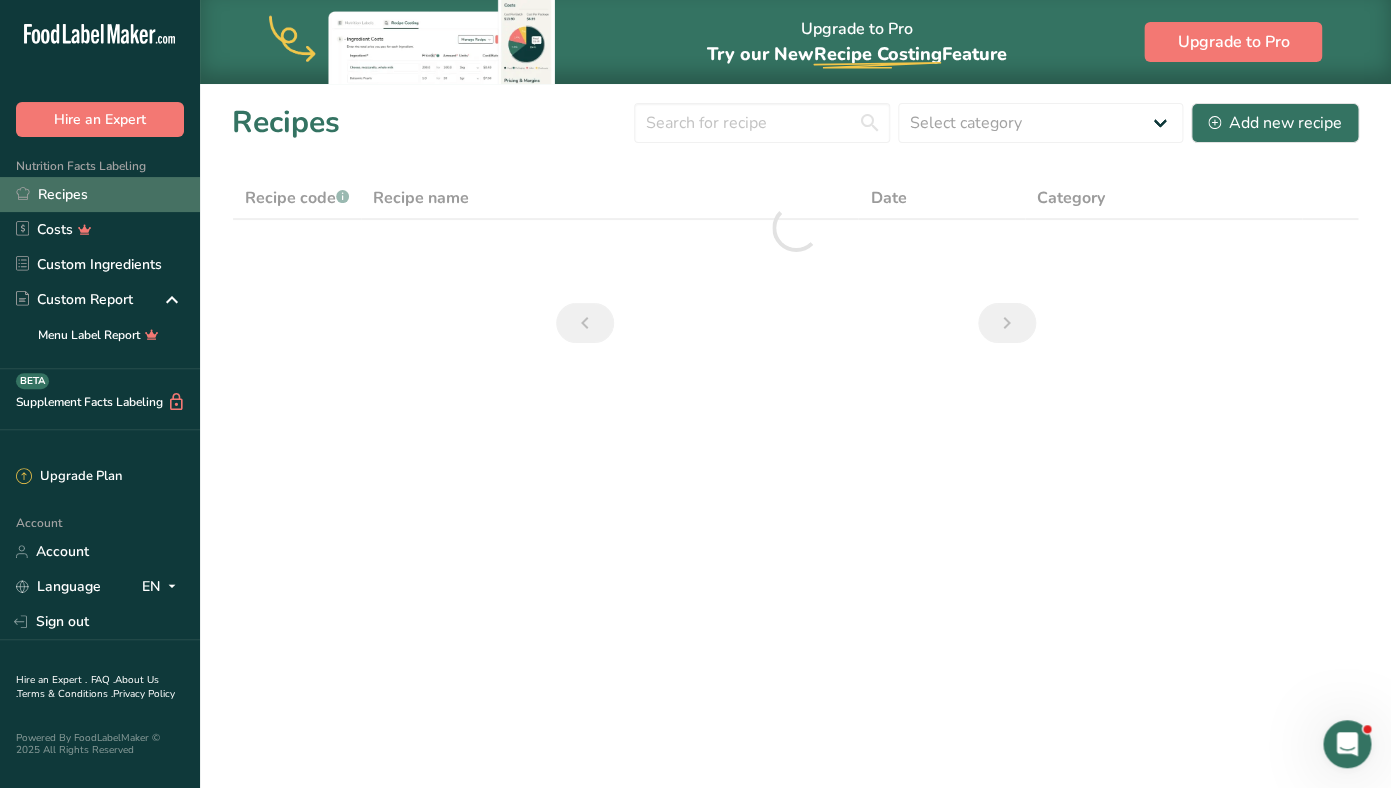 scroll, scrollTop: 0, scrollLeft: 0, axis: both 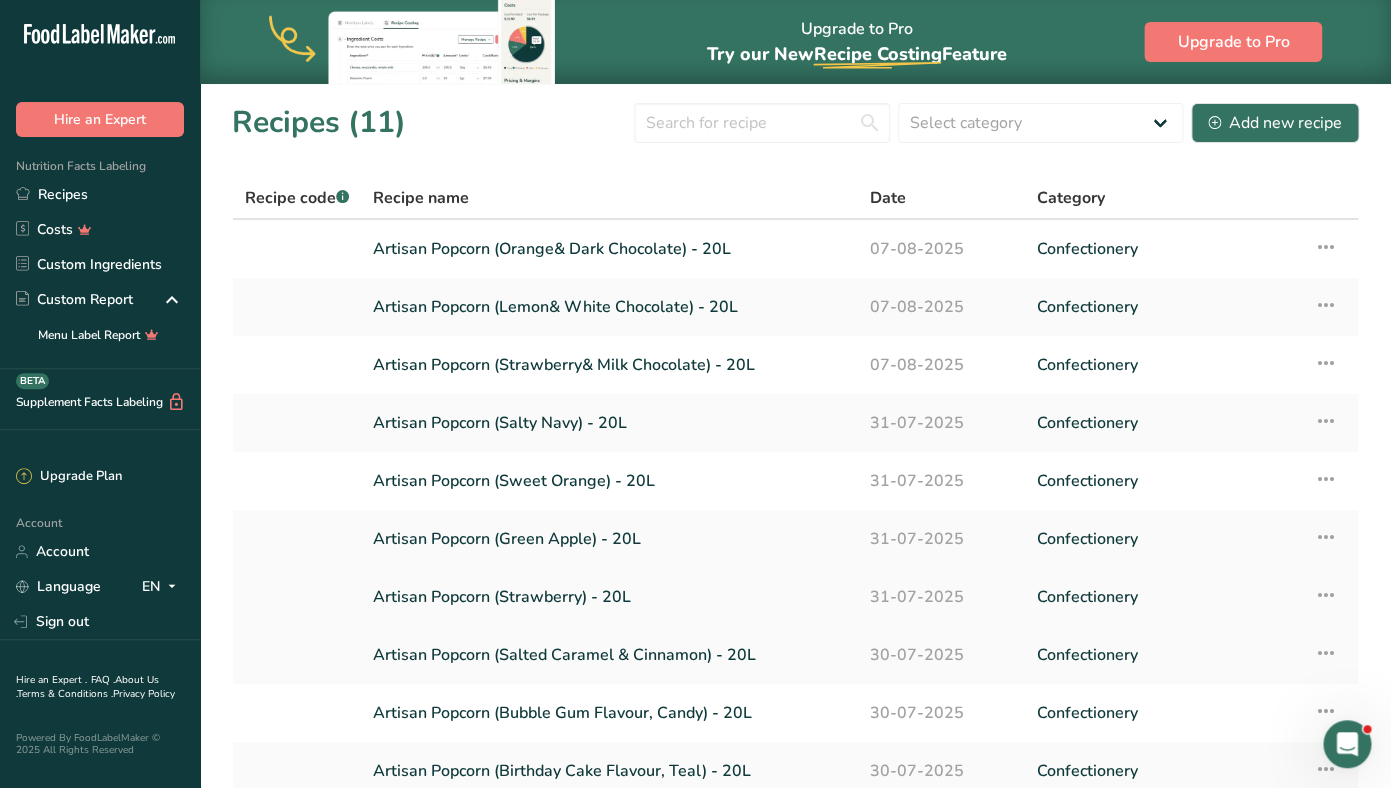 click on "Artisan Popcorn (Strawberry) - 20L" at bounding box center (609, 597) 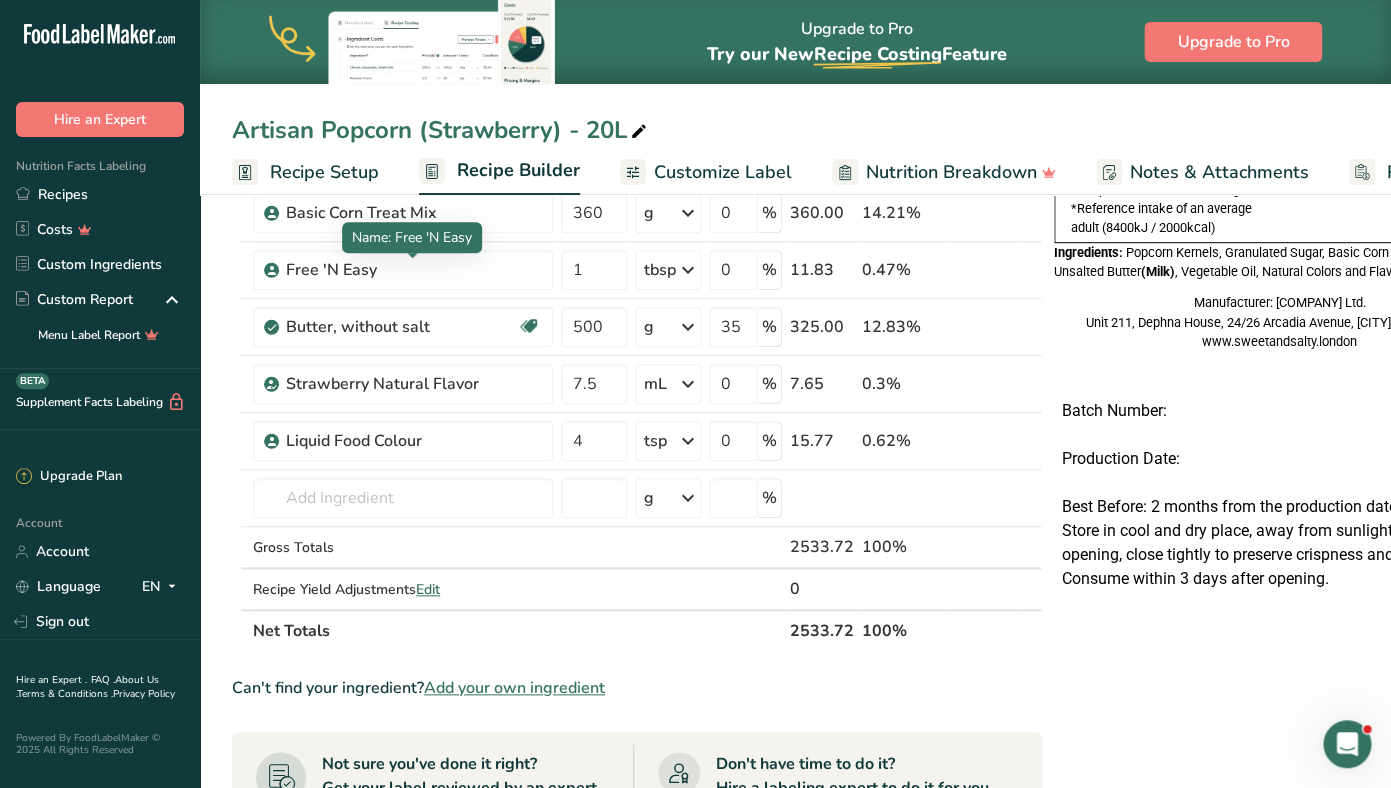scroll, scrollTop: 365, scrollLeft: 0, axis: vertical 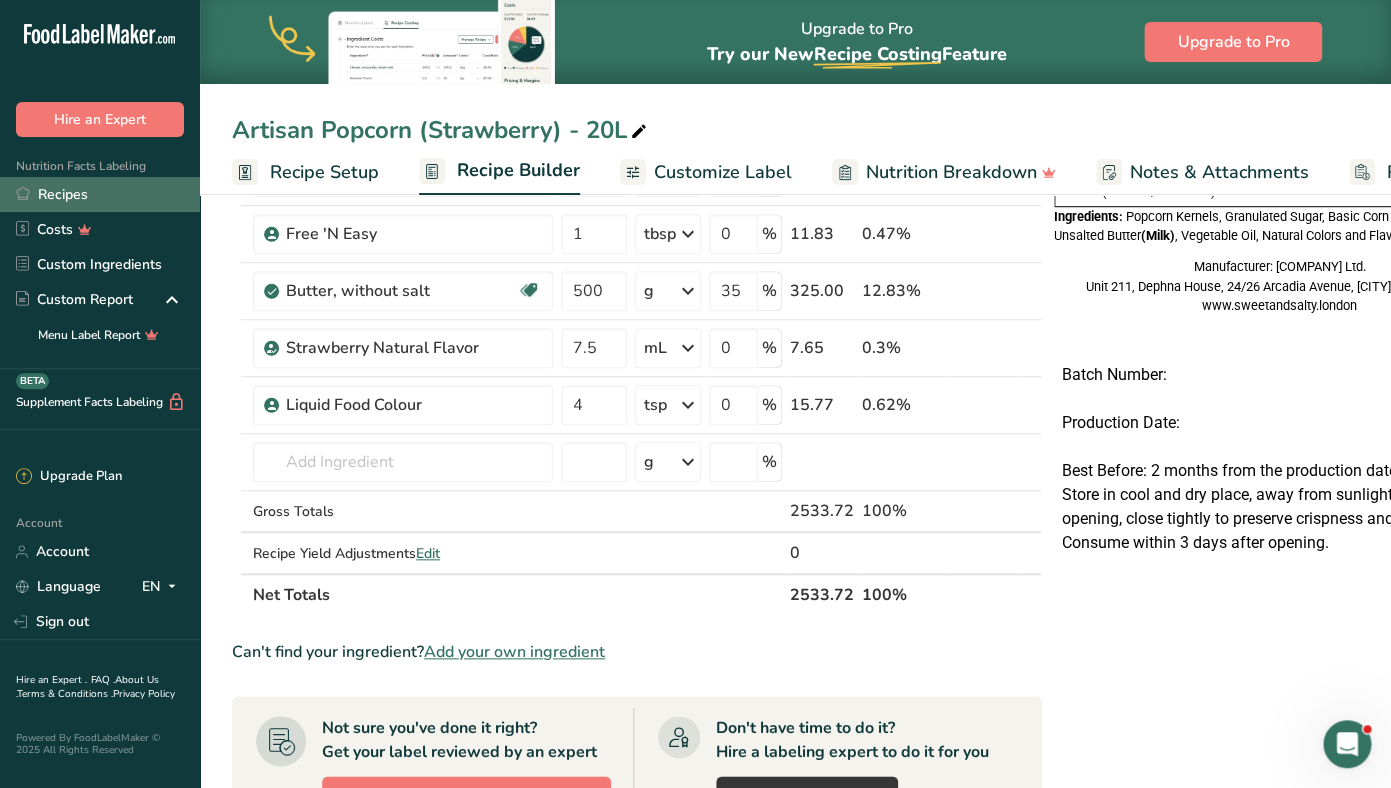 click on "Recipes" at bounding box center [100, 194] 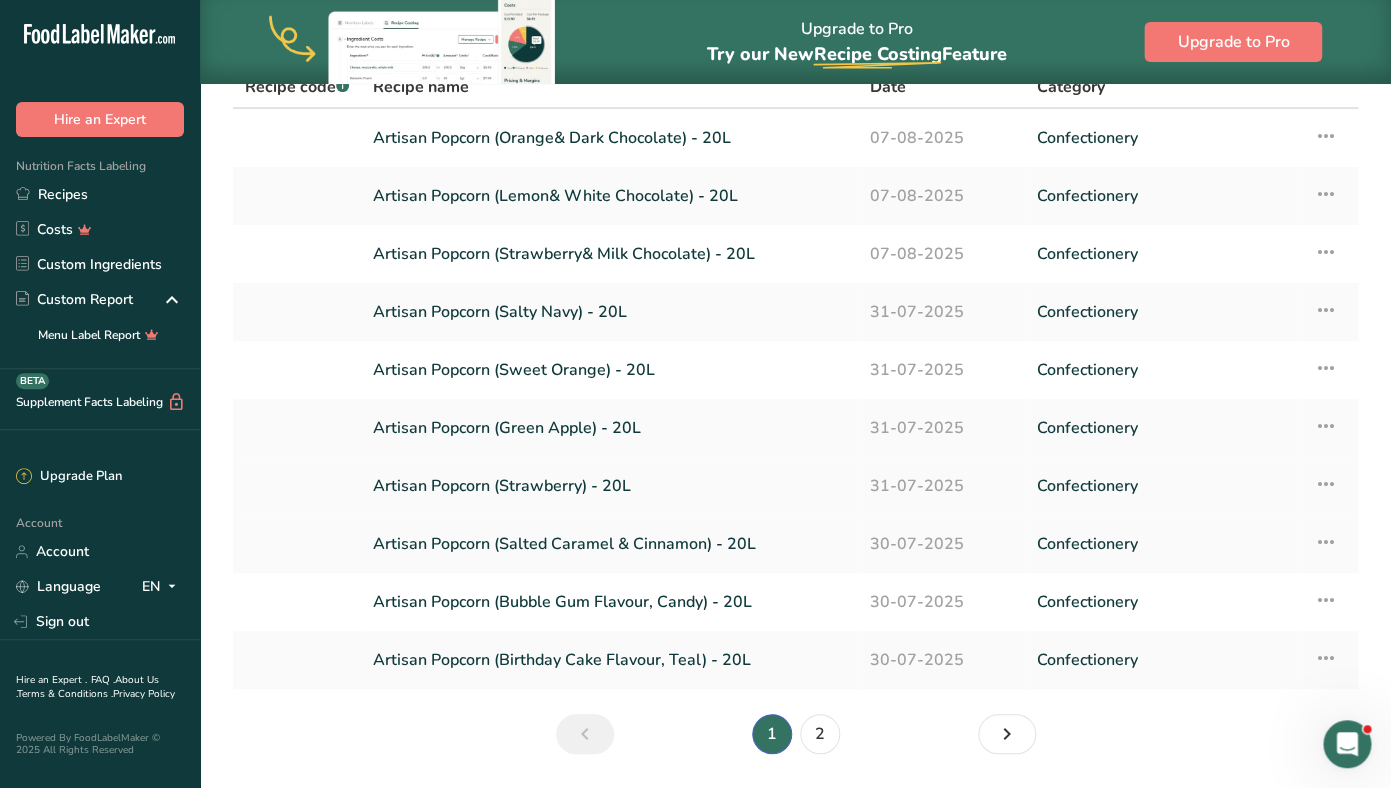 scroll, scrollTop: 148, scrollLeft: 0, axis: vertical 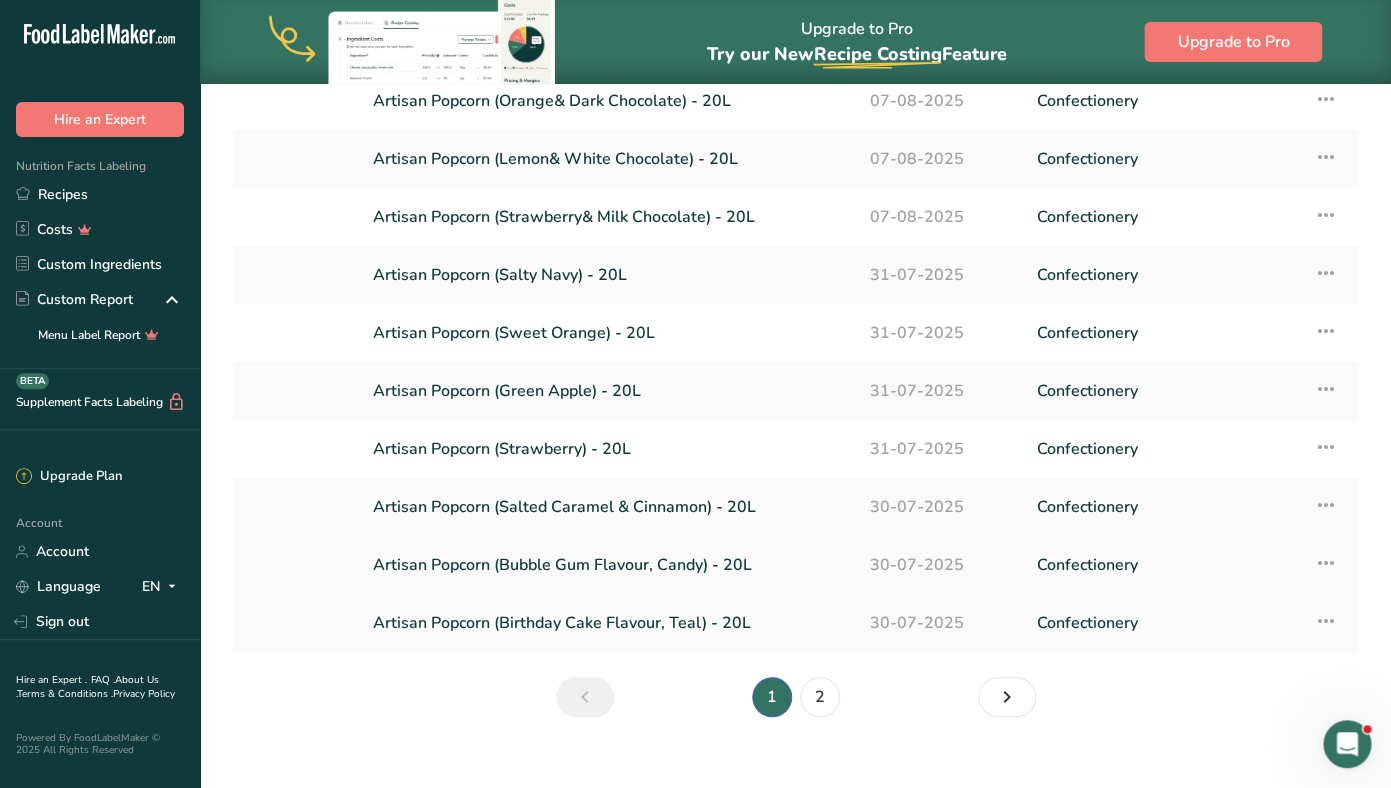 click on "Artisan Popcorn (Bubble Gum Flavour, Candy) - 20L" at bounding box center (609, 565) 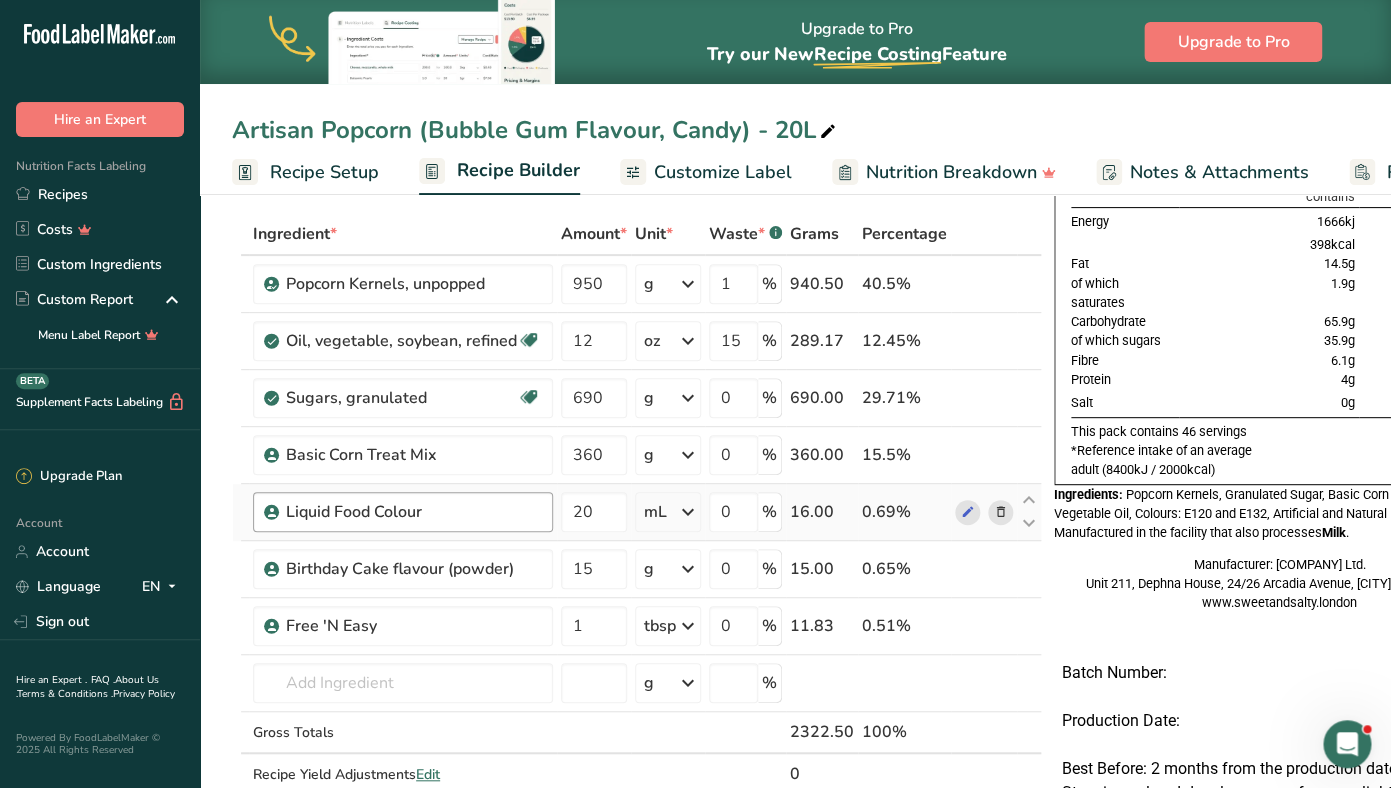 scroll, scrollTop: 91, scrollLeft: 0, axis: vertical 